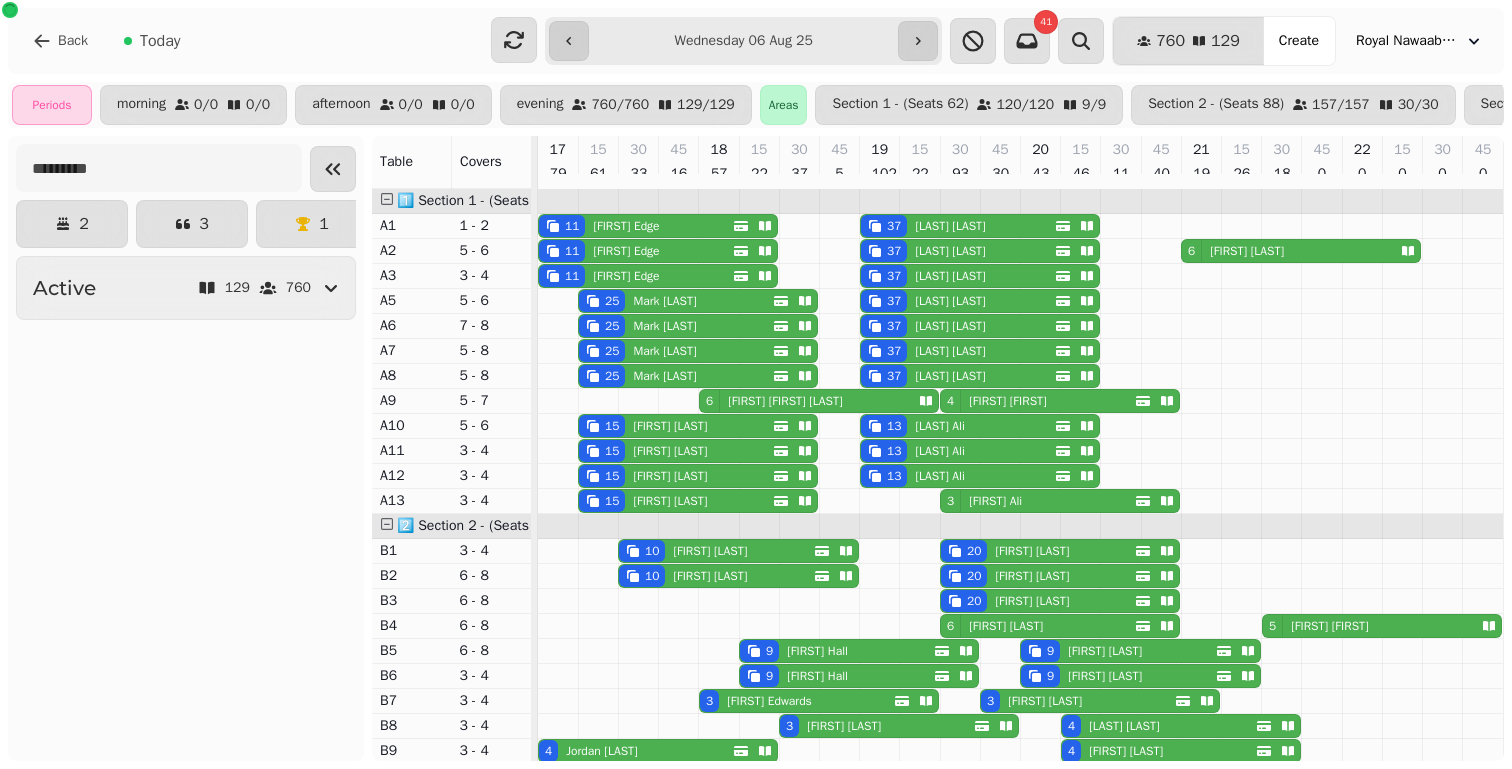 scroll, scrollTop: 0, scrollLeft: 0, axis: both 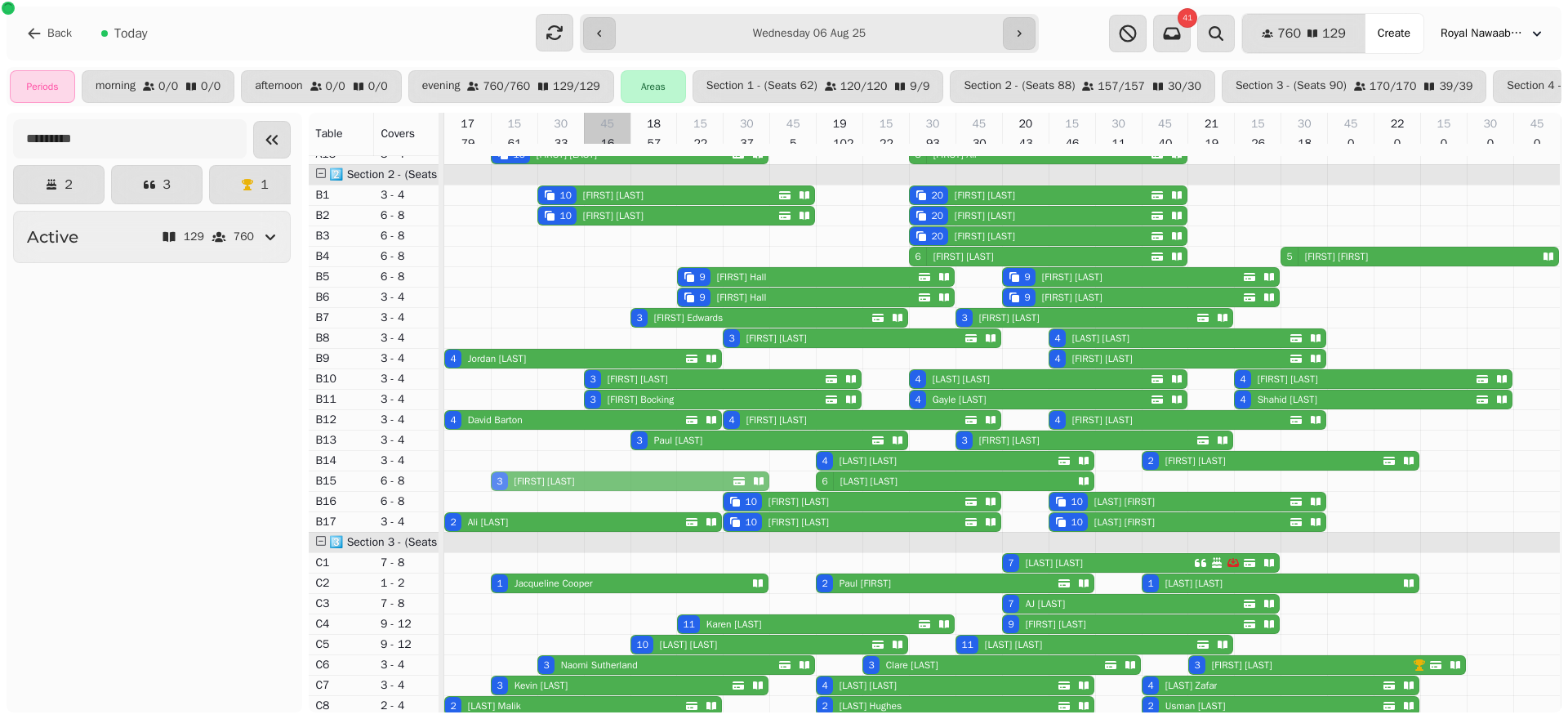 drag, startPoint x: 590, startPoint y: 466, endPoint x: 590, endPoint y: 478, distance: 12 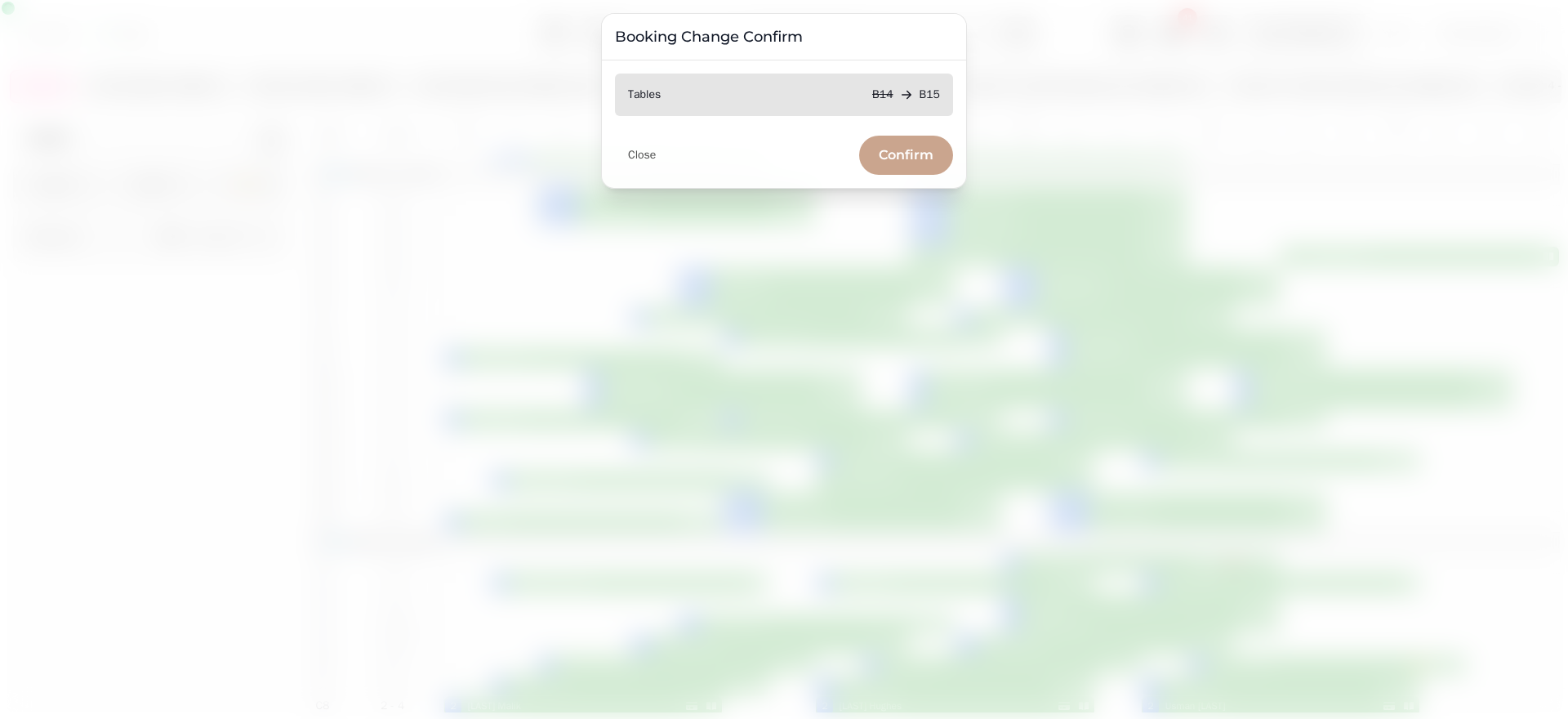 click on "Confirm" at bounding box center (906, 155) 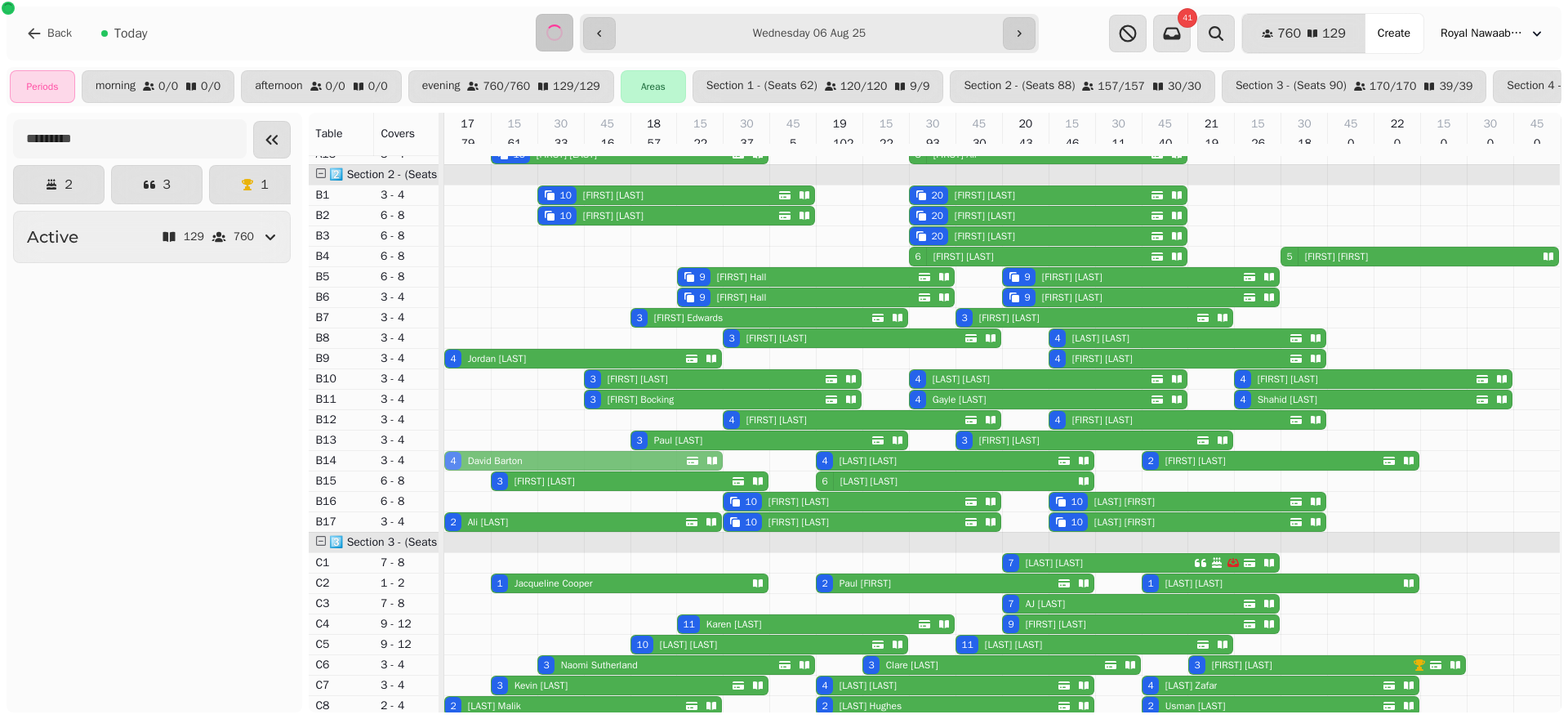 drag, startPoint x: 631, startPoint y: 429, endPoint x: 636, endPoint y: 468, distance: 39.319207 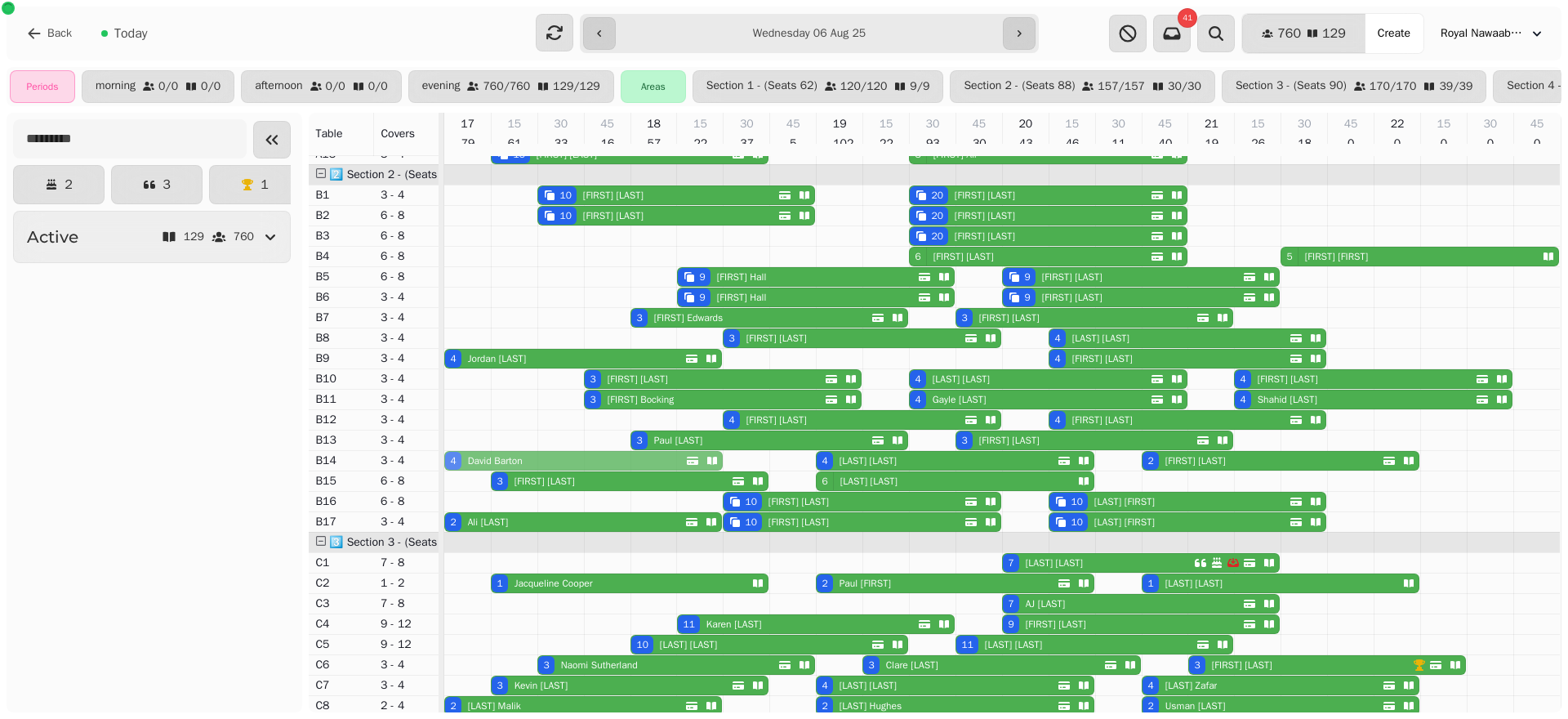 drag, startPoint x: 568, startPoint y: 436, endPoint x: 565, endPoint y: 476, distance: 40.11234 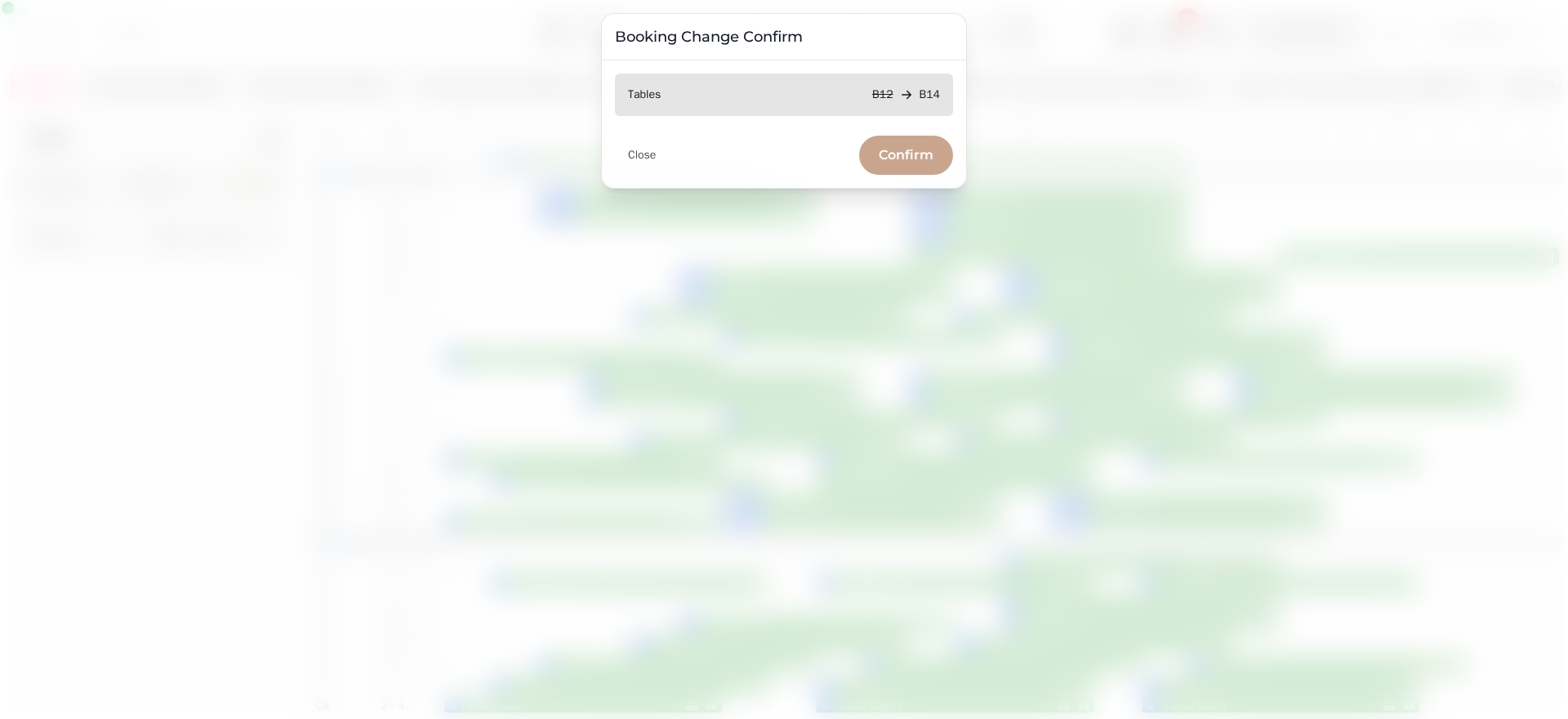 click on "Confirm" at bounding box center (906, 155) 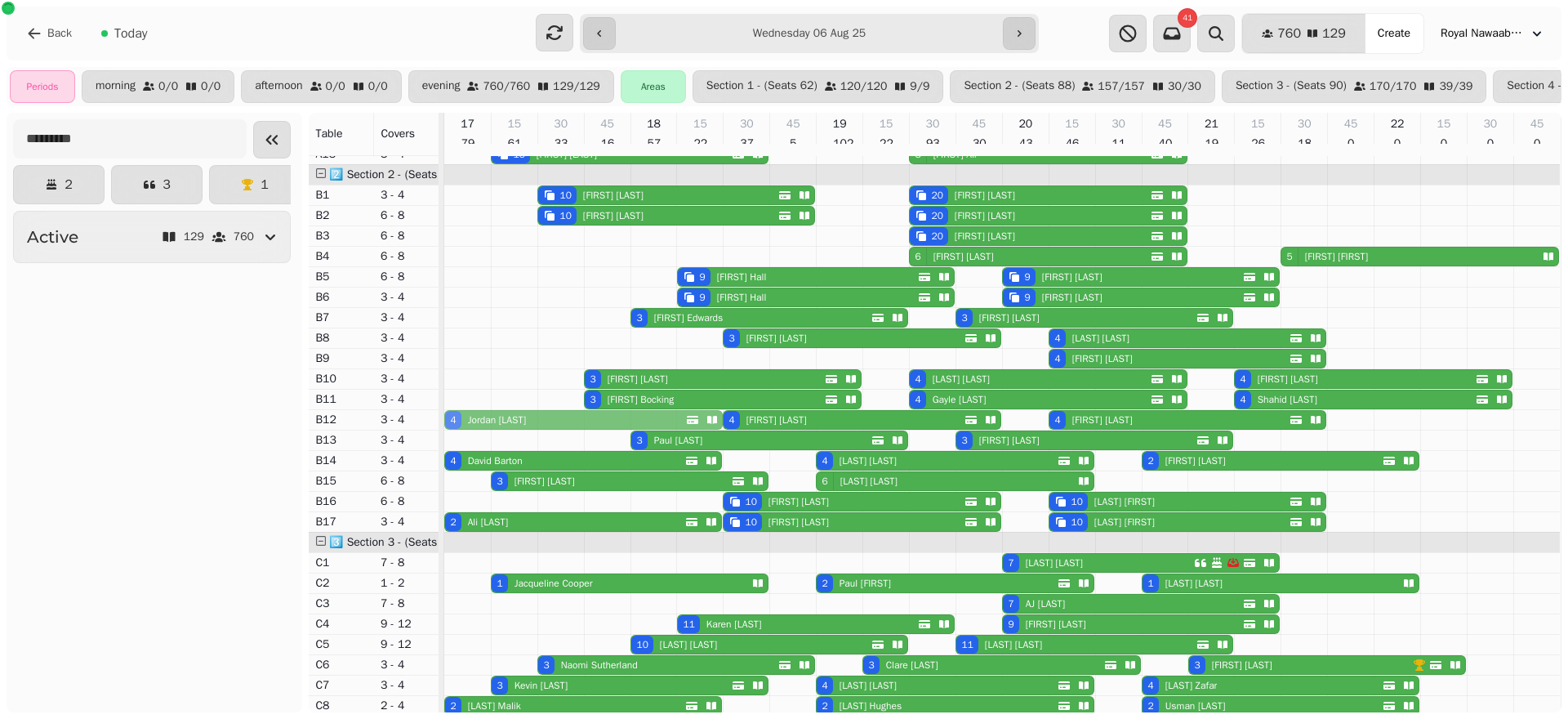 drag, startPoint x: 646, startPoint y: 366, endPoint x: 638, endPoint y: 429, distance: 63.50591 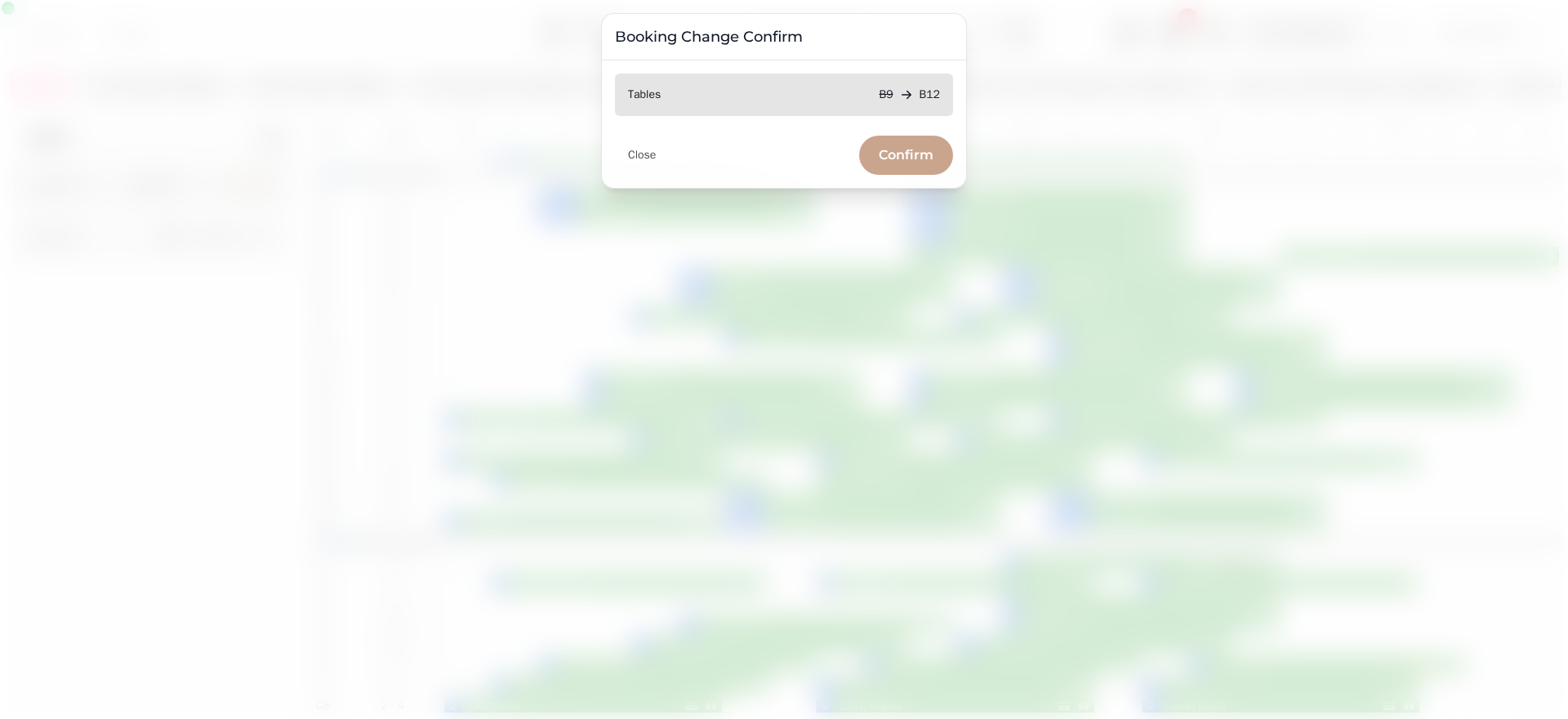 click on "Confirm" at bounding box center [906, 155] 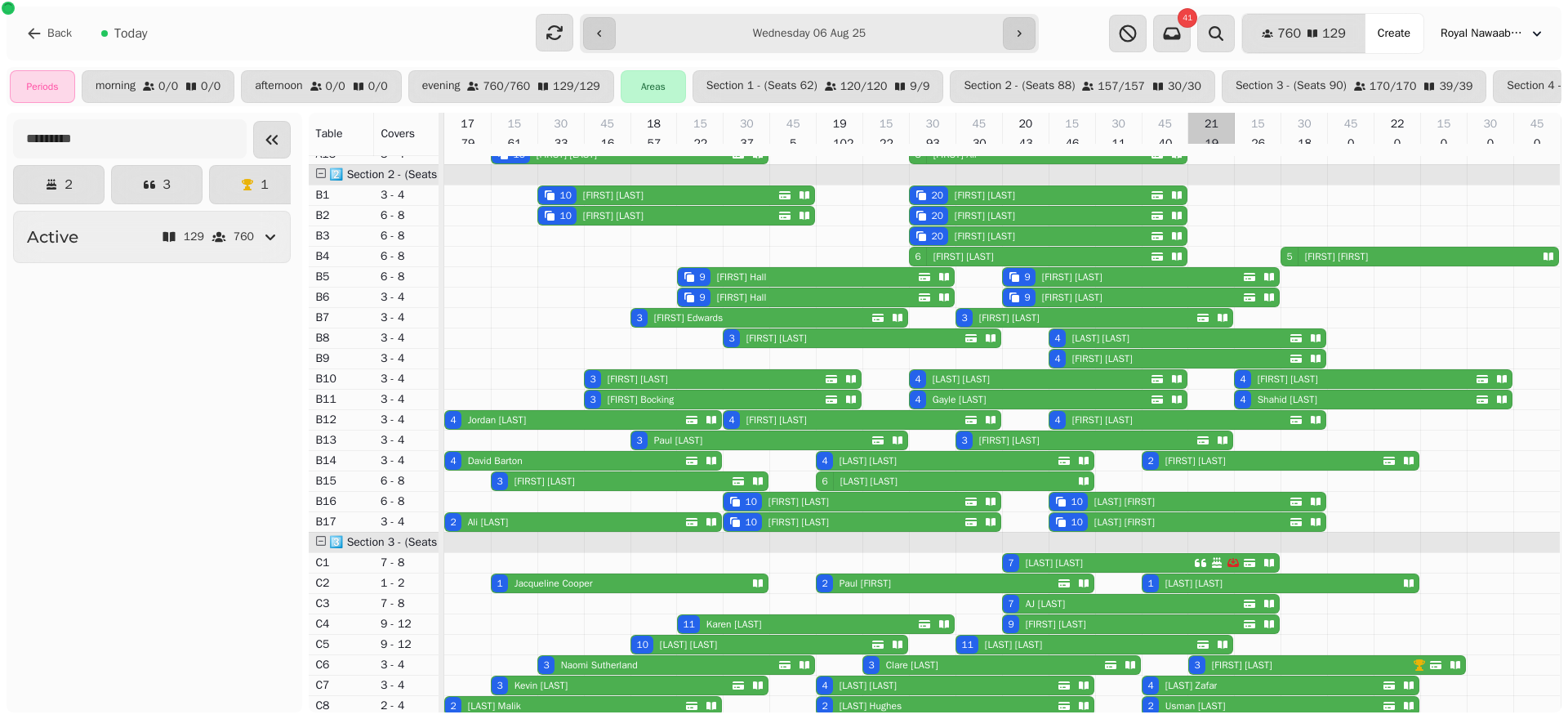 scroll, scrollTop: 306, scrollLeft: 0, axis: vertical 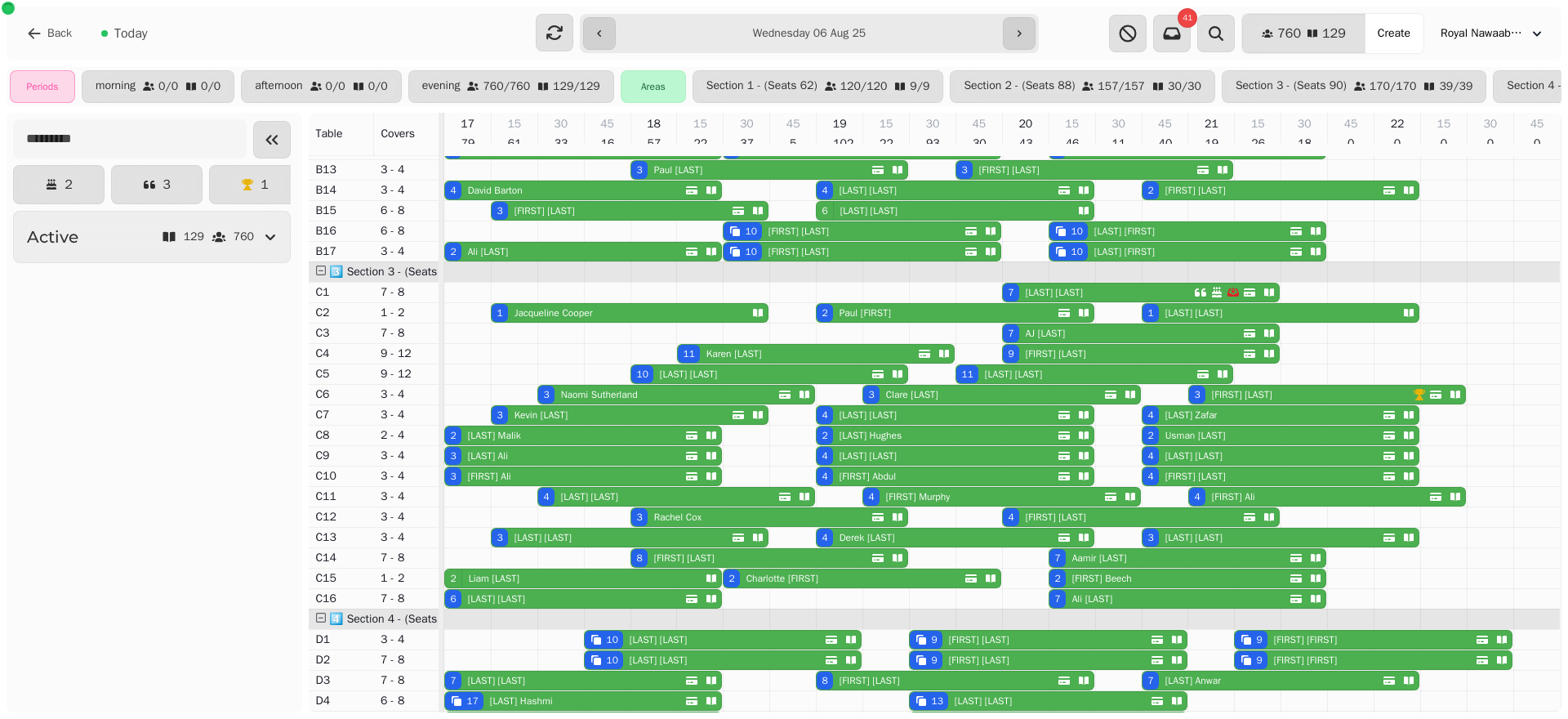 click on "3 [FIRST]   [LAST]" at bounding box center (1301, 395) 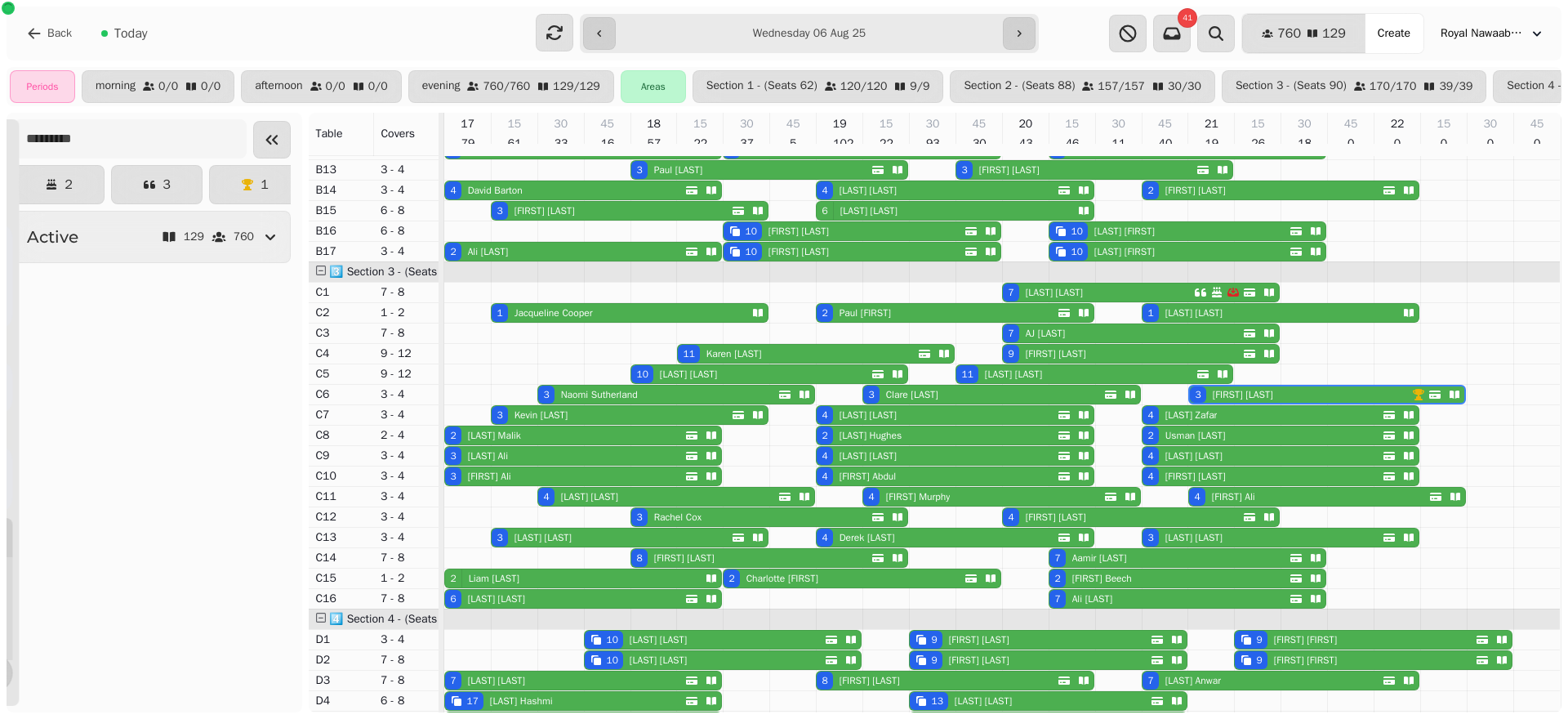 scroll, scrollTop: 0, scrollLeft: 11, axis: horizontal 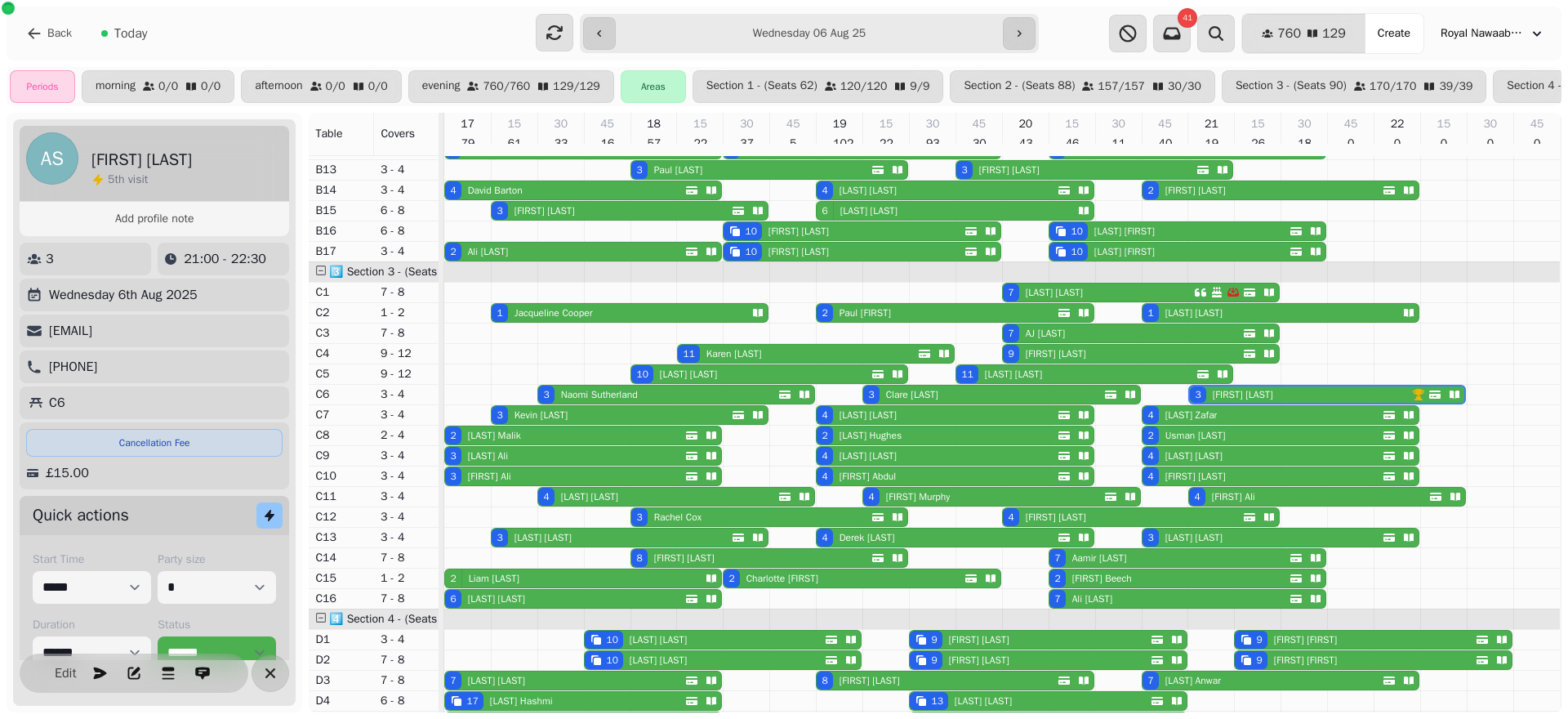 click on "[EMAIL]" at bounding box center [70, 331] 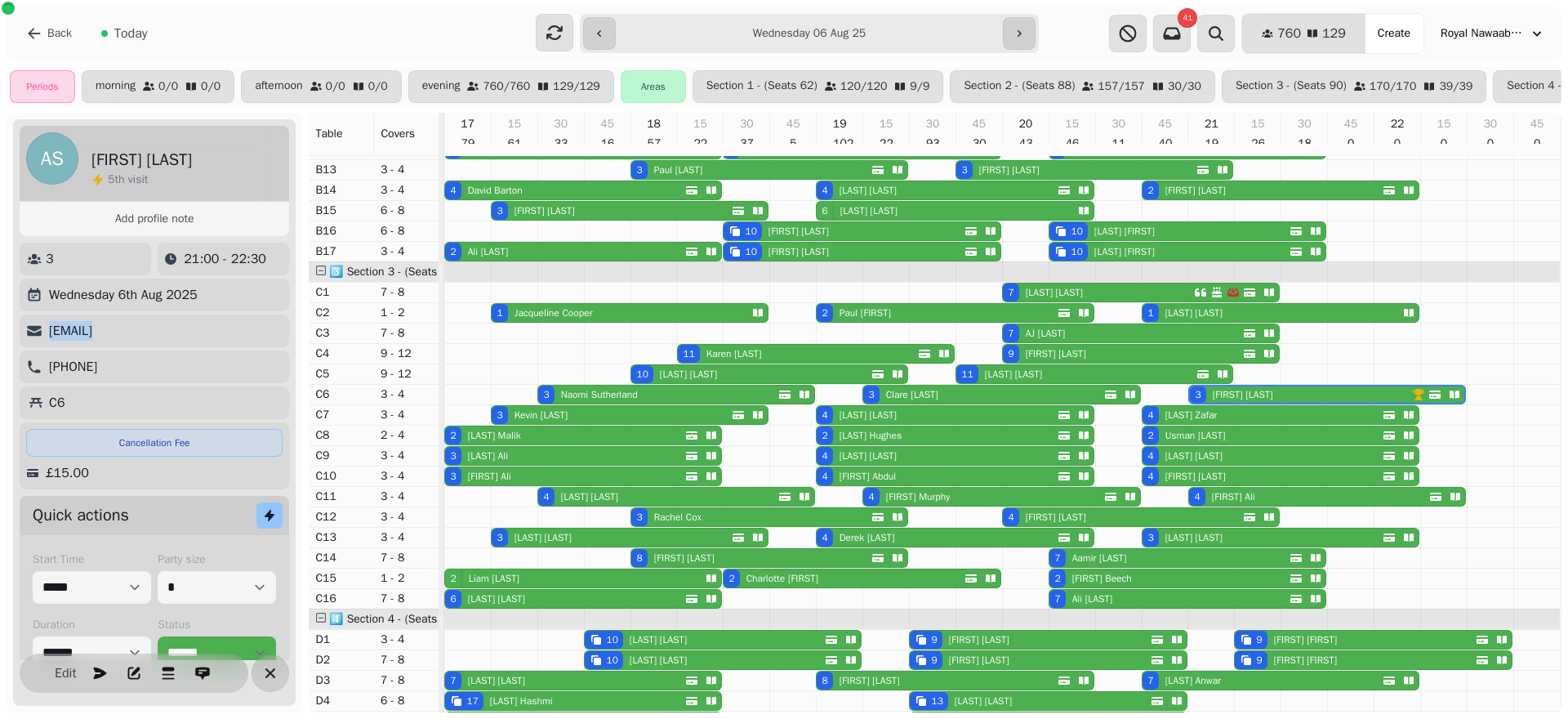 click on "[EMAIL]" at bounding box center (70, 331) 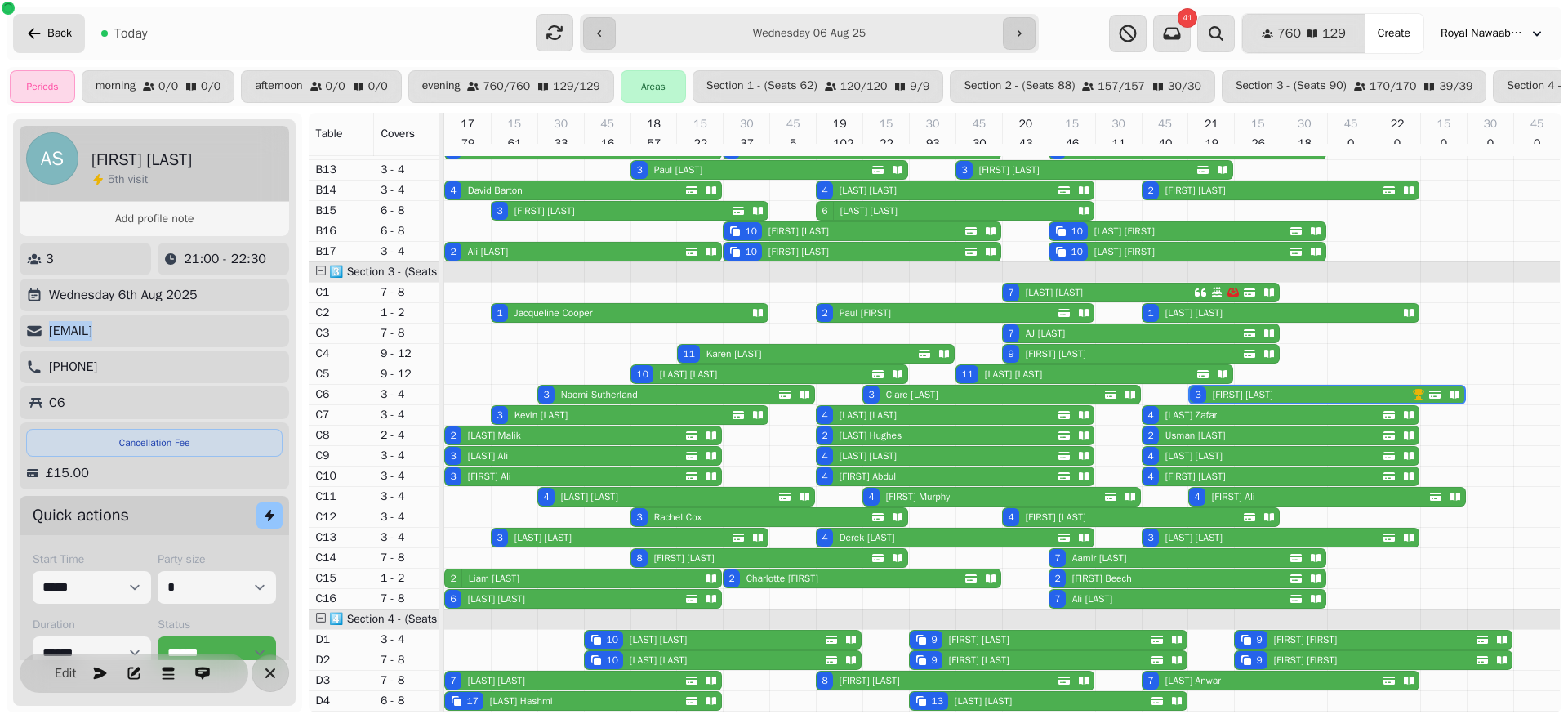 click on "Back" at bounding box center (49, 33) 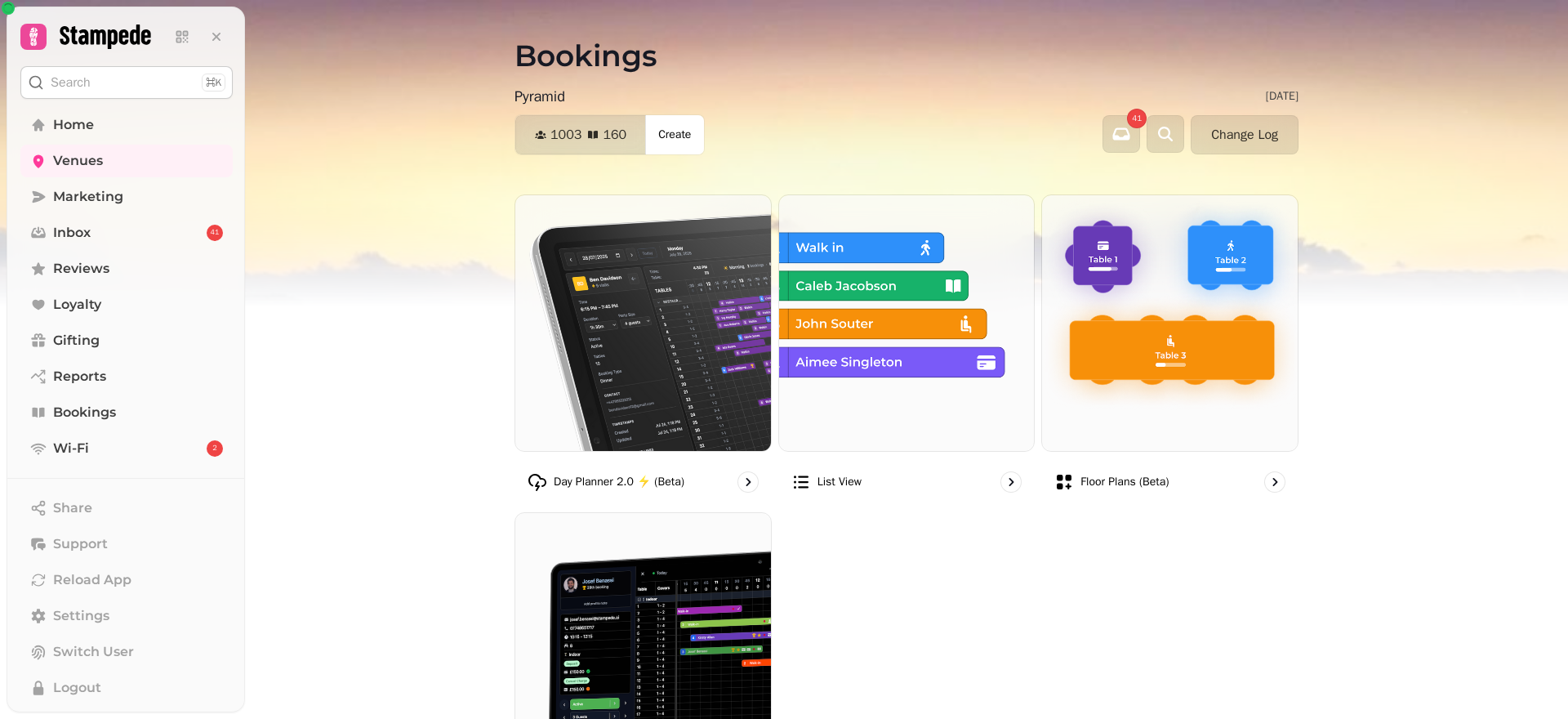 click on "Search ⌘K" at bounding box center (127, 83) 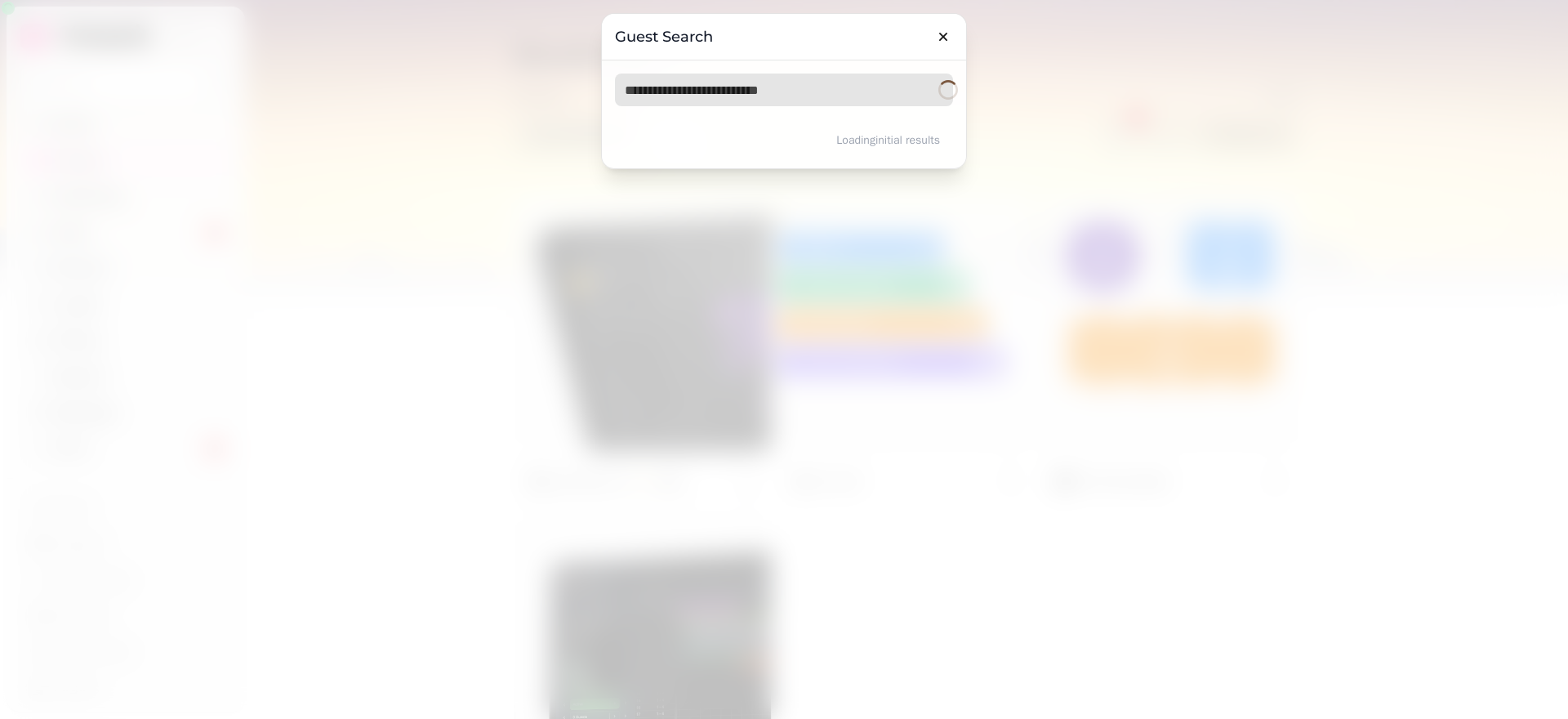 click at bounding box center (784, 90) 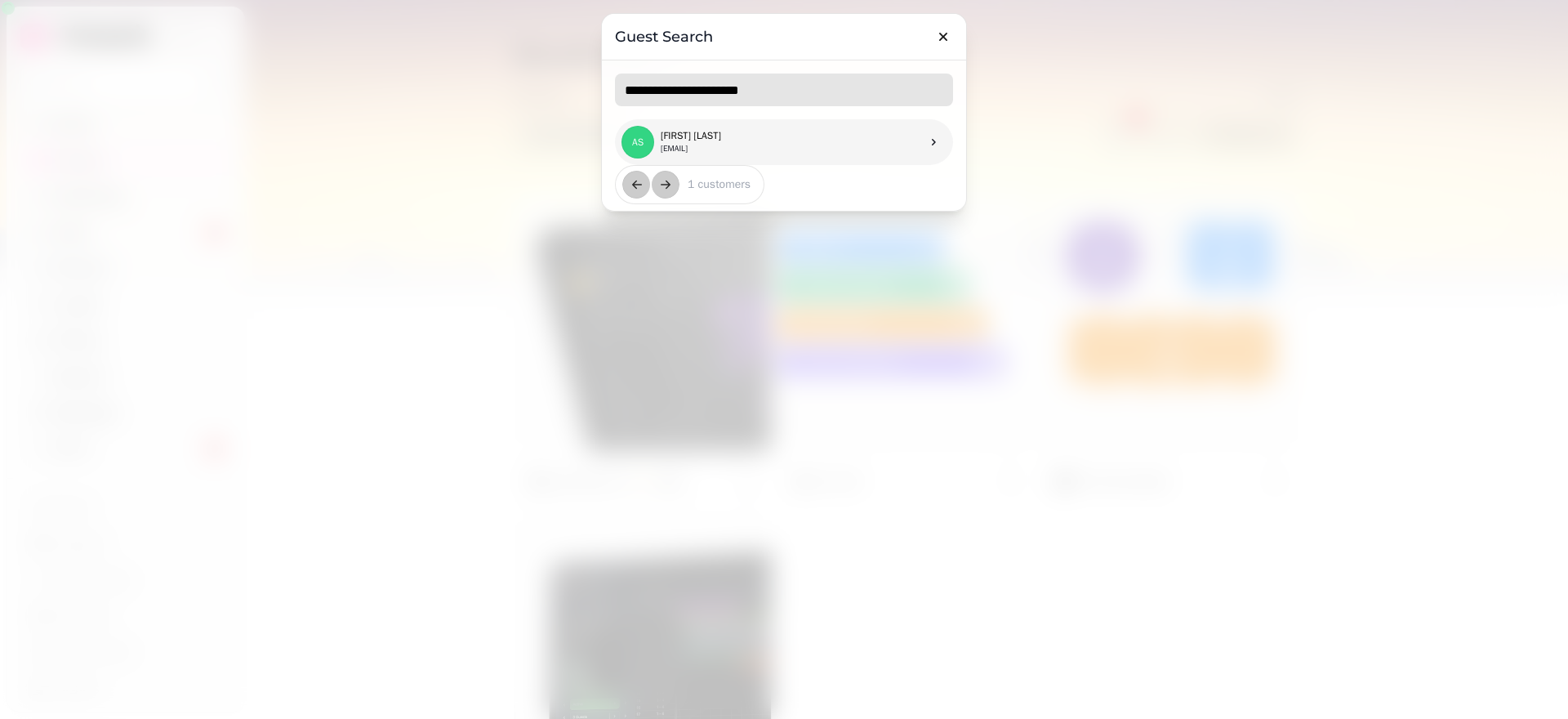 type on "**********" 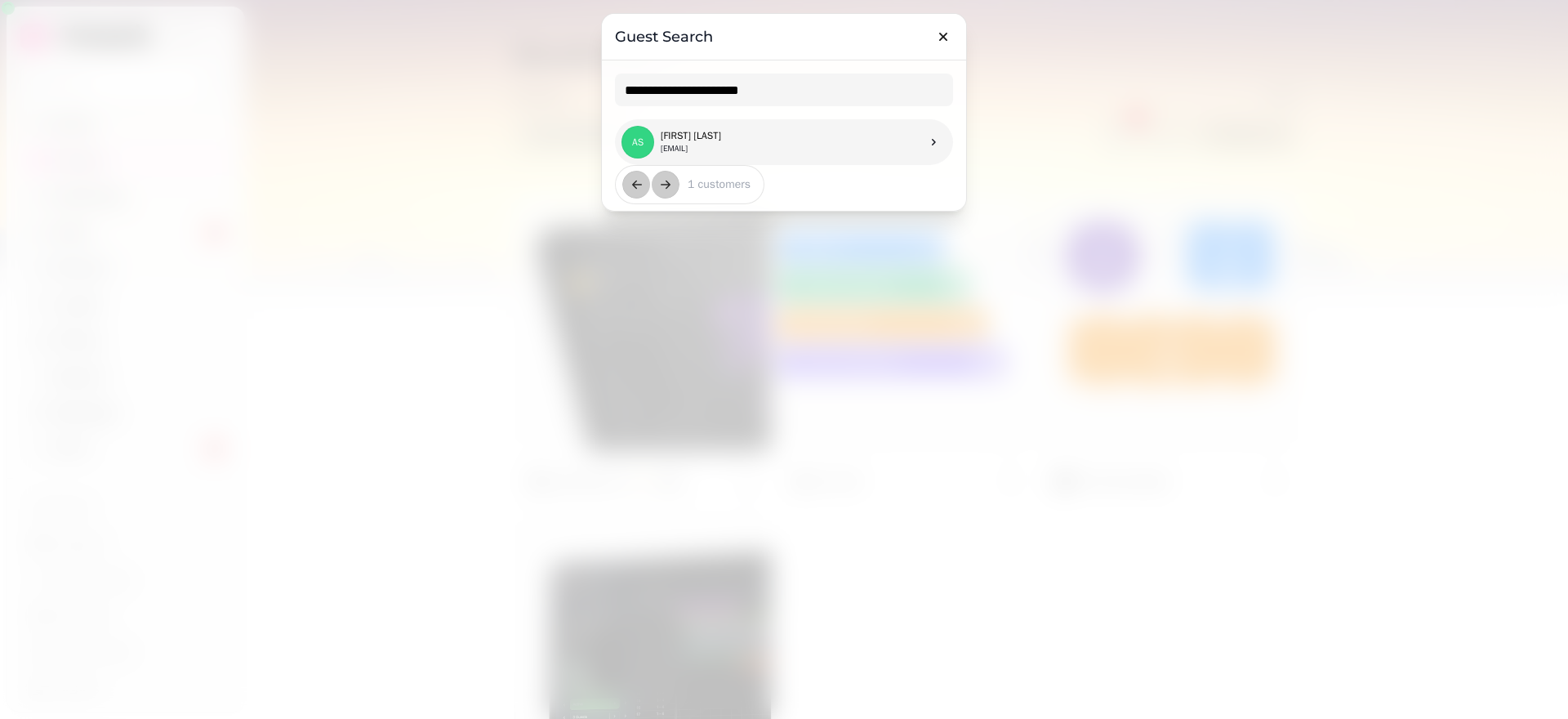 click on "[FIRST] [LAST] [EMAIL]" at bounding box center (784, 142) 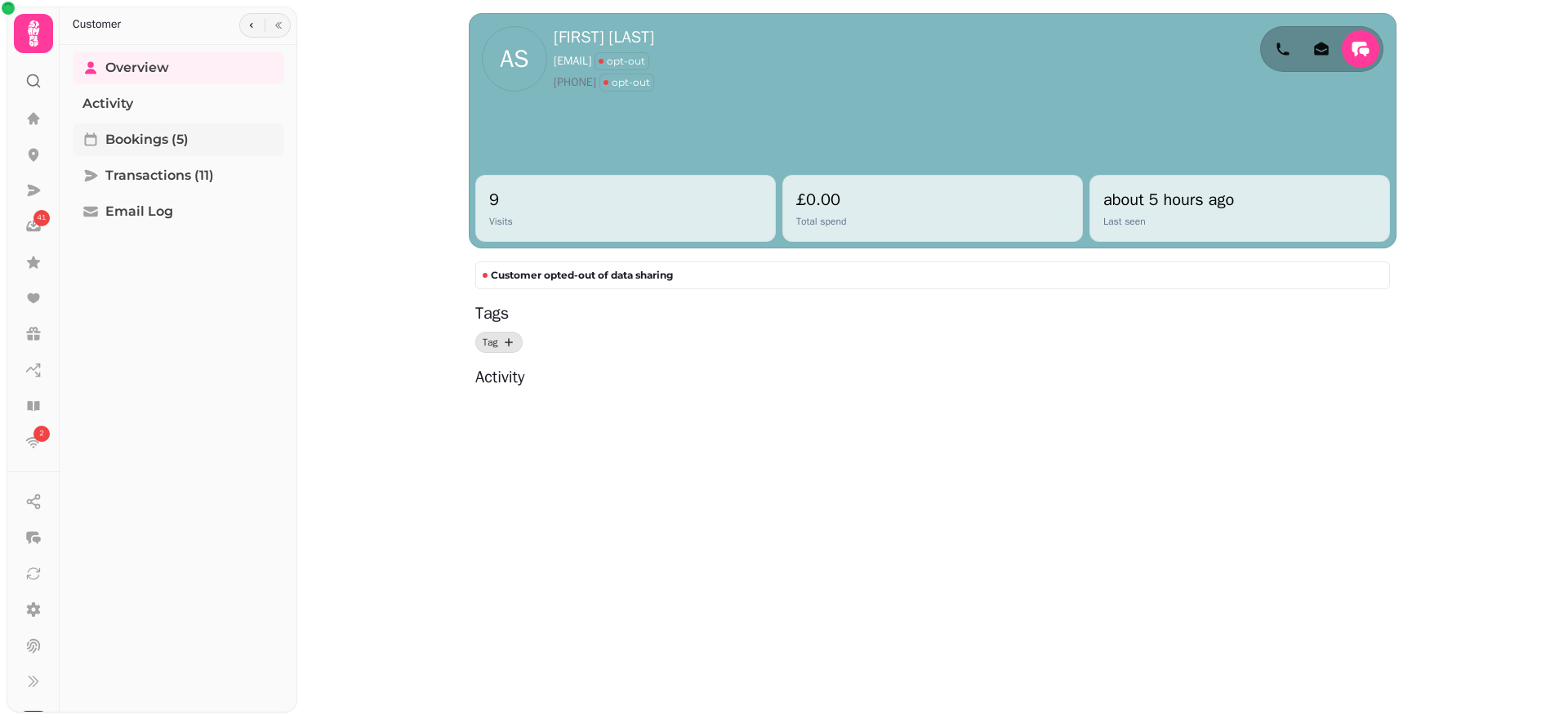 click on "Bookings (5)" at bounding box center [147, 140] 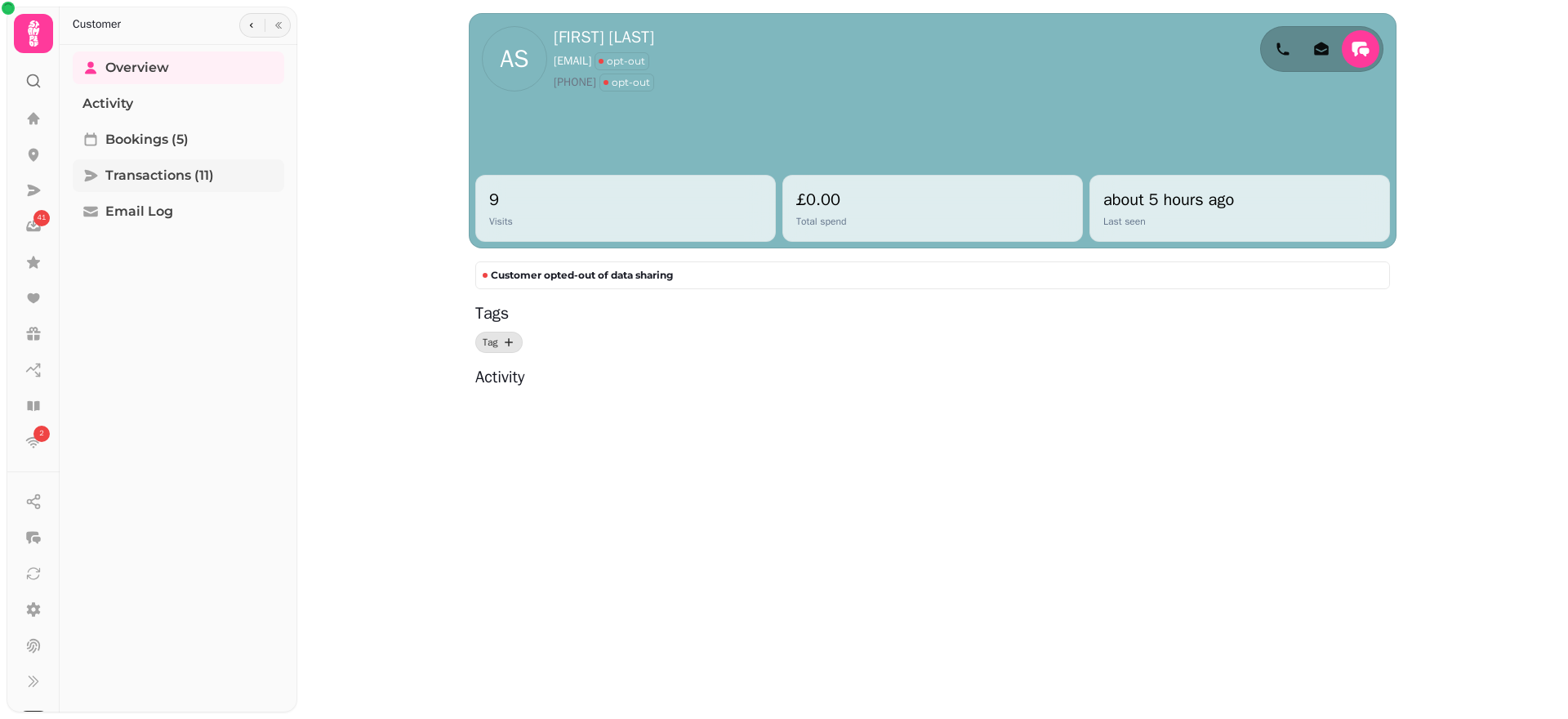 select on "**" 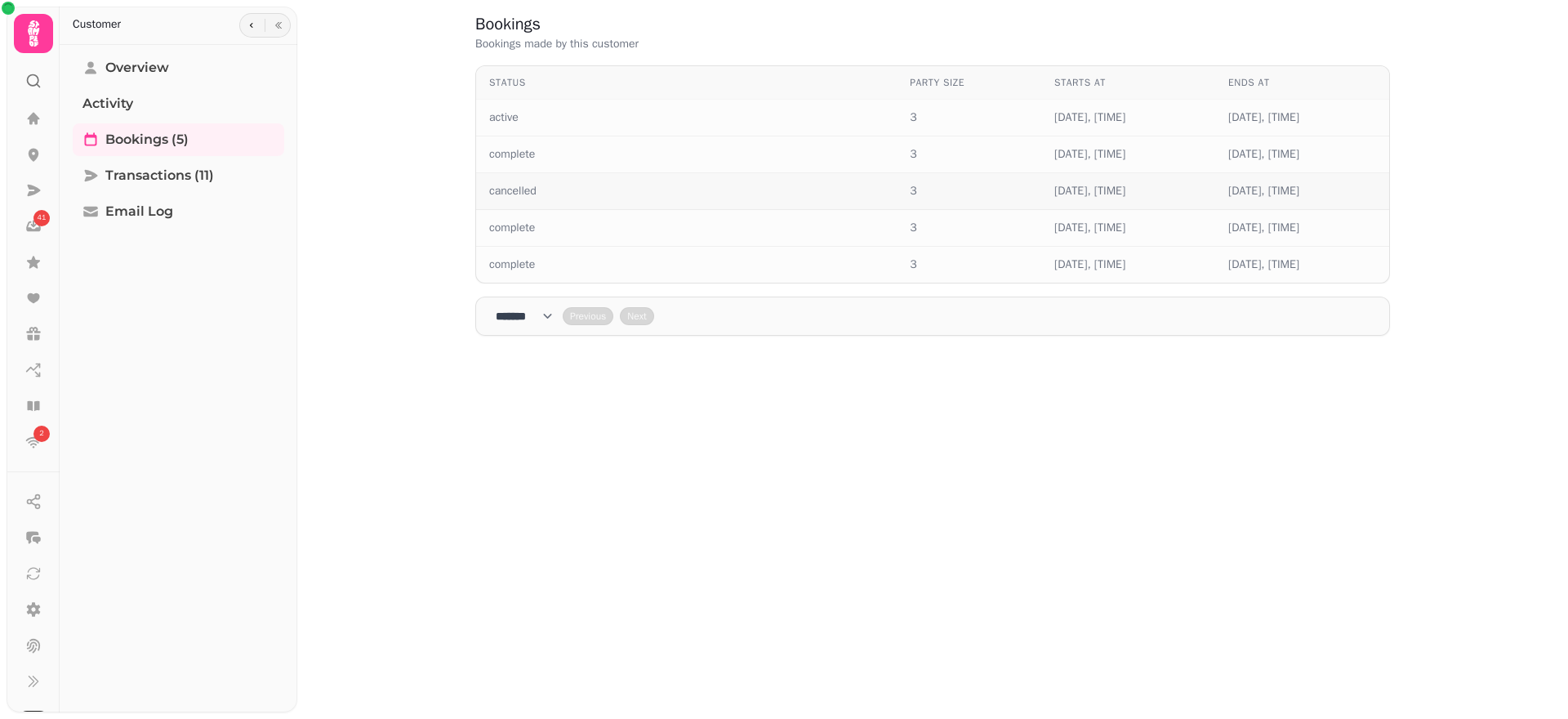 click on "cancelled" at bounding box center (686, 191) 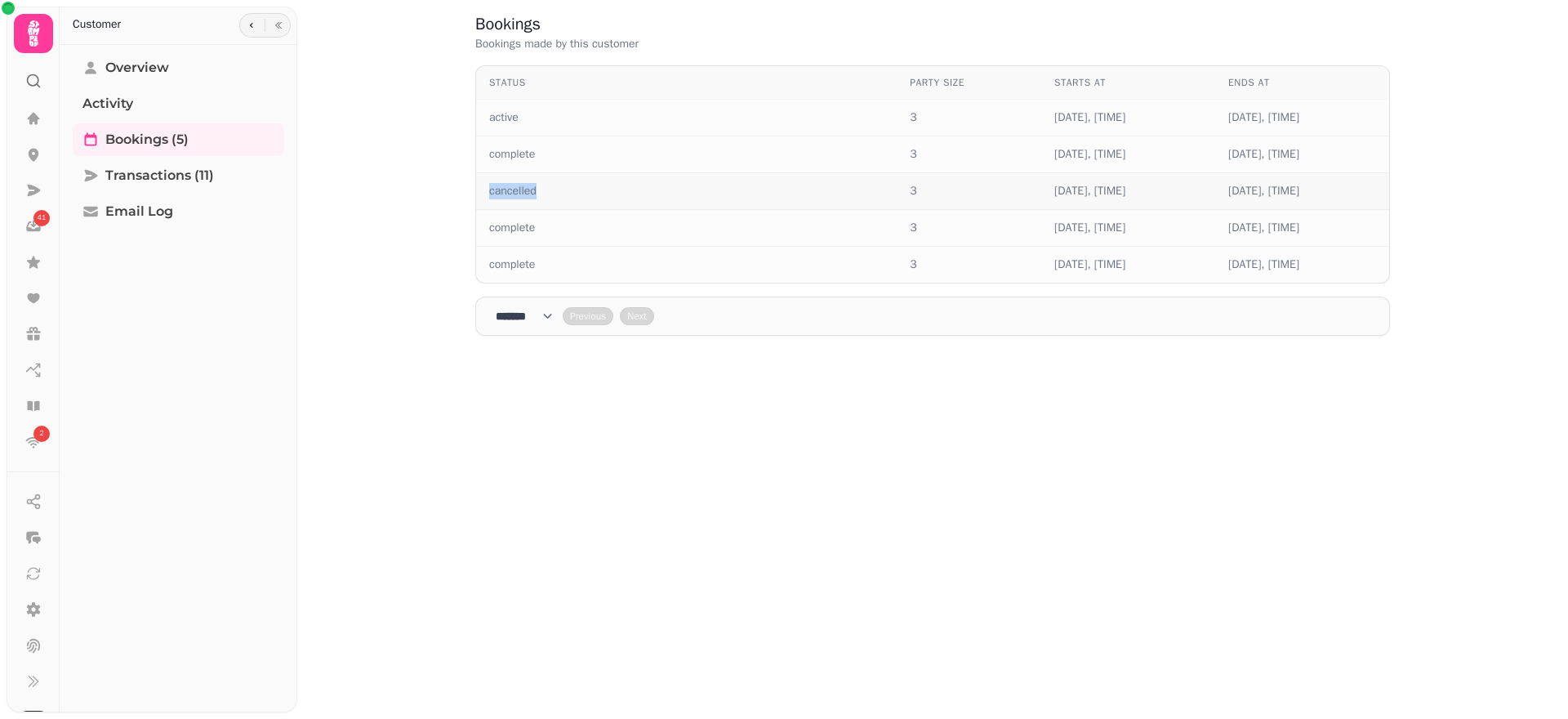 click on "cancelled" at bounding box center [686, 191] 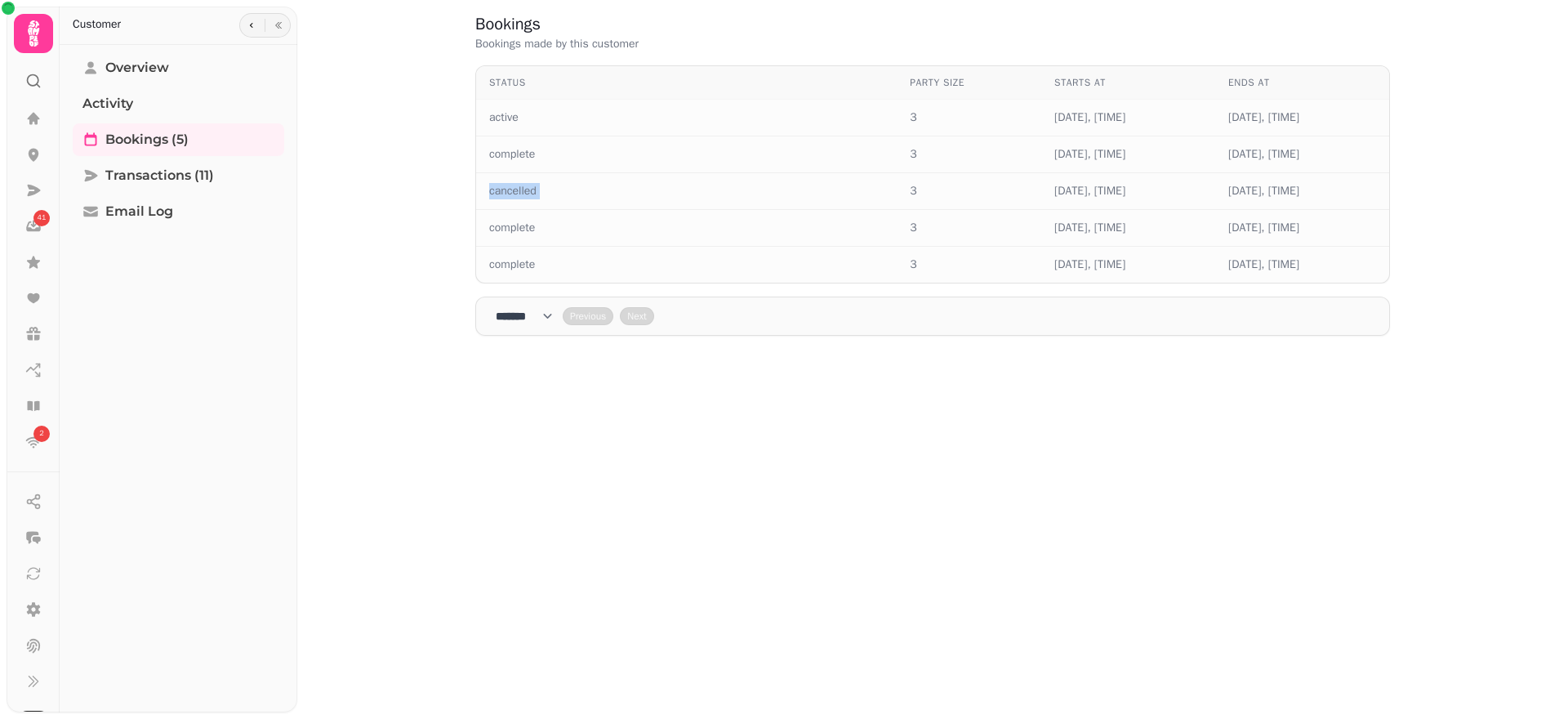 click 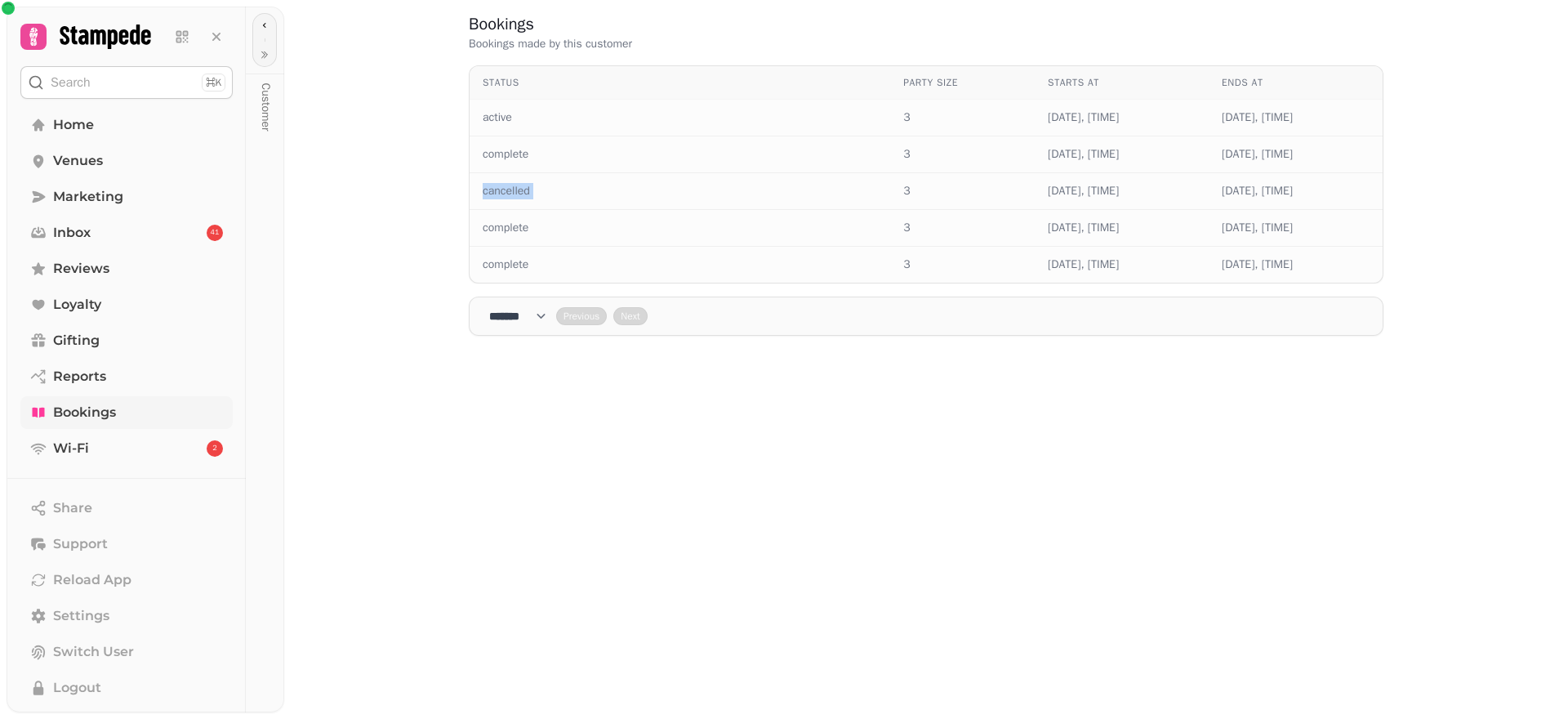 click on "Bookings" at bounding box center (127, 413) 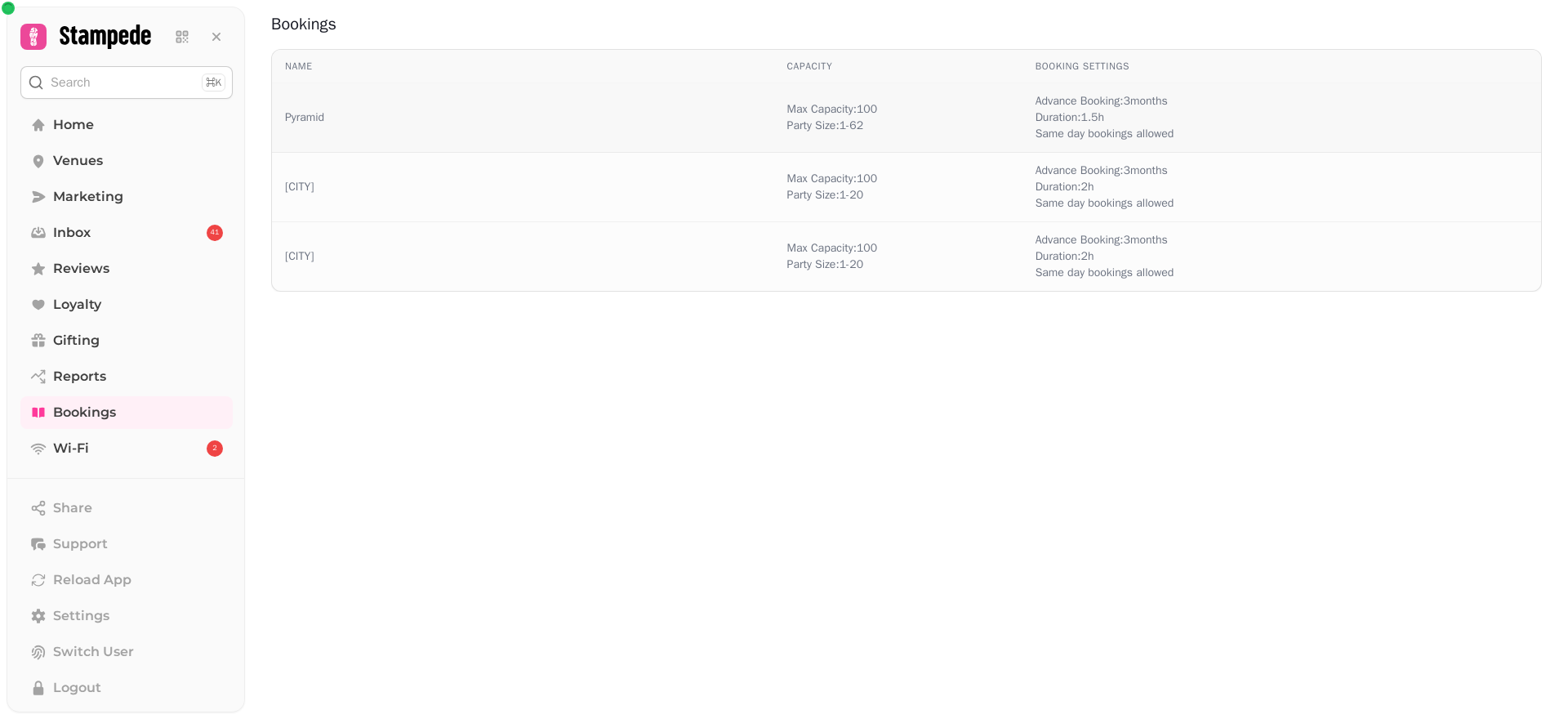 click on "Pyramid" at bounding box center [523, 118] 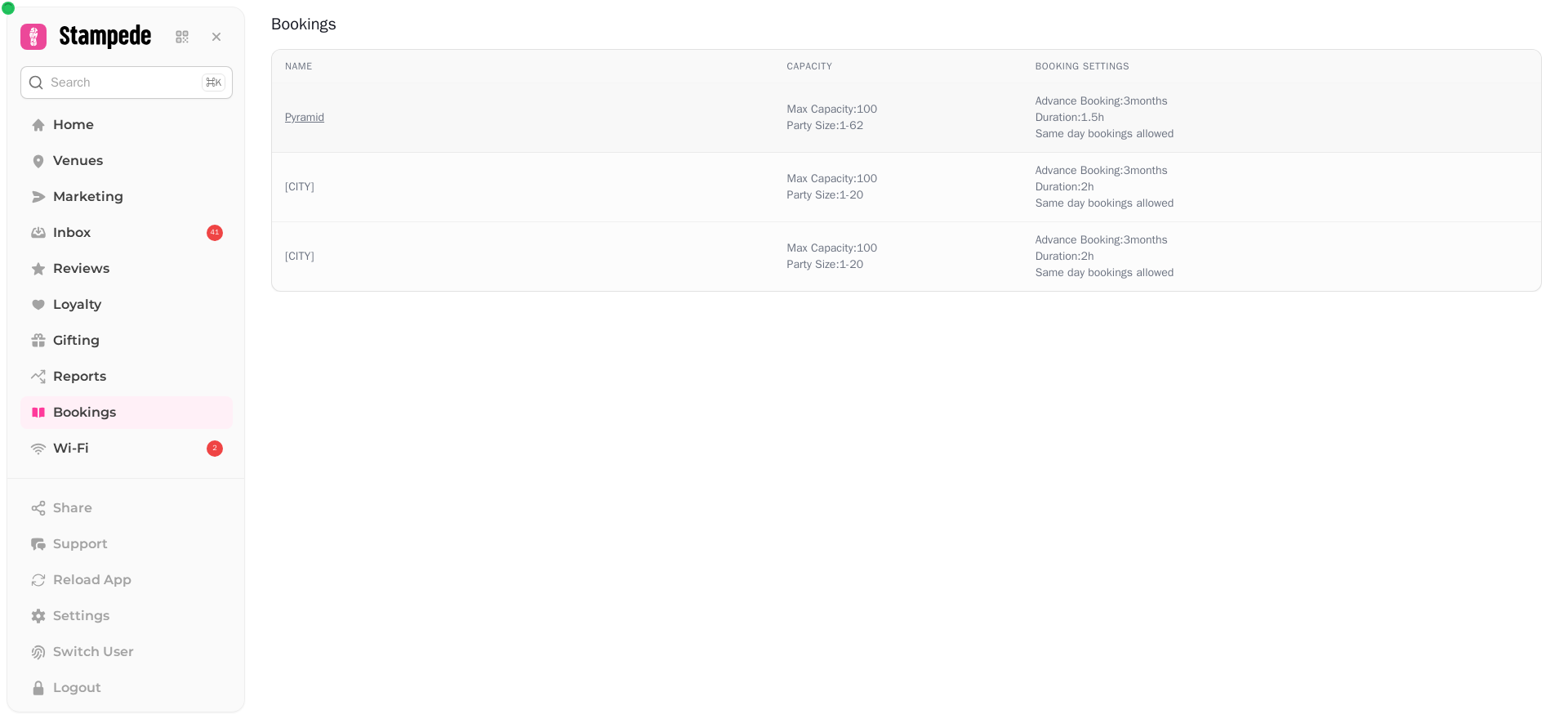 click on "Pyramid" at bounding box center (305, 118) 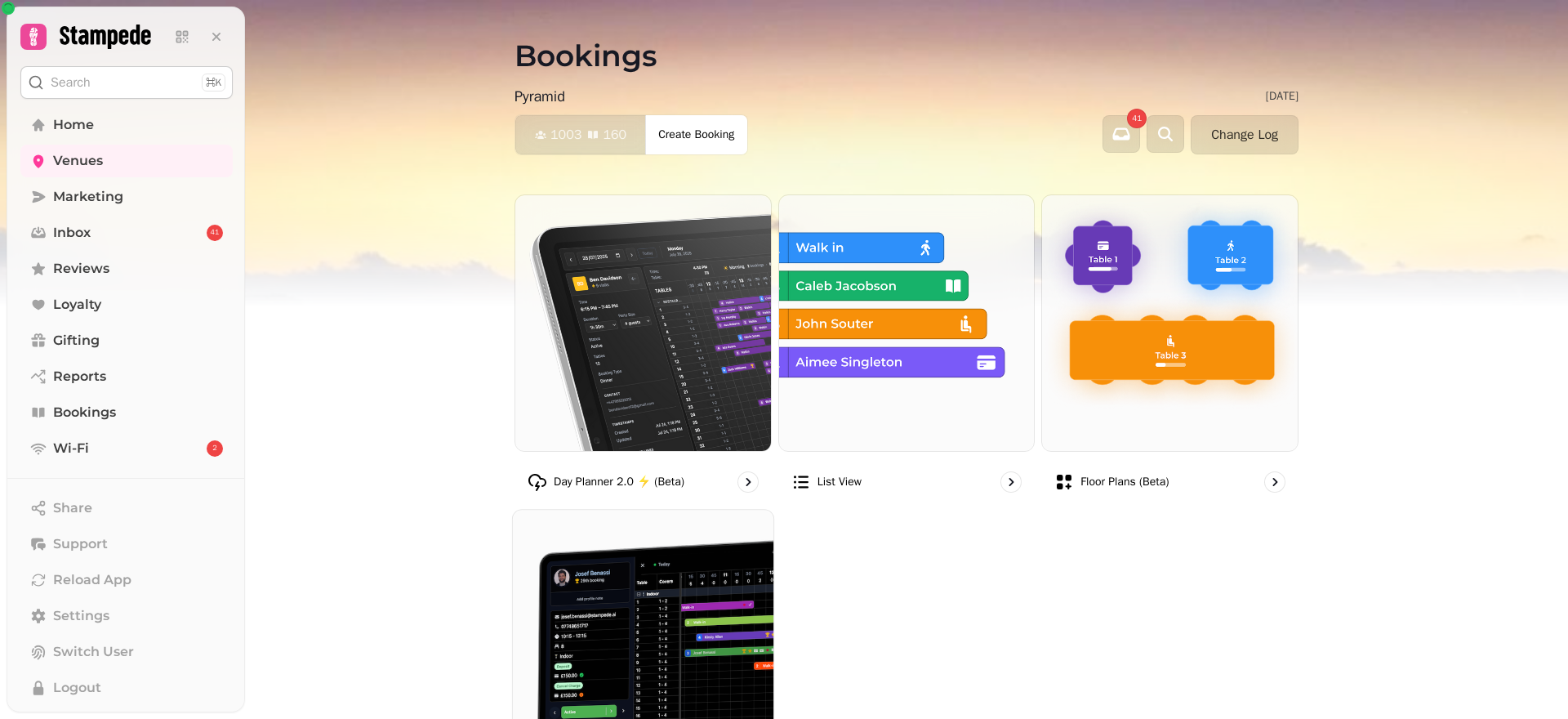 click at bounding box center [643, 640] 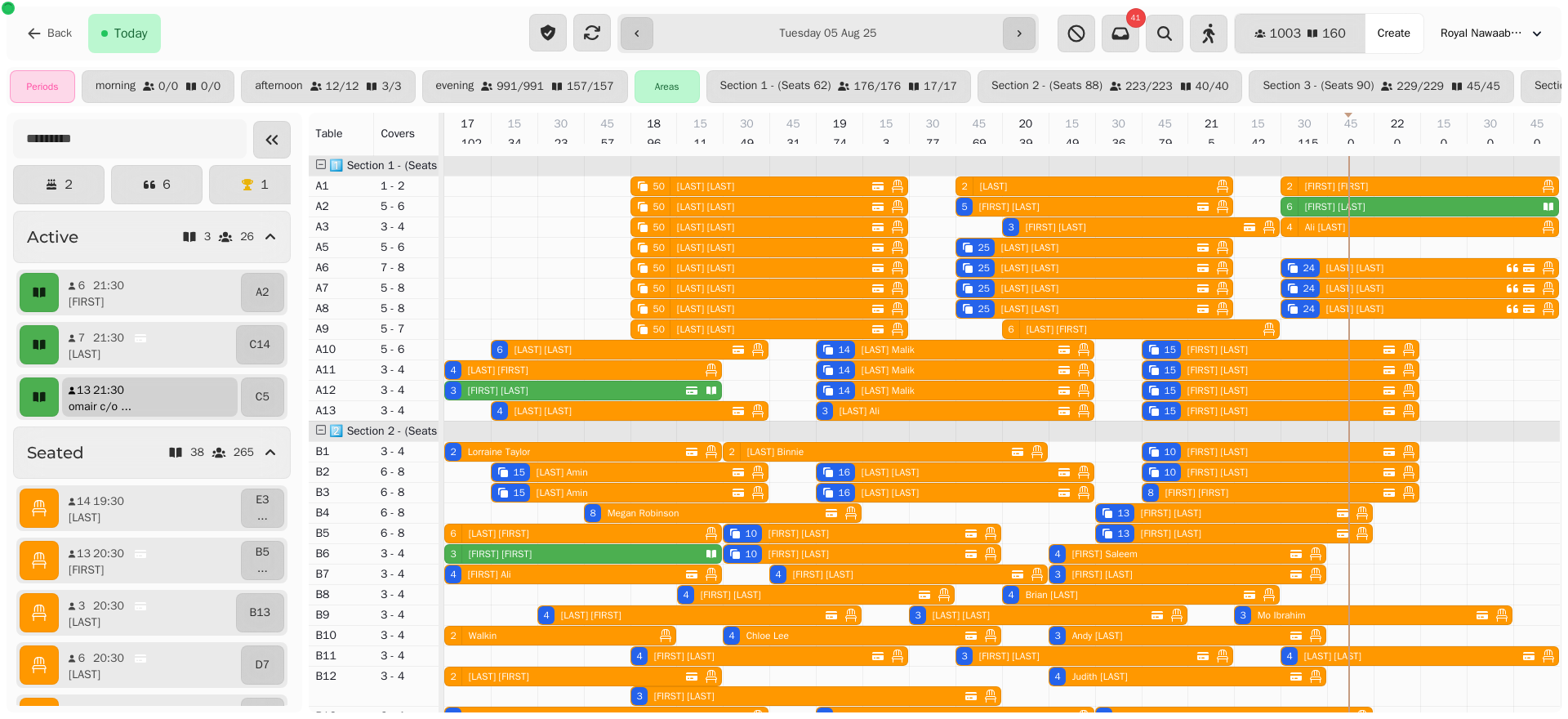 click on "21:30" at bounding box center (109, 391) 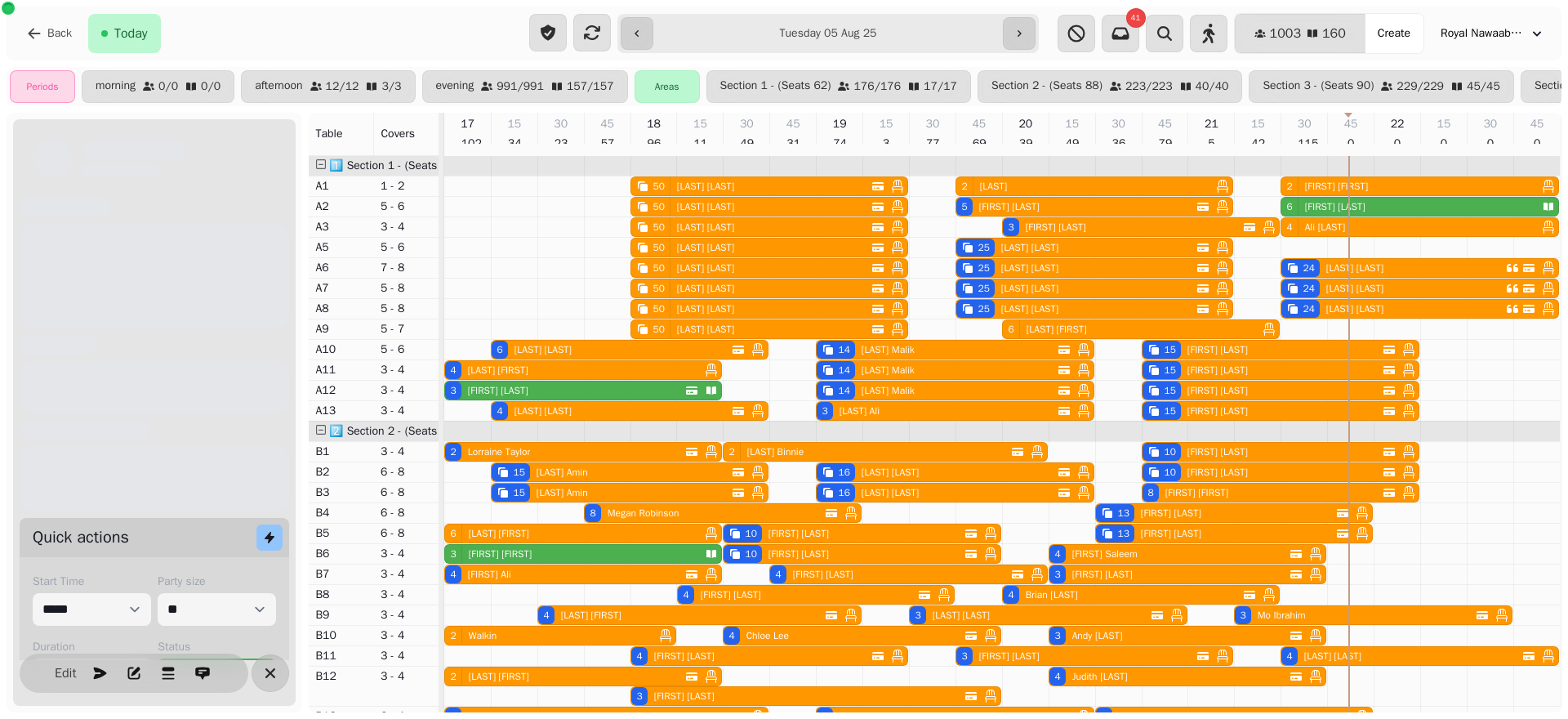 scroll, scrollTop: 0, scrollLeft: 11, axis: horizontal 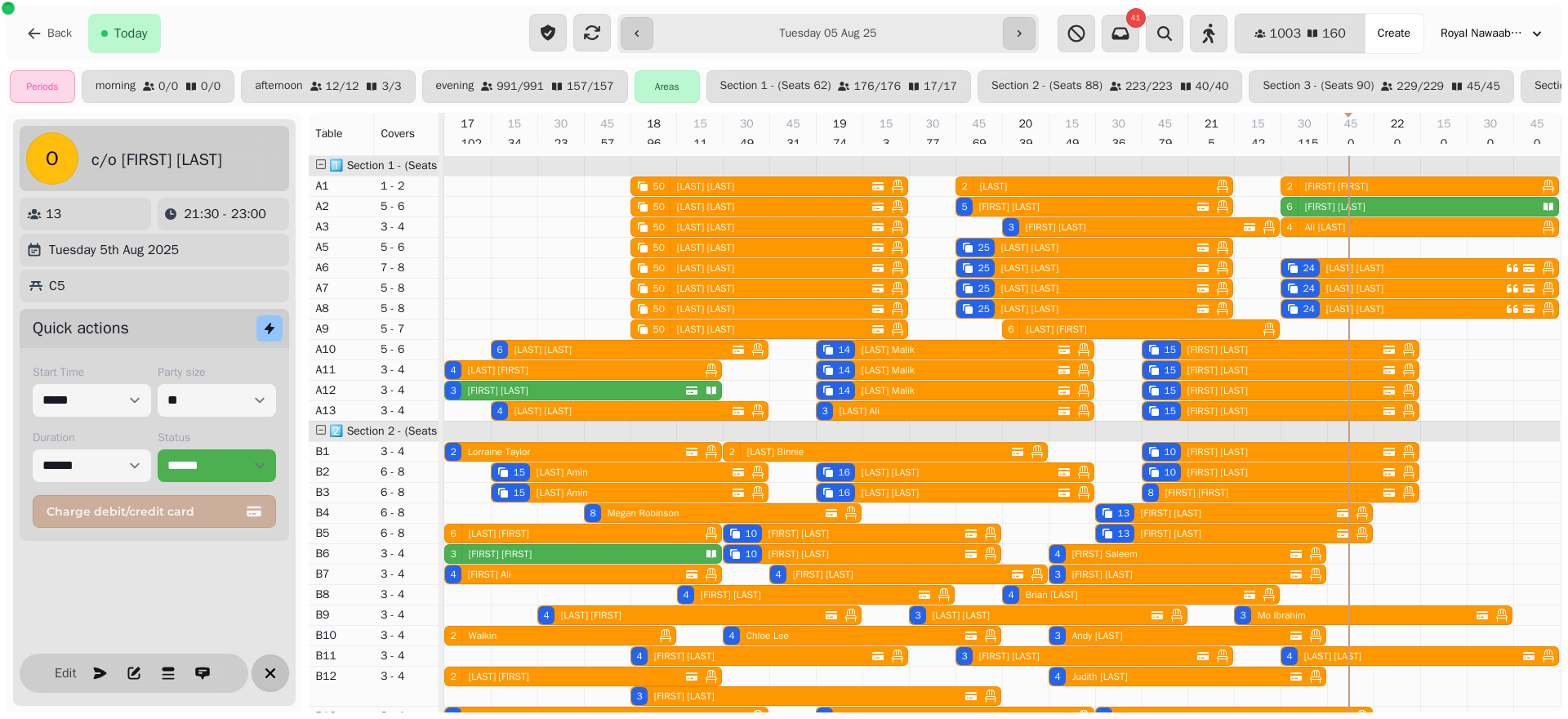 click 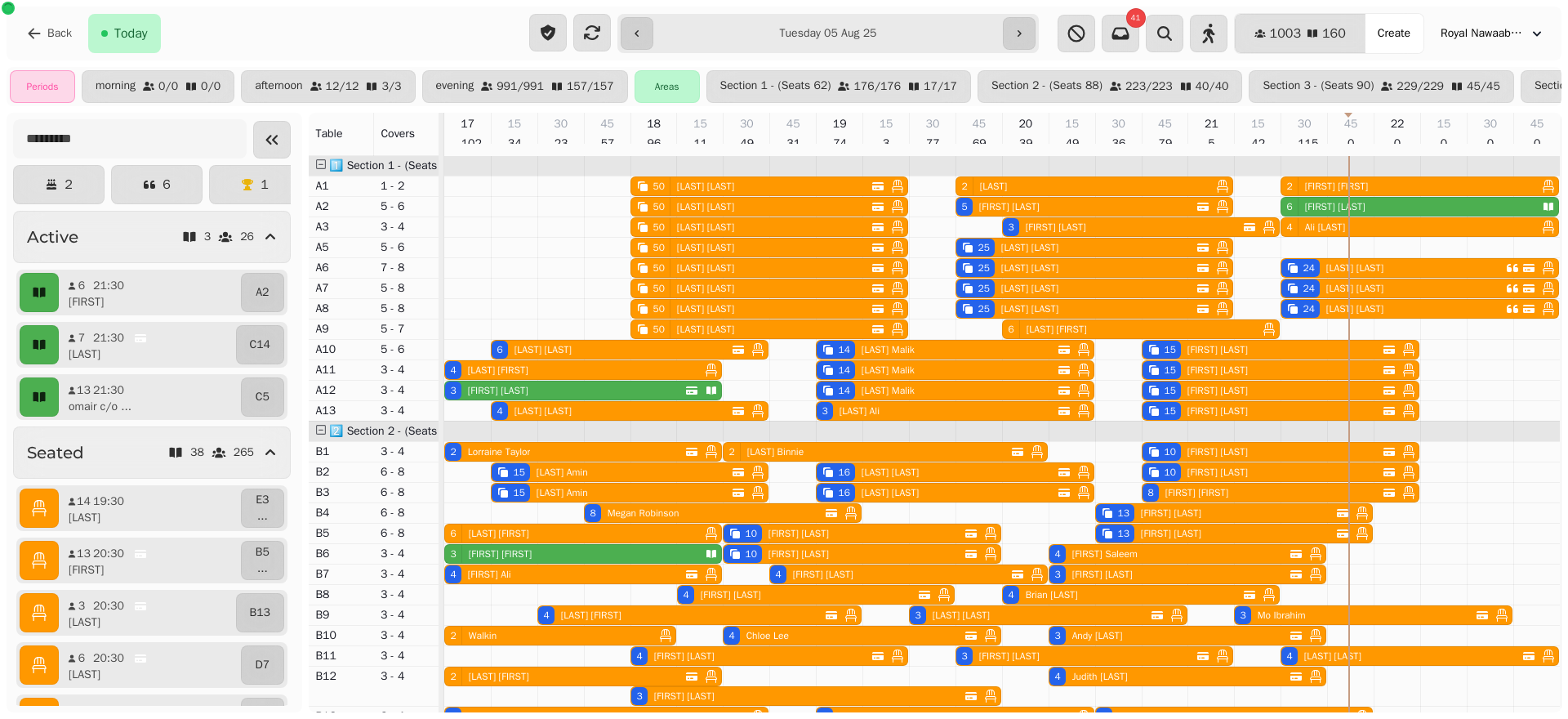 scroll, scrollTop: 187, scrollLeft: 11, axis: both 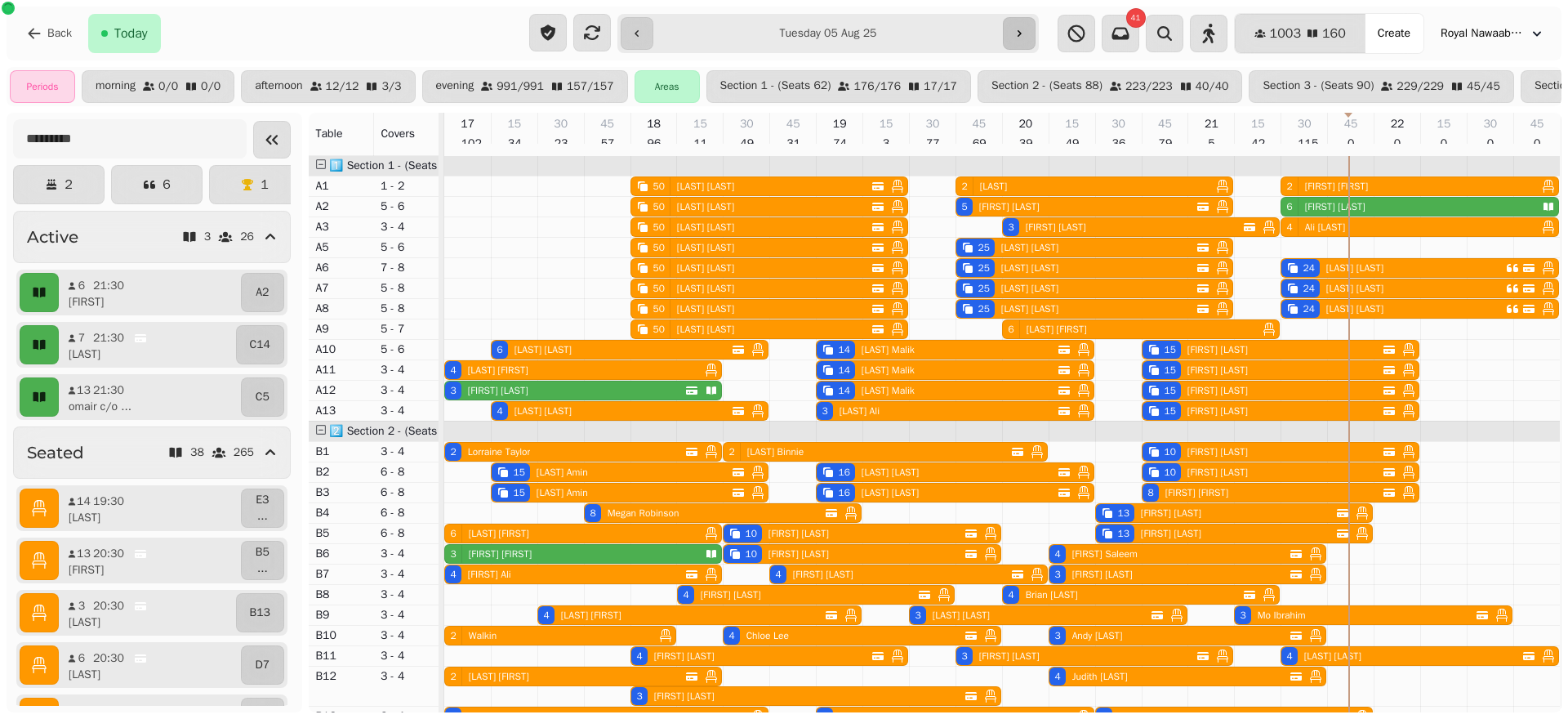 click at bounding box center [1019, 33] 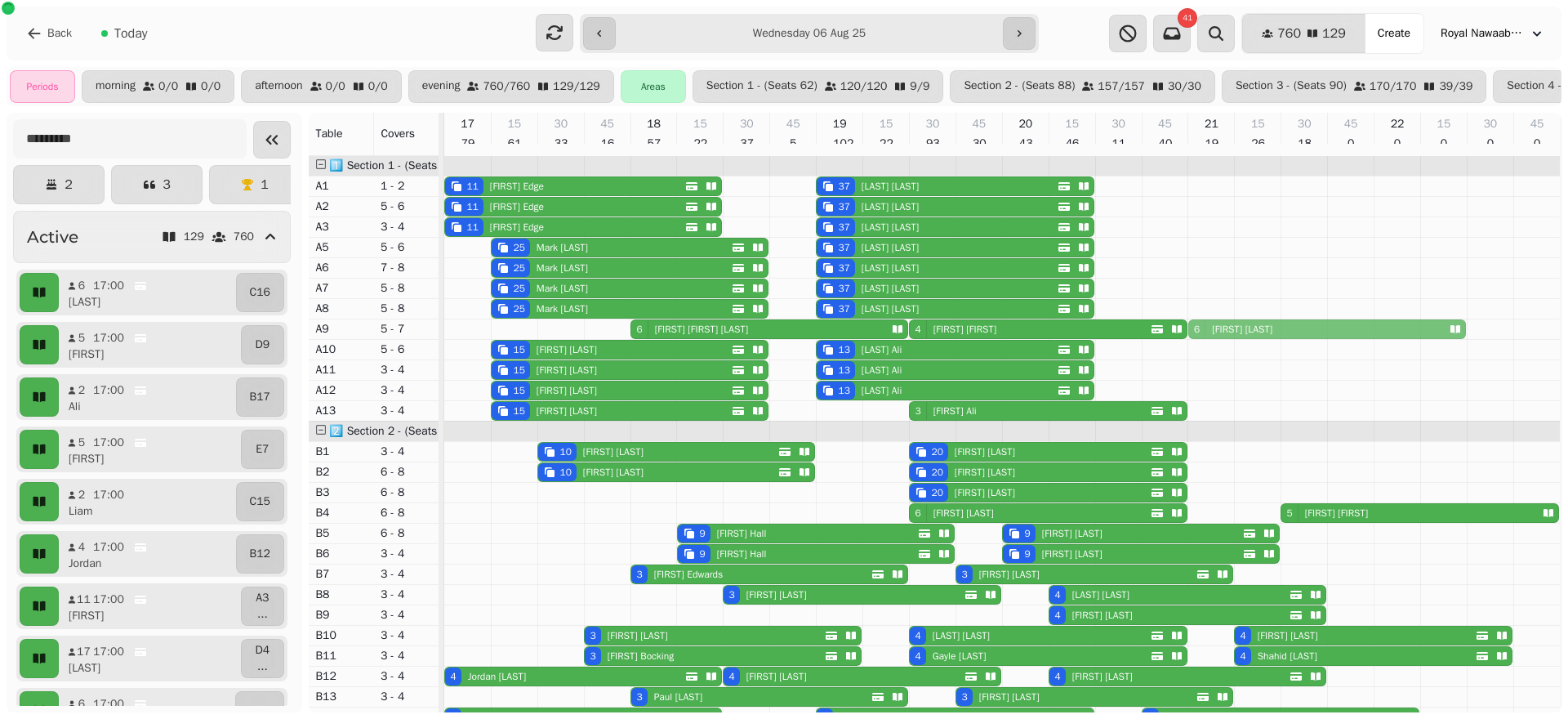 drag, startPoint x: 1244, startPoint y: 212, endPoint x: 1250, endPoint y: 332, distance: 120.14991 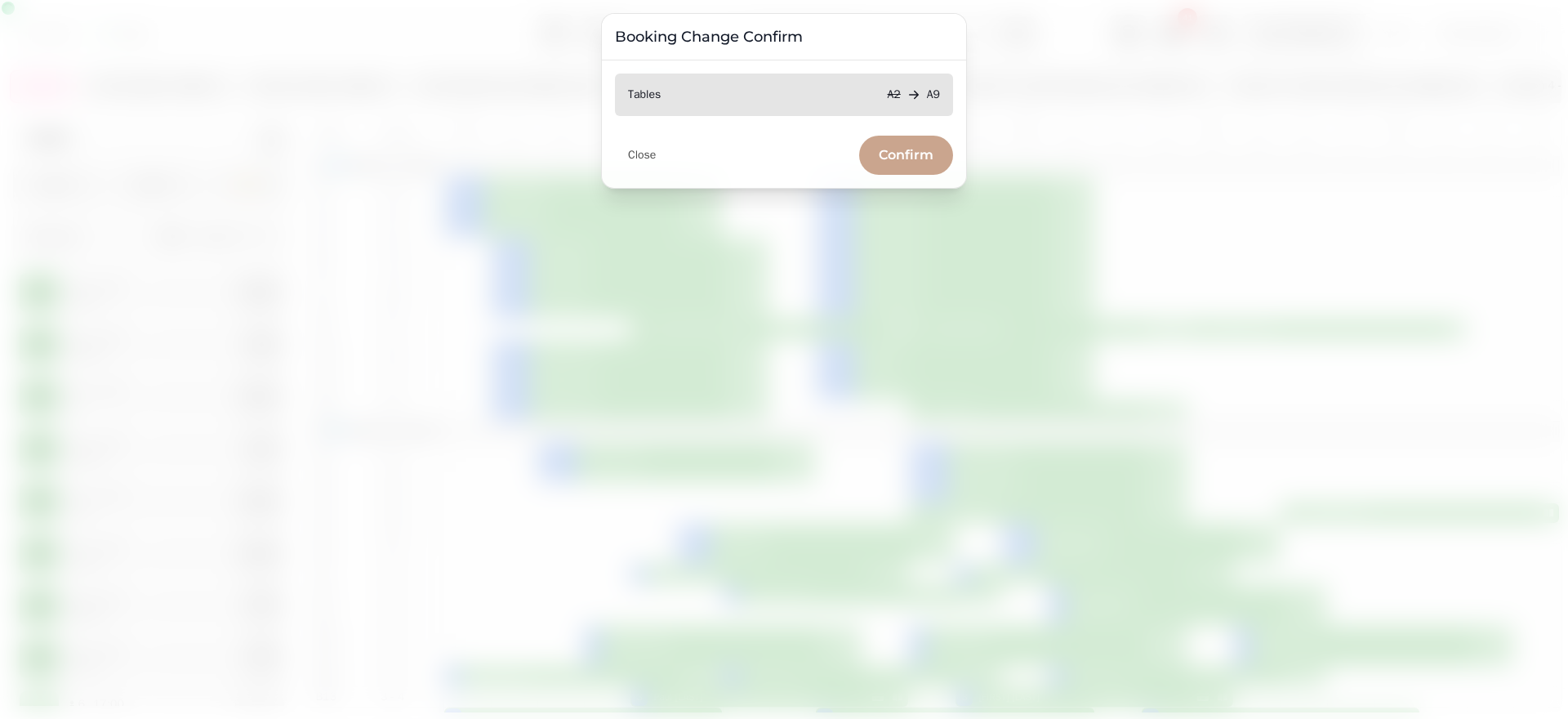 click on "Confirm" at bounding box center (906, 155) 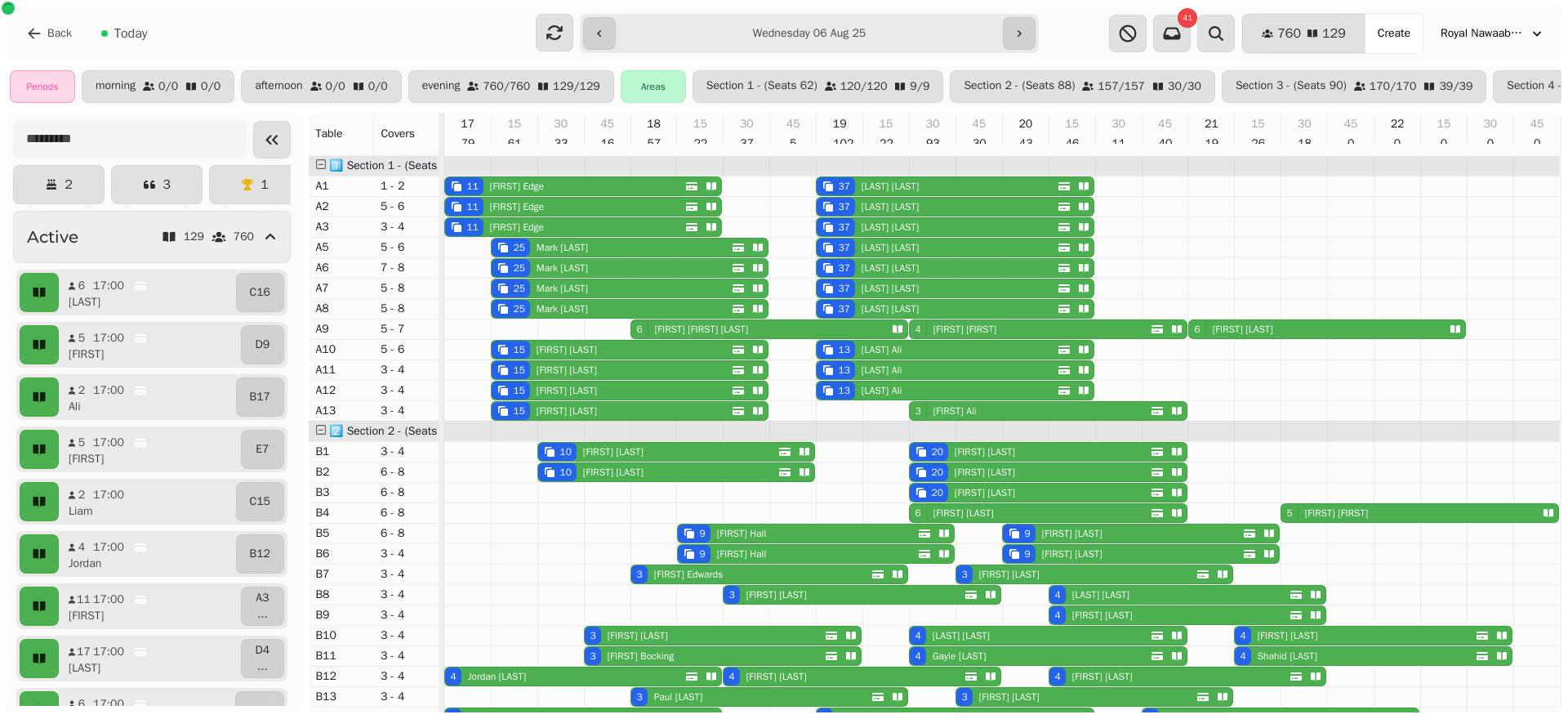 scroll, scrollTop: 996, scrollLeft: 11, axis: both 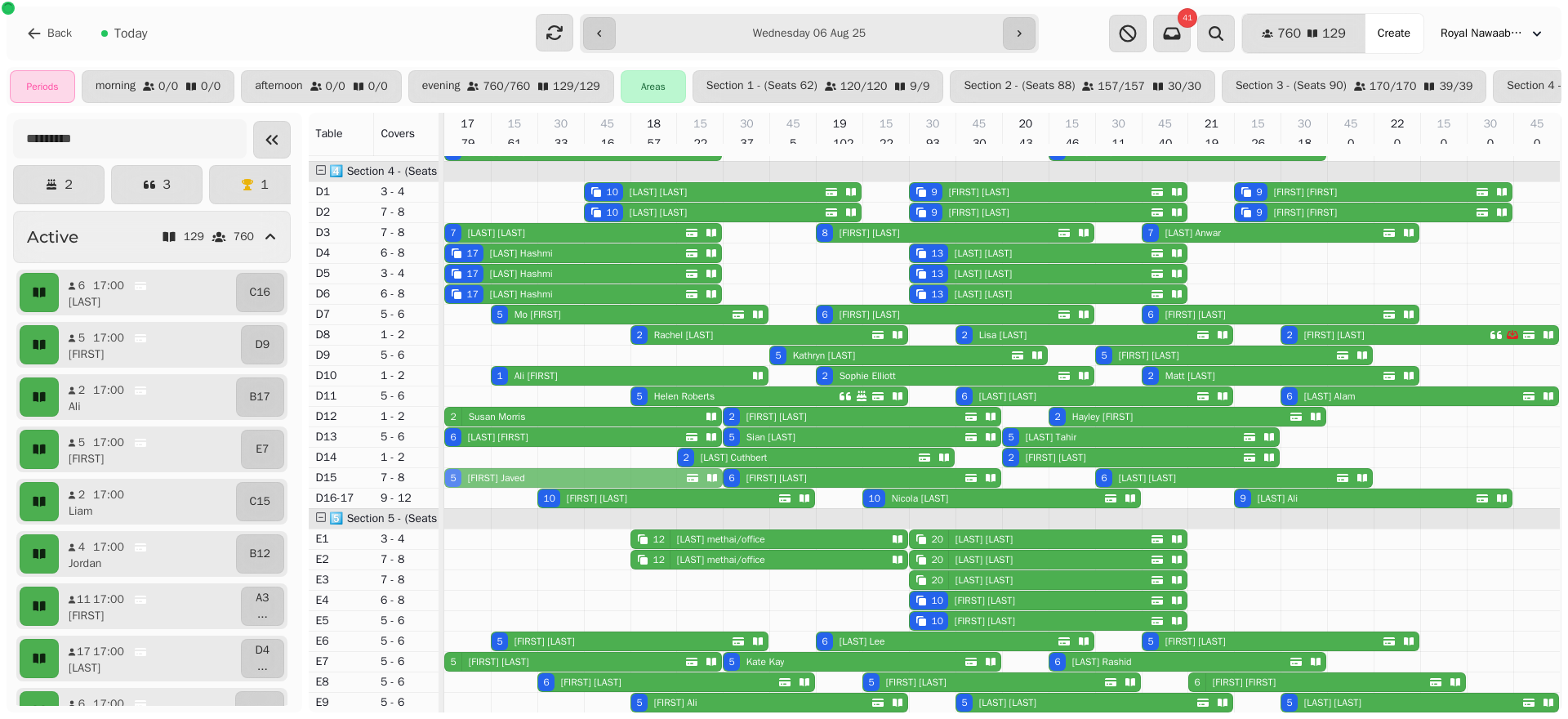 drag, startPoint x: 512, startPoint y: 340, endPoint x: 497, endPoint y: 454, distance: 114.9826 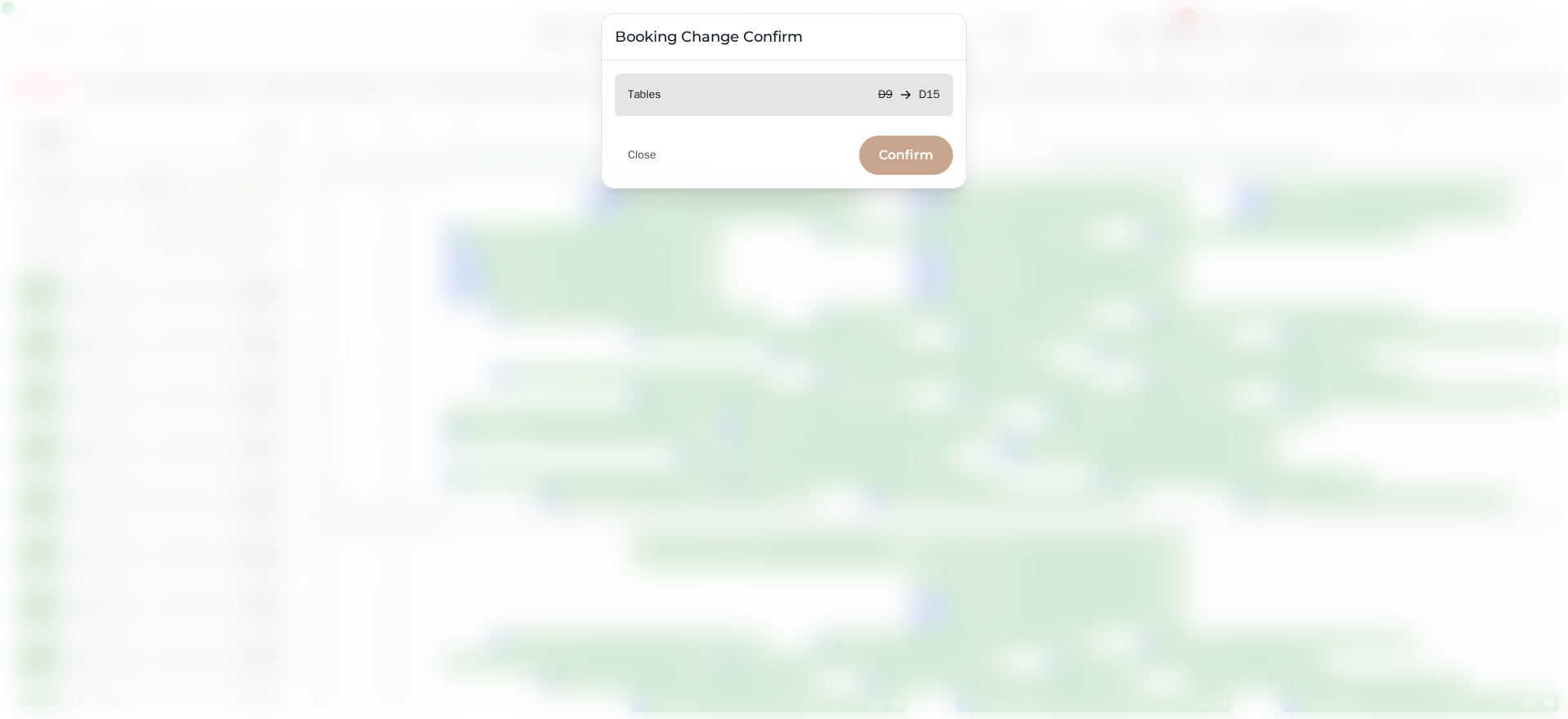 click on "Confirm" at bounding box center (906, 155) 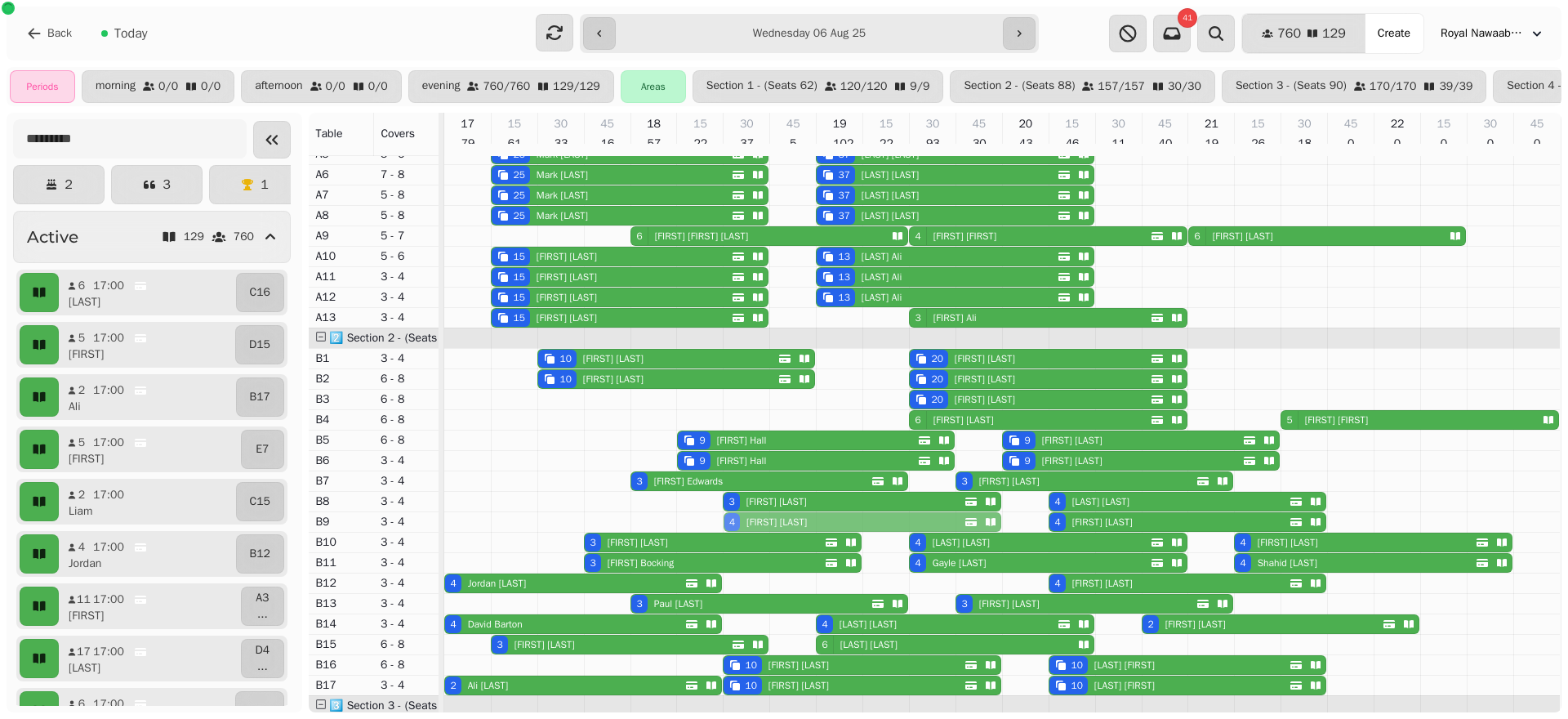 drag, startPoint x: 773, startPoint y: 593, endPoint x: 776, endPoint y: 534, distance: 59.07622 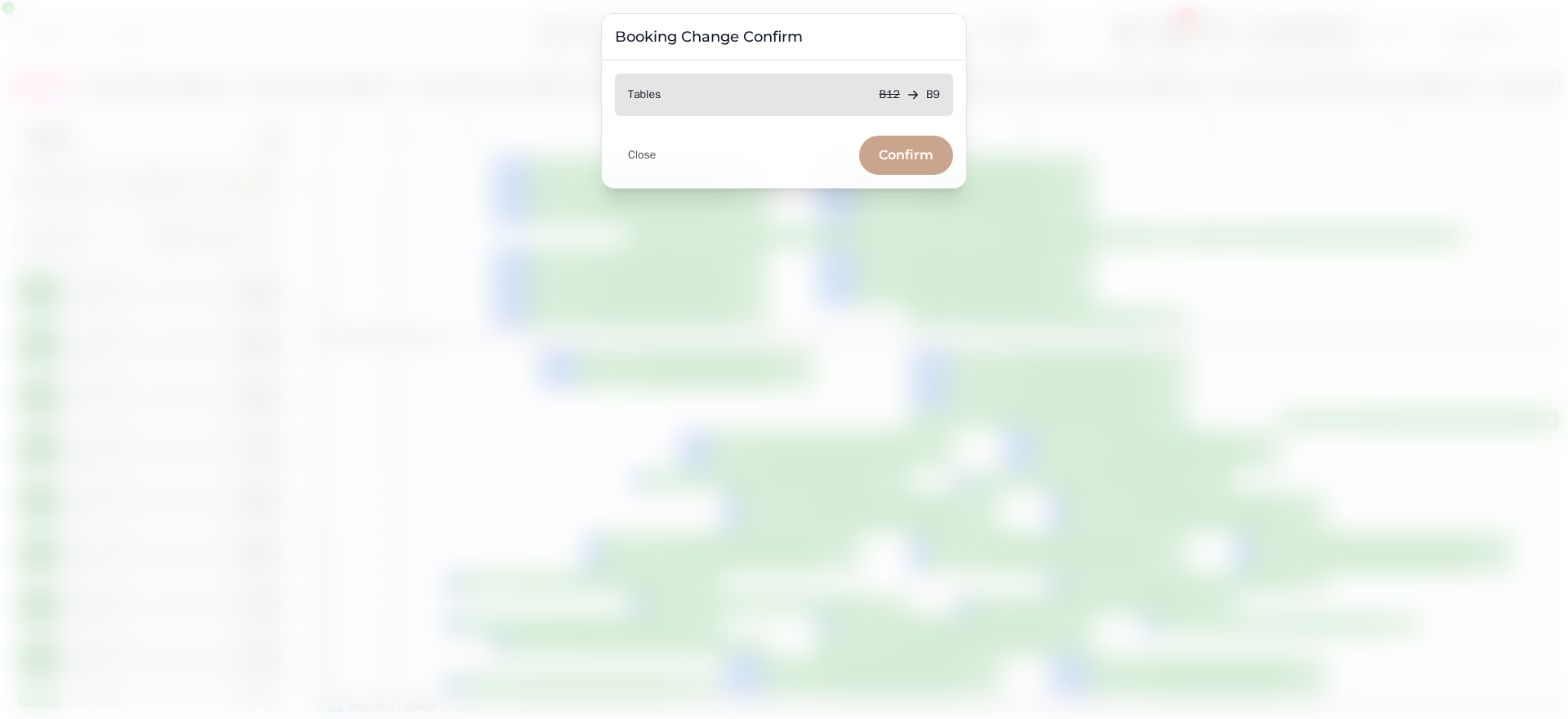 click on "Confirm" at bounding box center (906, 155) 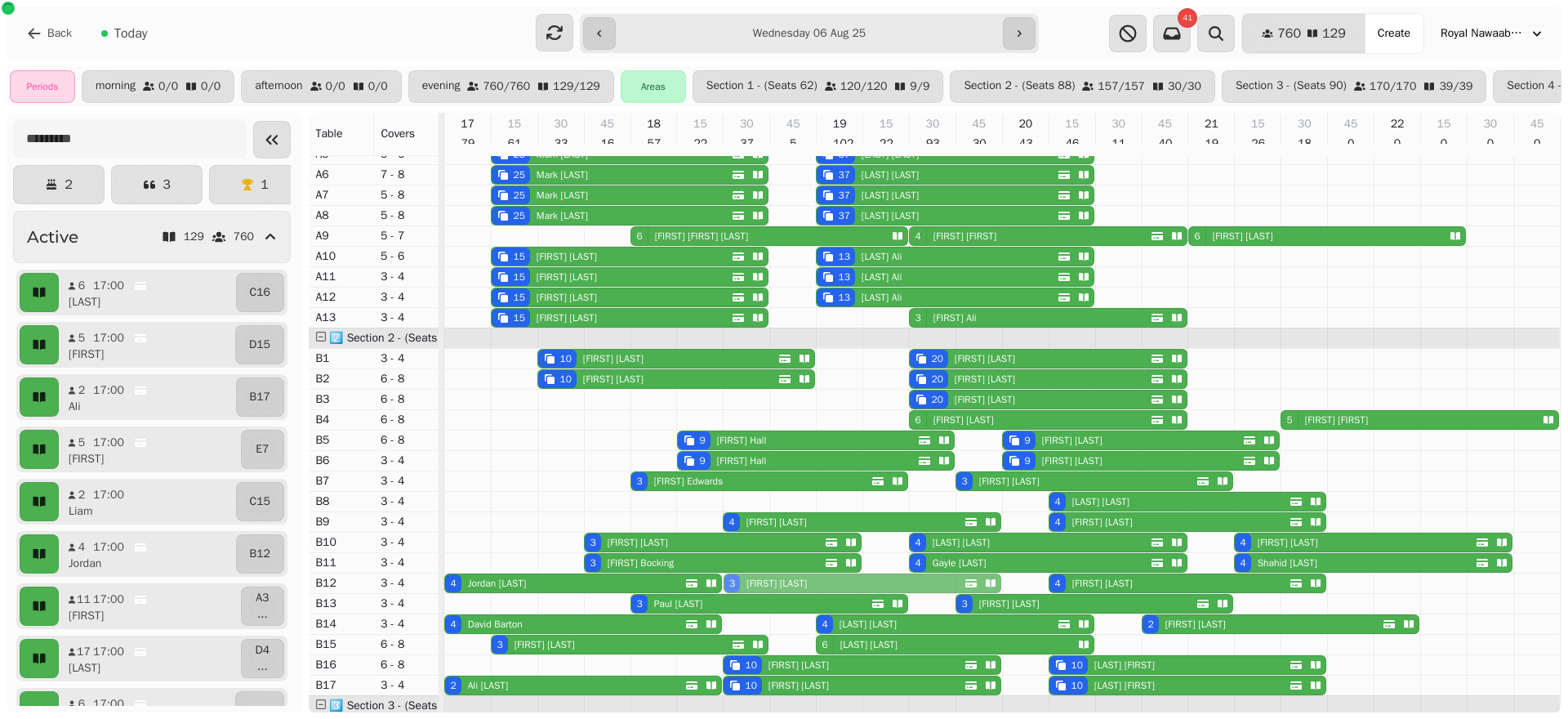 drag, startPoint x: 872, startPoint y: 516, endPoint x: 871, endPoint y: 591, distance: 75.00667 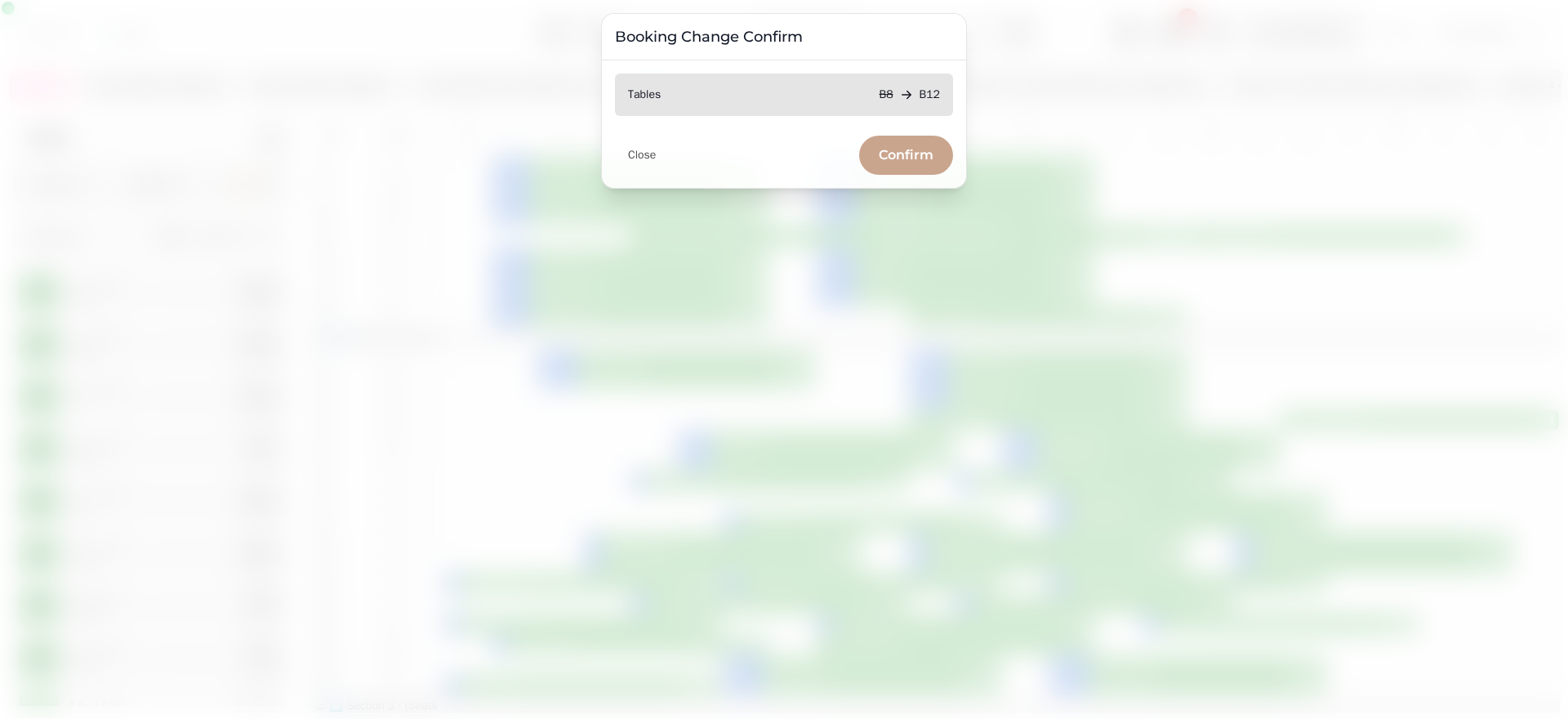 click on "Confirm" at bounding box center [906, 155] 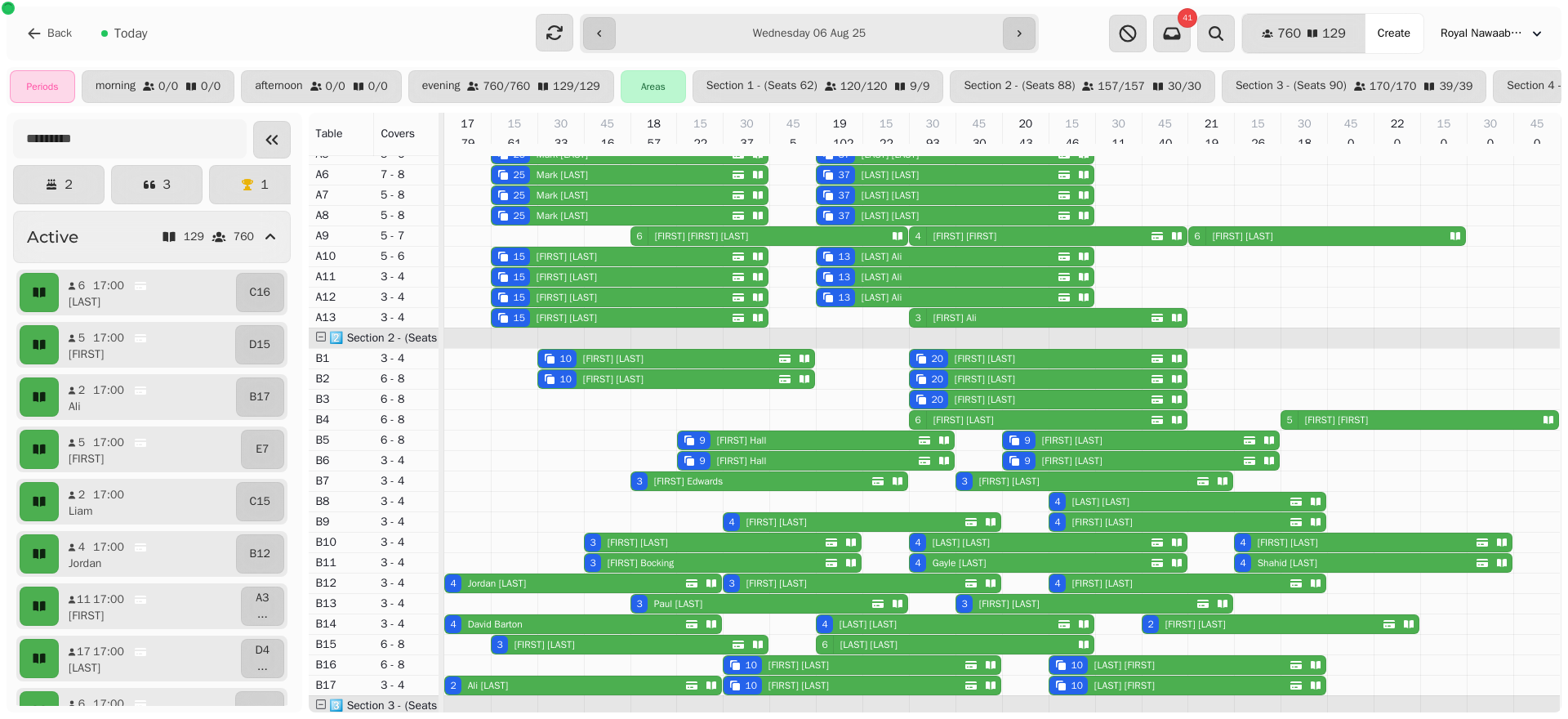 scroll, scrollTop: 112, scrollLeft: 0, axis: vertical 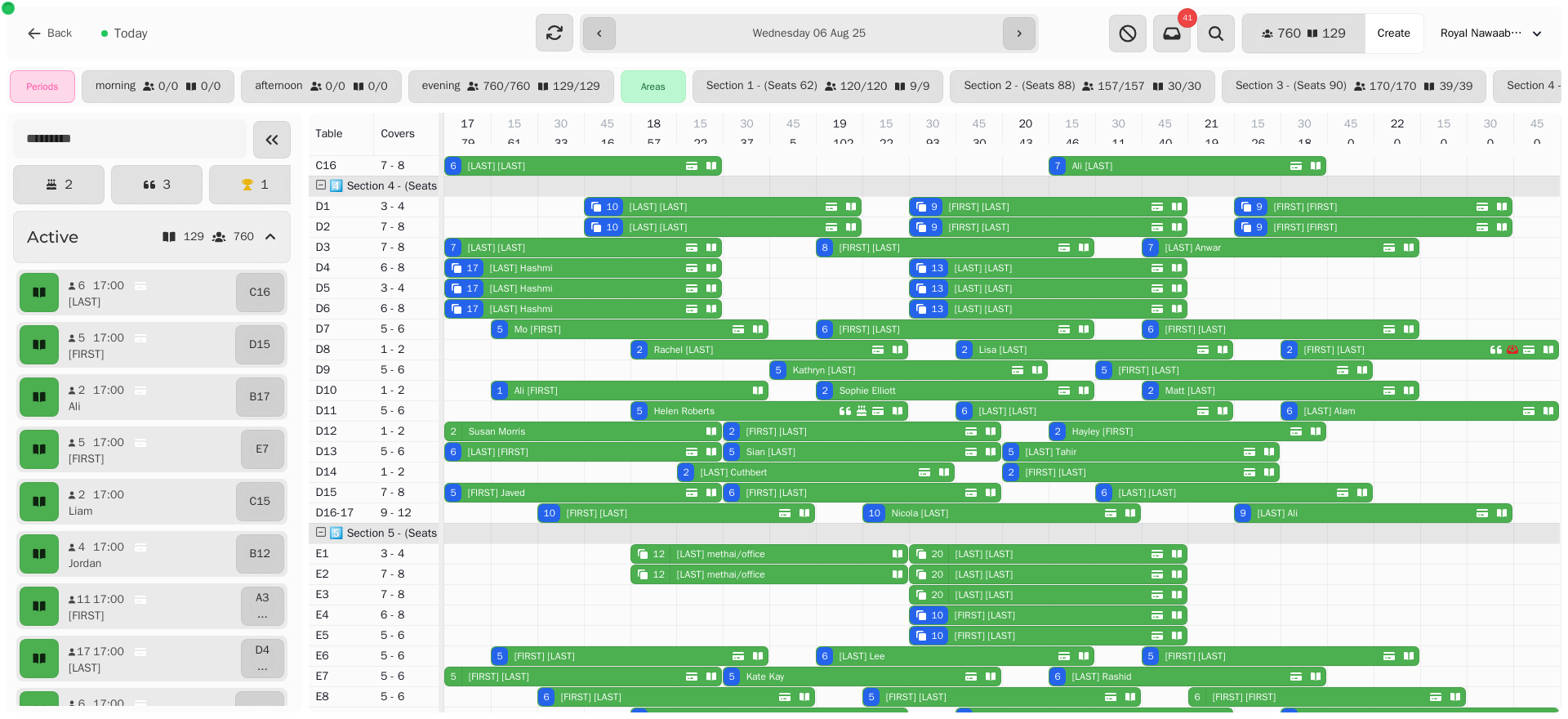 click on "[FIRST] [LAST]" at bounding box center [1196, 329] 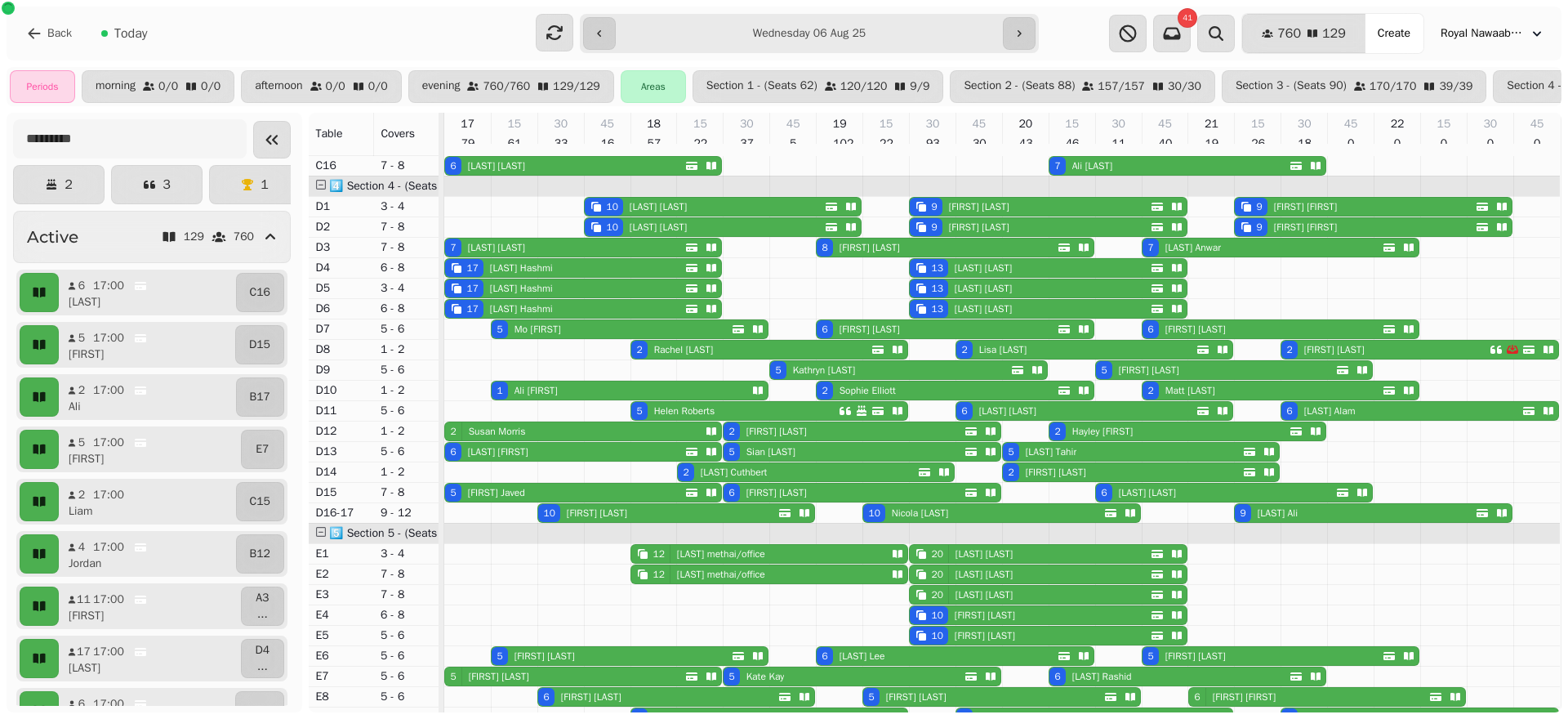 select on "**********" 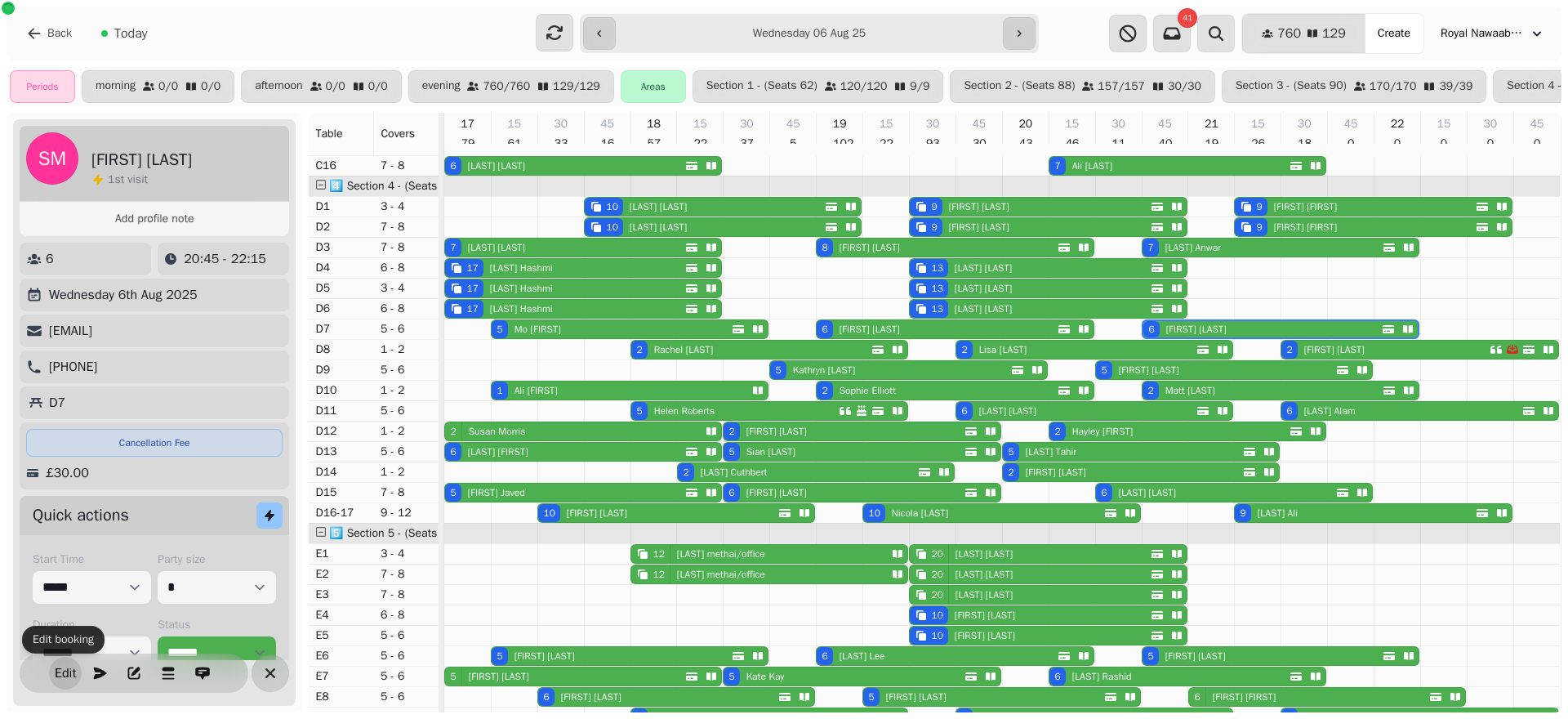 click on "Edit" at bounding box center [65, 673] 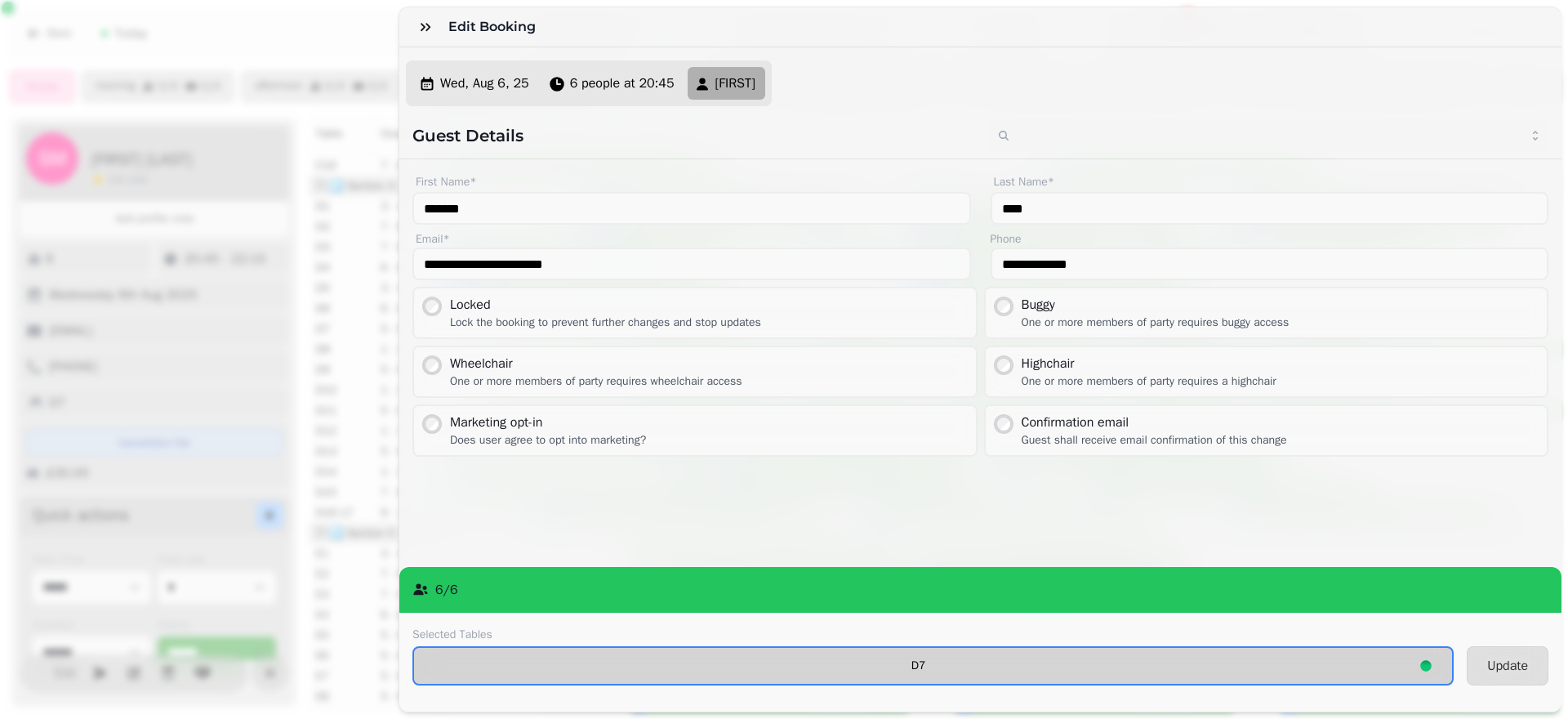 click on "D7" at bounding box center (918, 666) 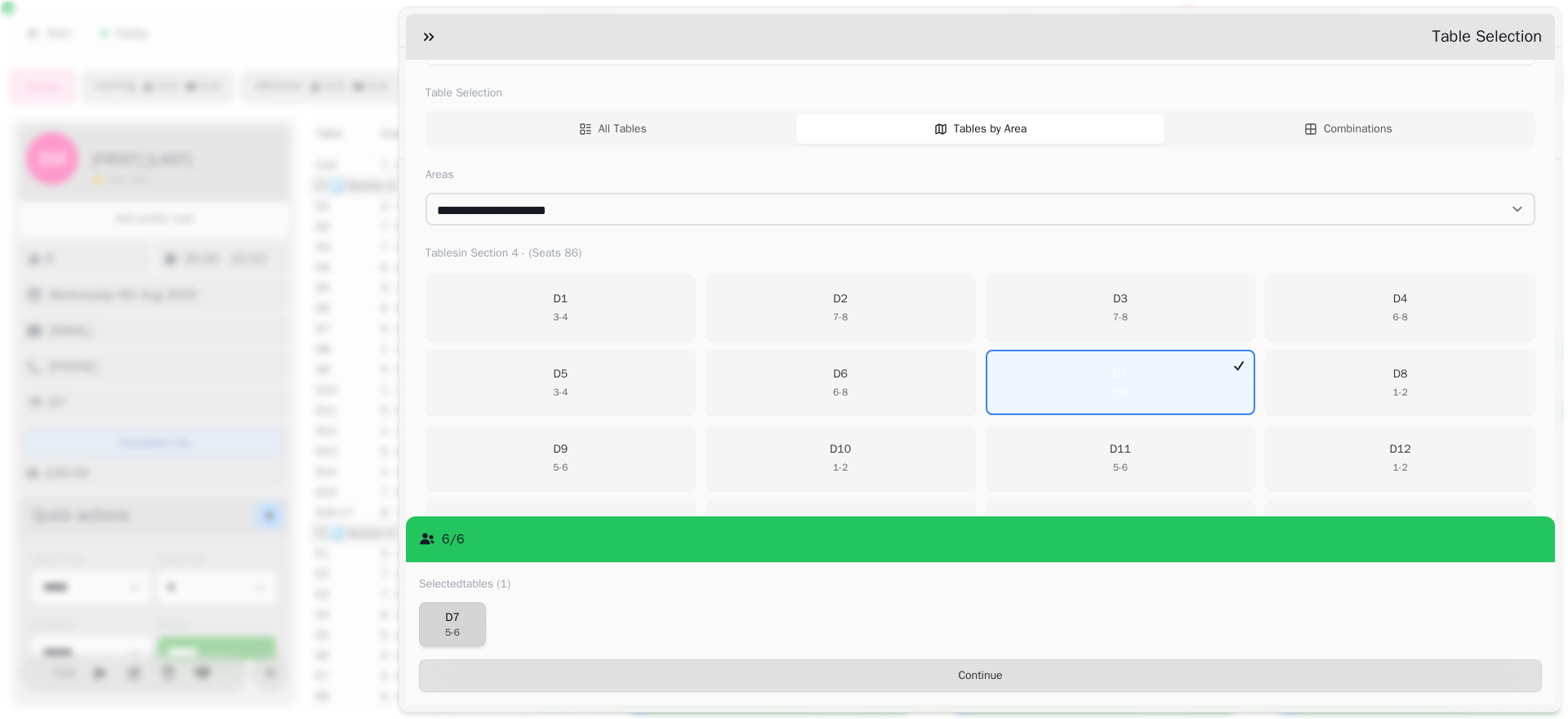 click on "5 - 6" at bounding box center [452, 632] 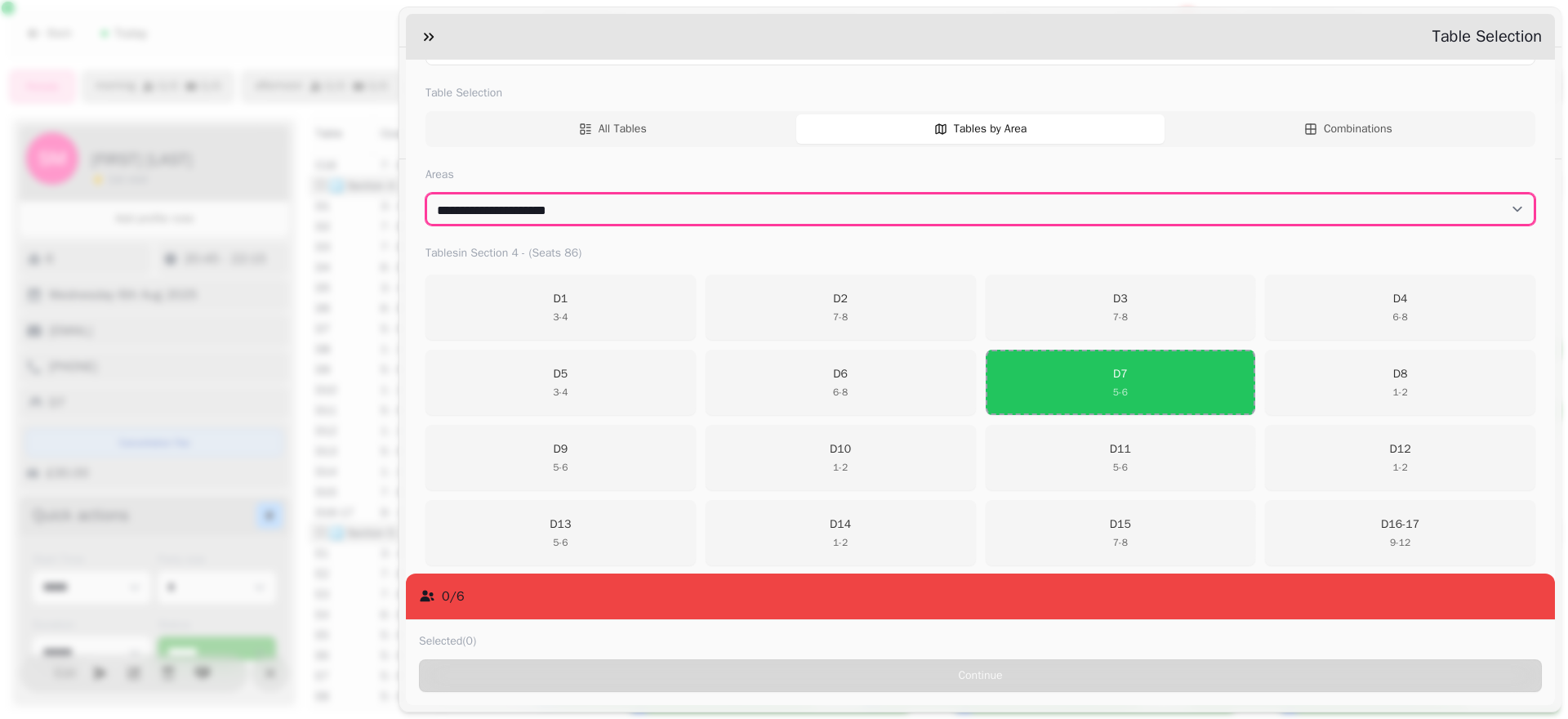 click on "**********" at bounding box center (980, 209) 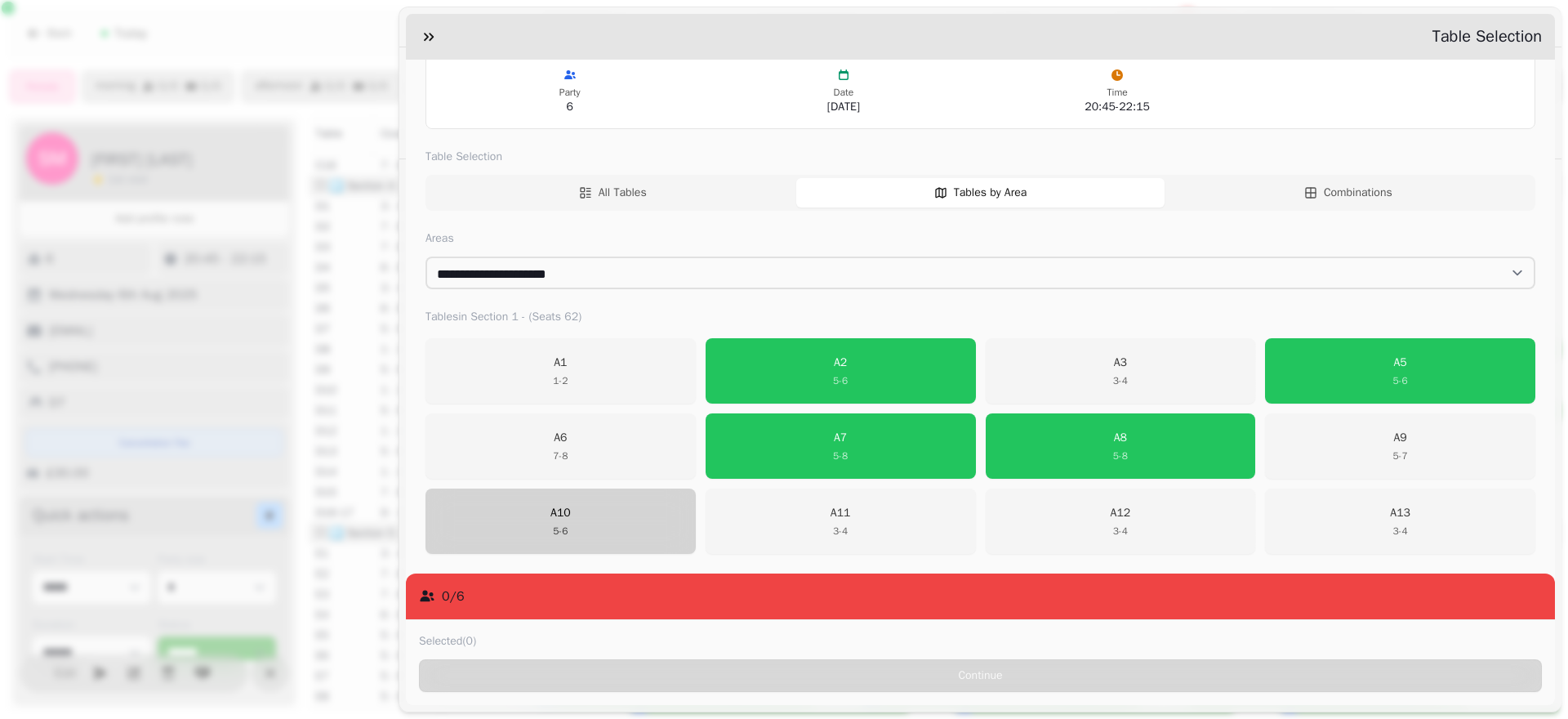 click on "A10 5  -  6" at bounding box center (560, 521) 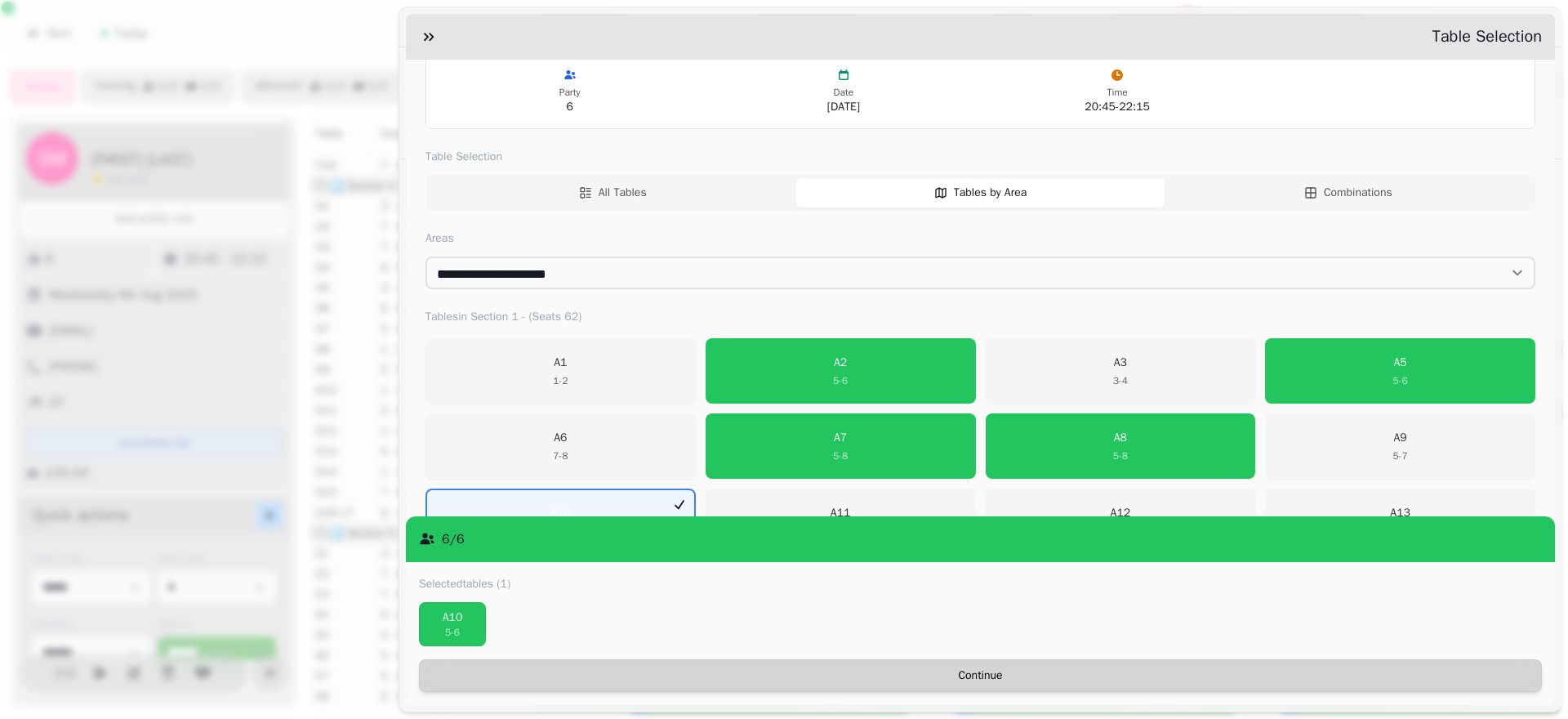 click on "Continue" at bounding box center (980, 676) 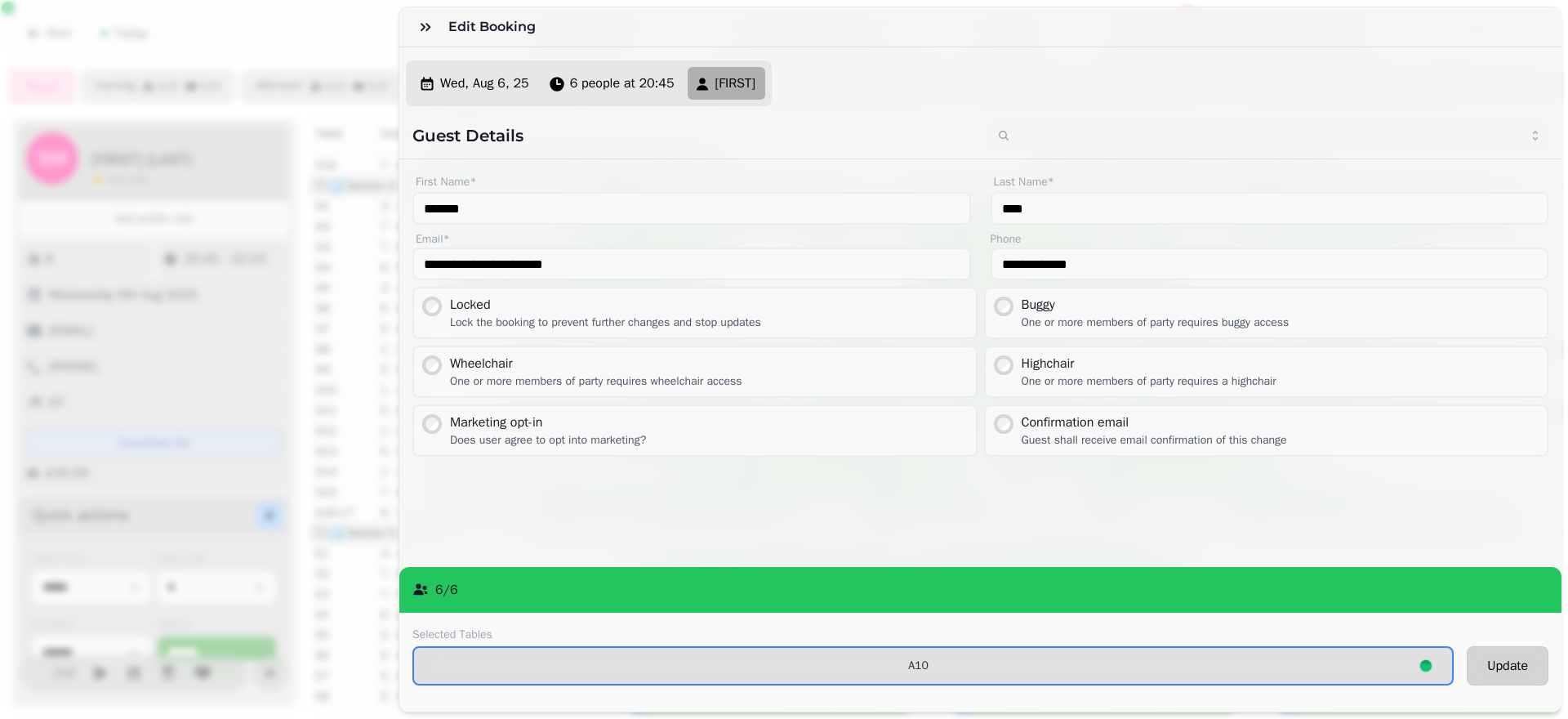 click on "Update" at bounding box center [1508, 666] 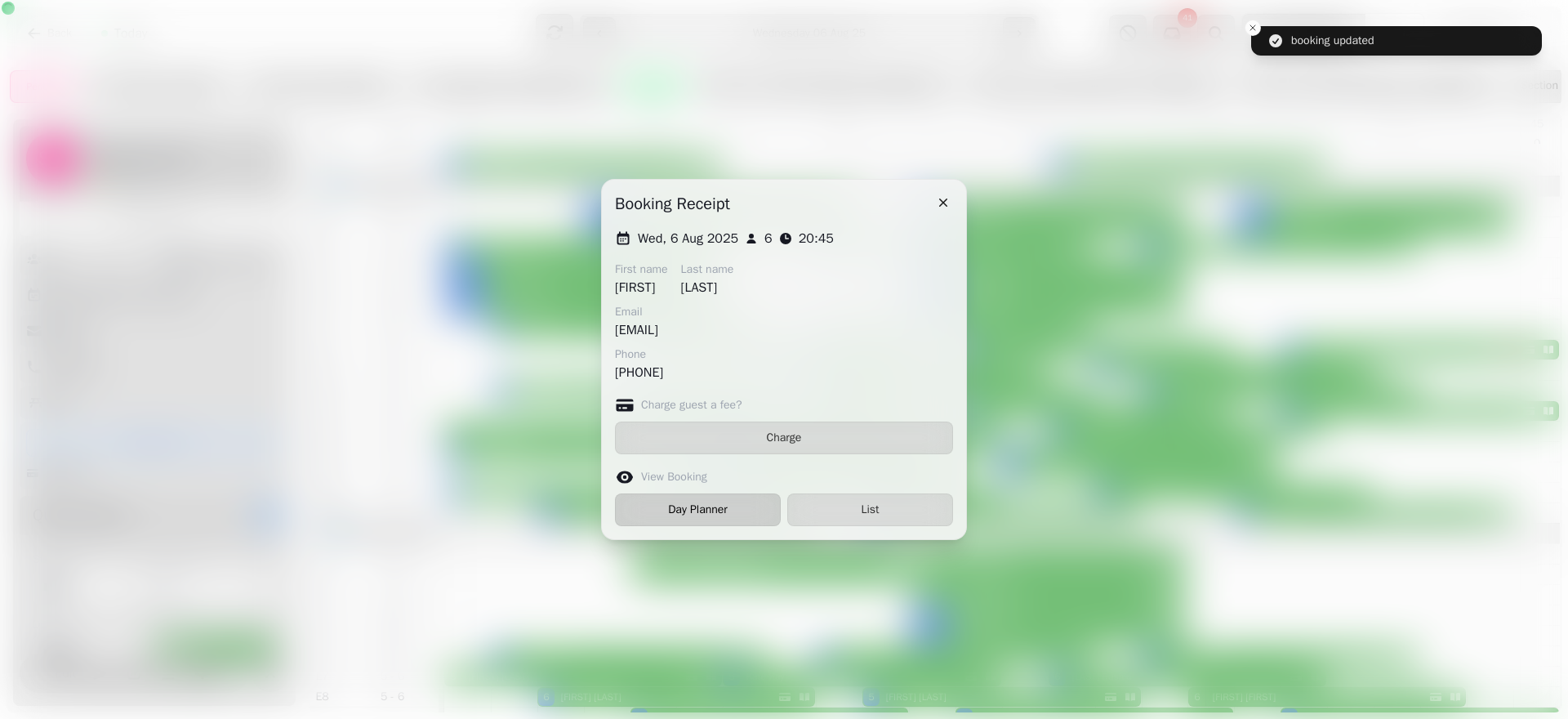 click on "Day Planner" at bounding box center (697, 510) 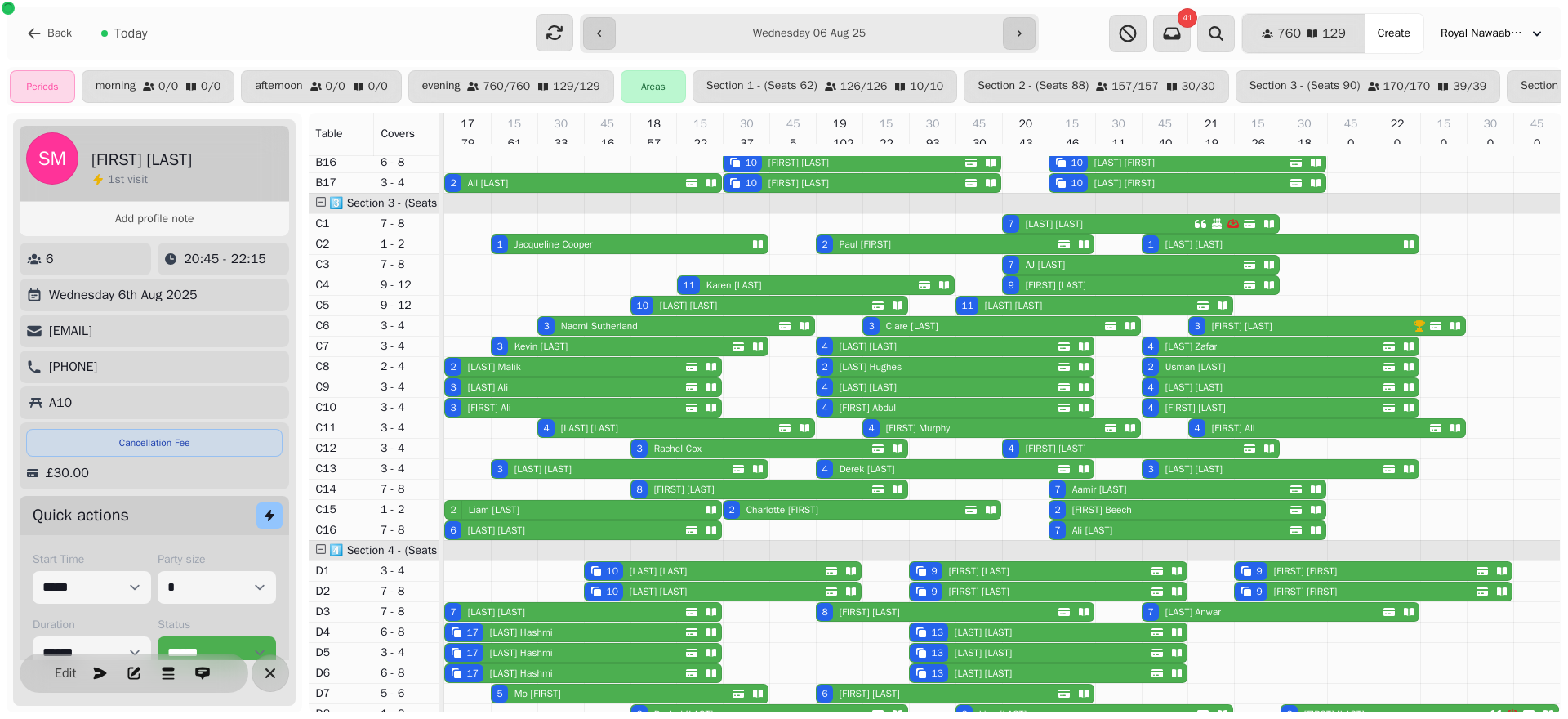 click on "[FIRST]   [LAST]" at bounding box center [1196, 408] 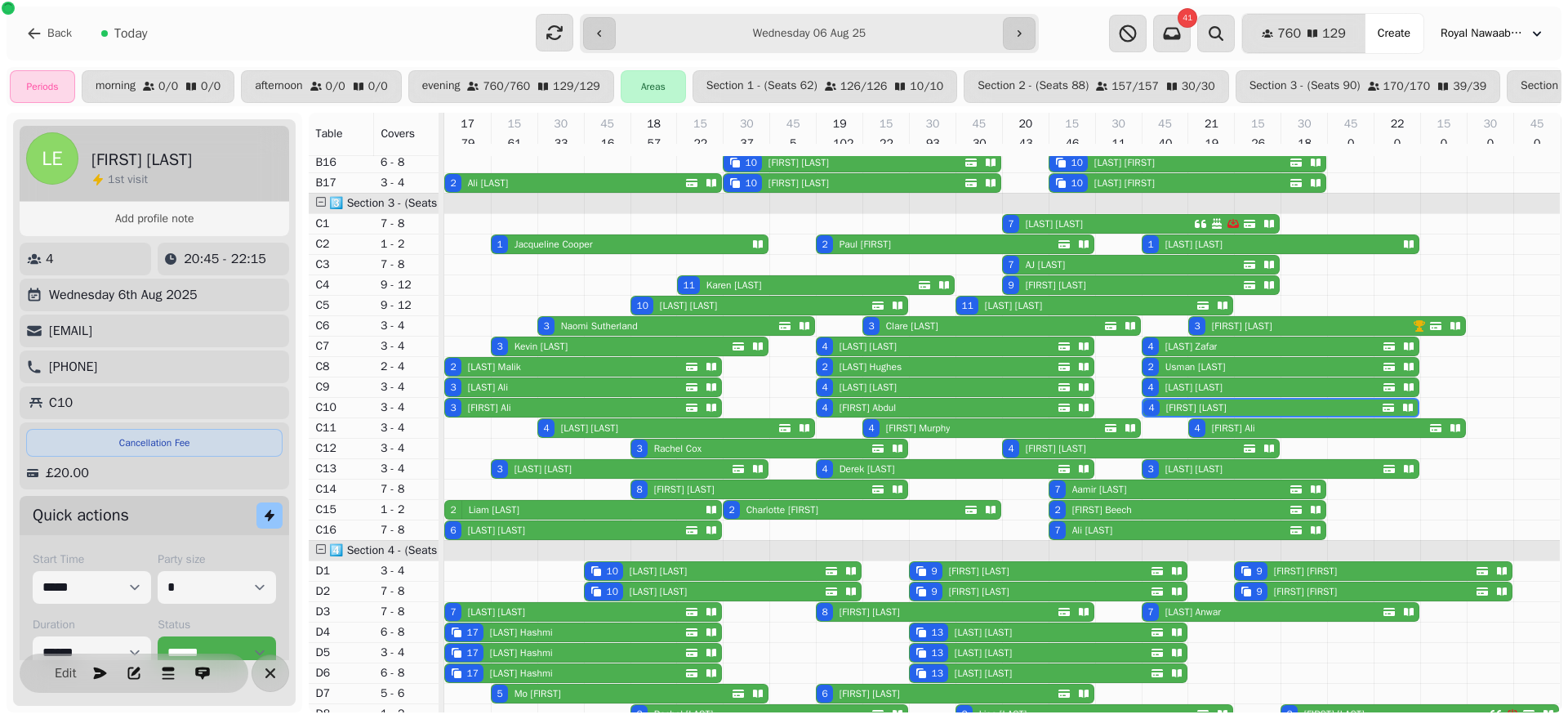 click on "[FIRST] [LAST]" at bounding box center (1194, 387) 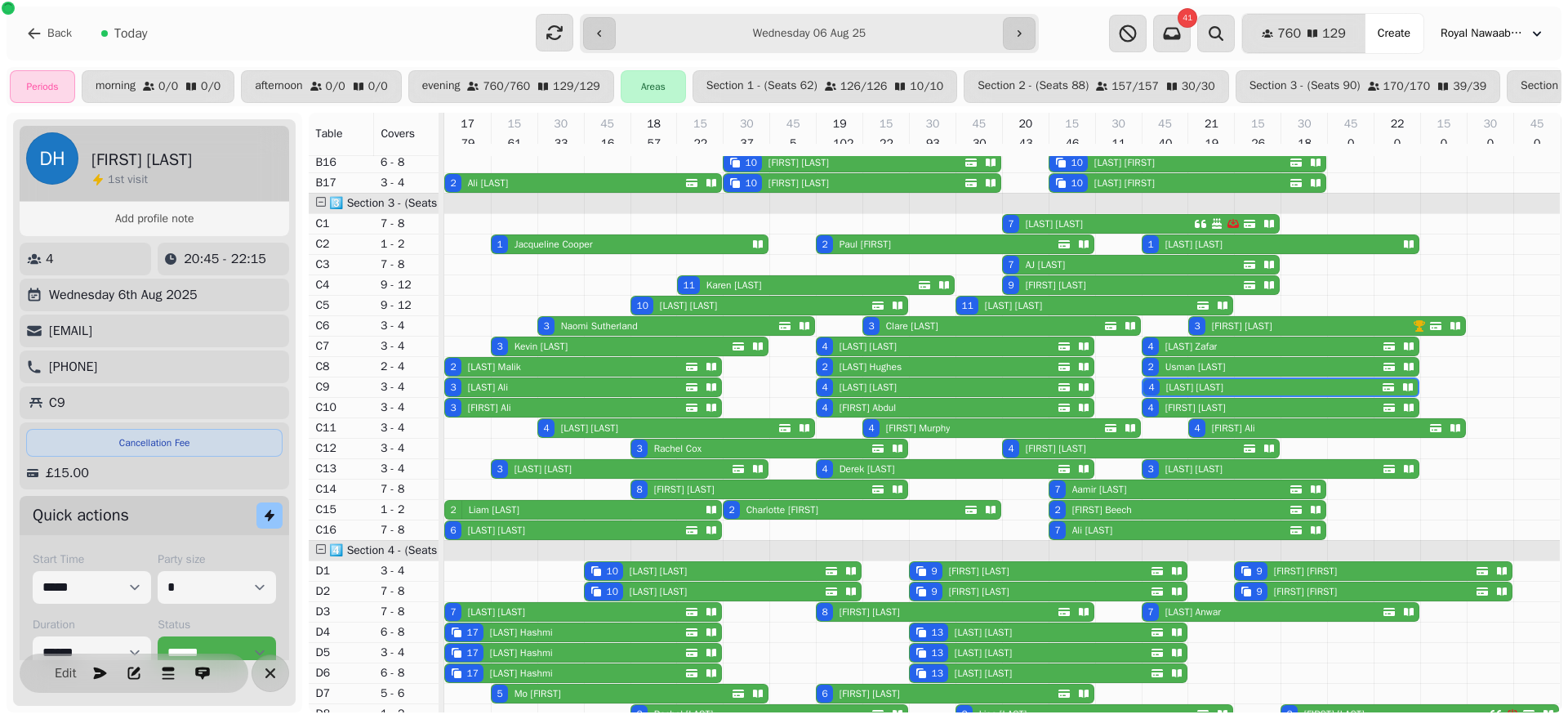 click on "[FIRST]   [LAST]" at bounding box center [1196, 367] 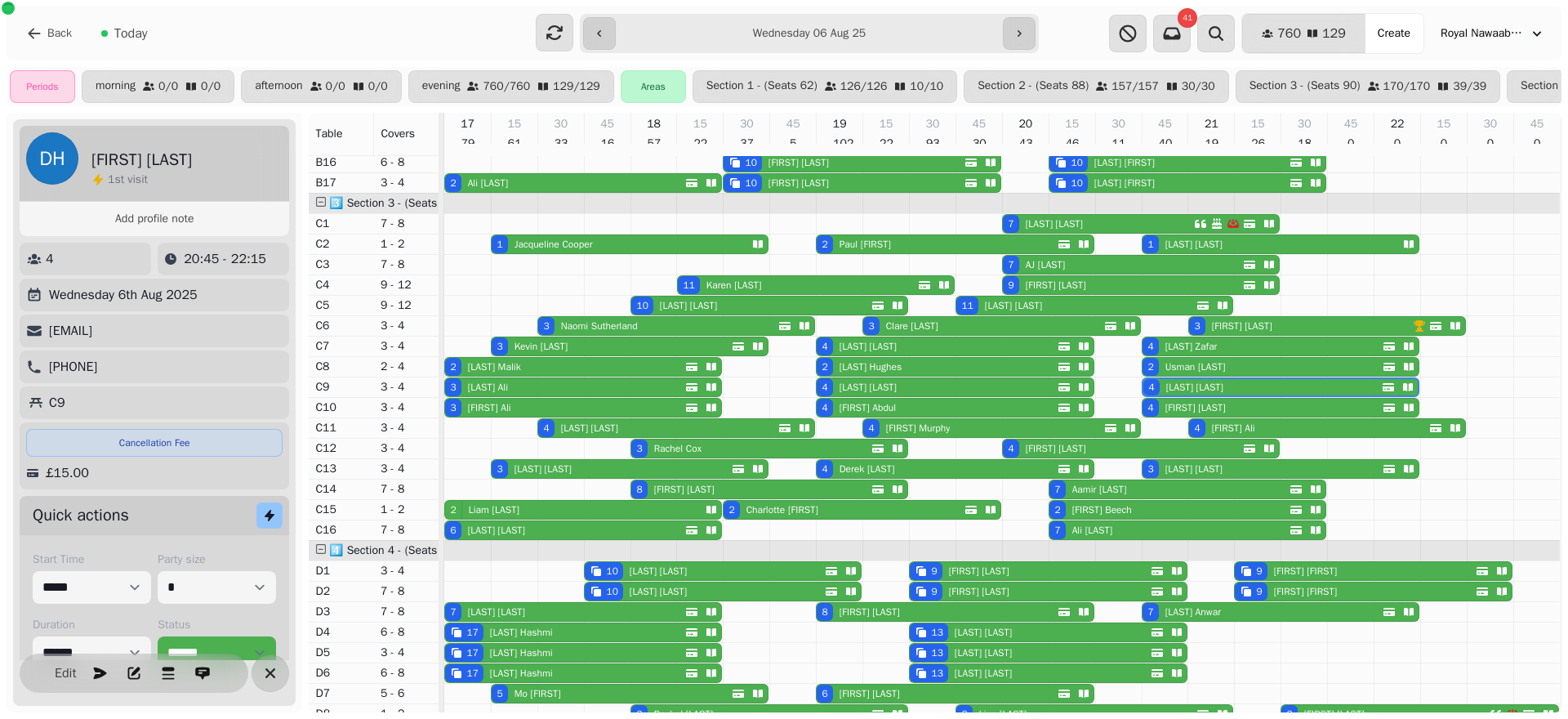 select on "*" 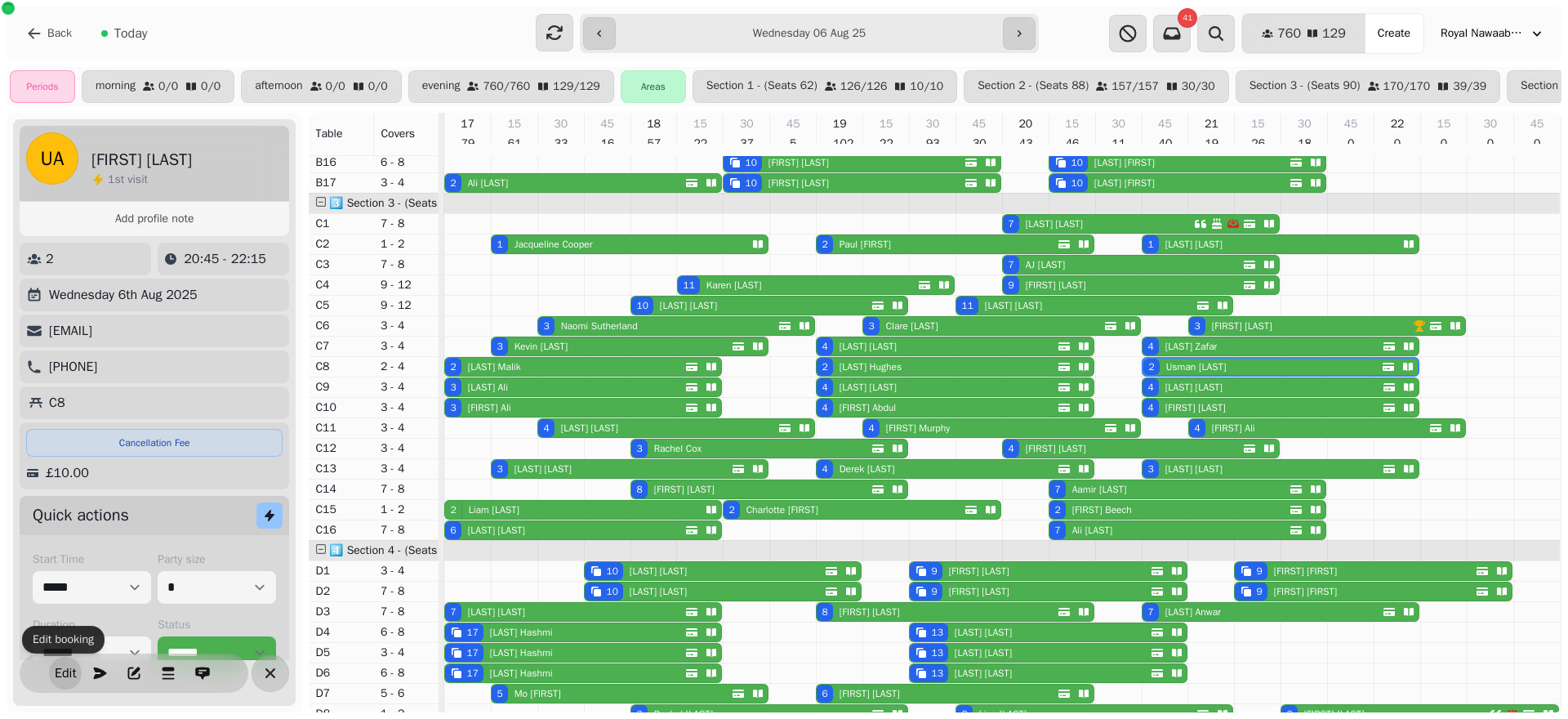 click on "Edit" at bounding box center [65, 673] 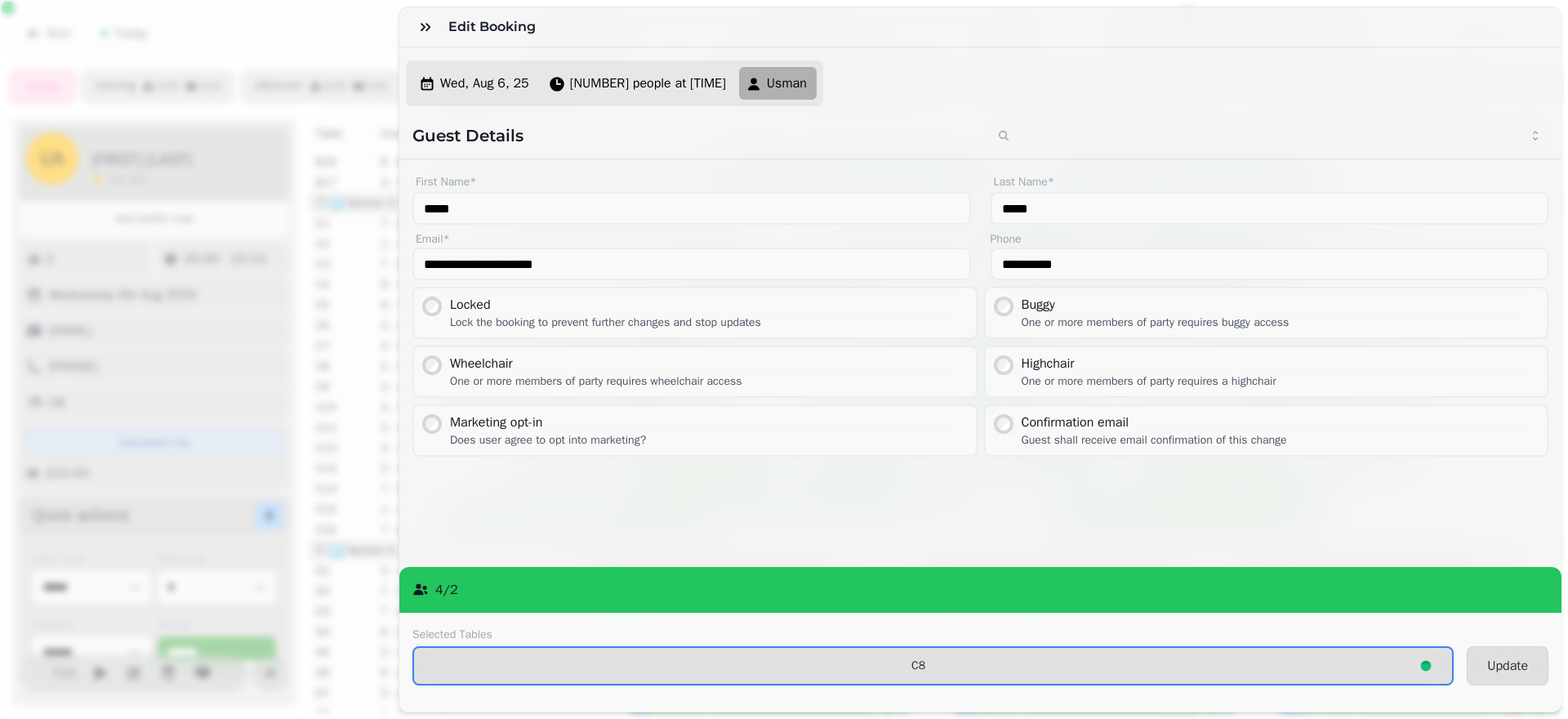 click on "Selected Tables C8   Update" at bounding box center [980, 662] 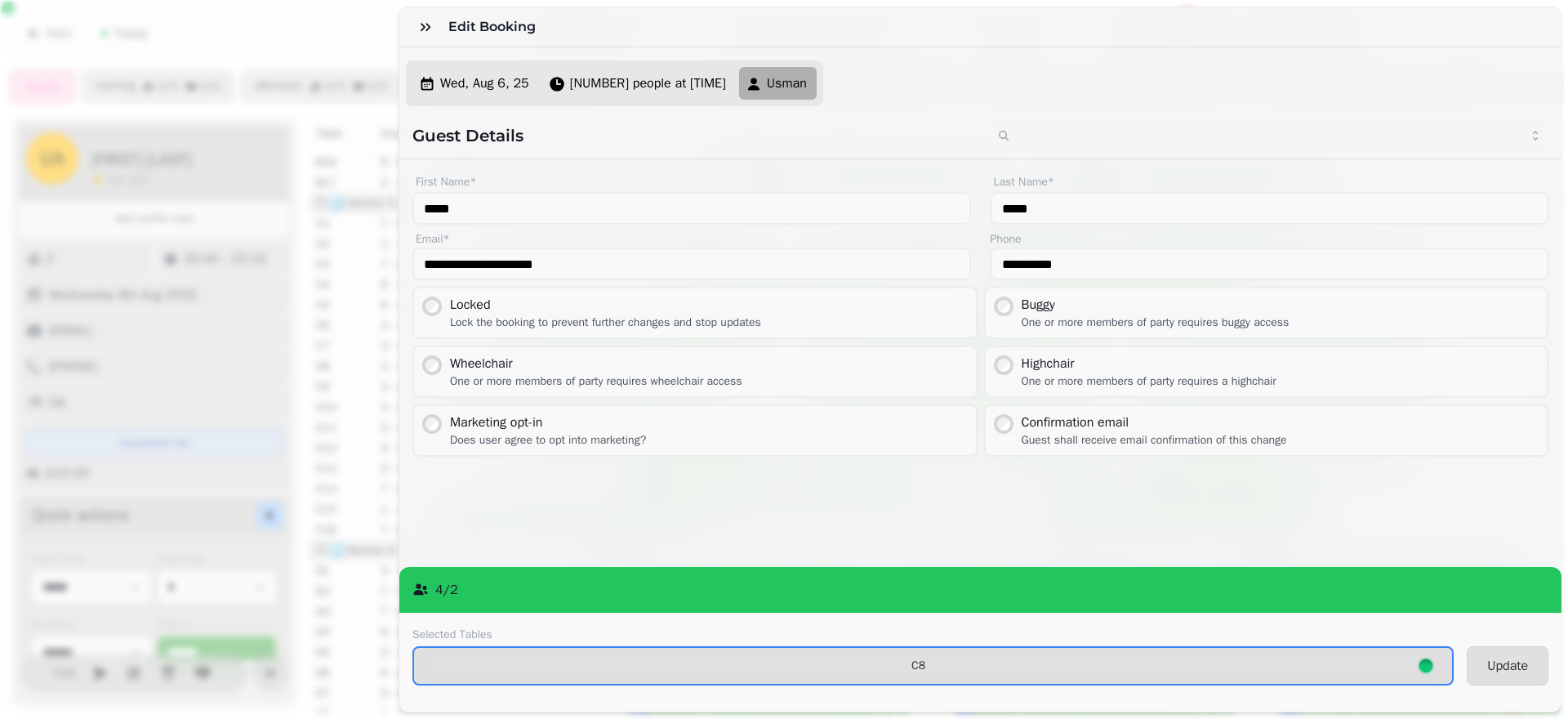 click on "Selected Tables C8   Update" at bounding box center [980, 662] 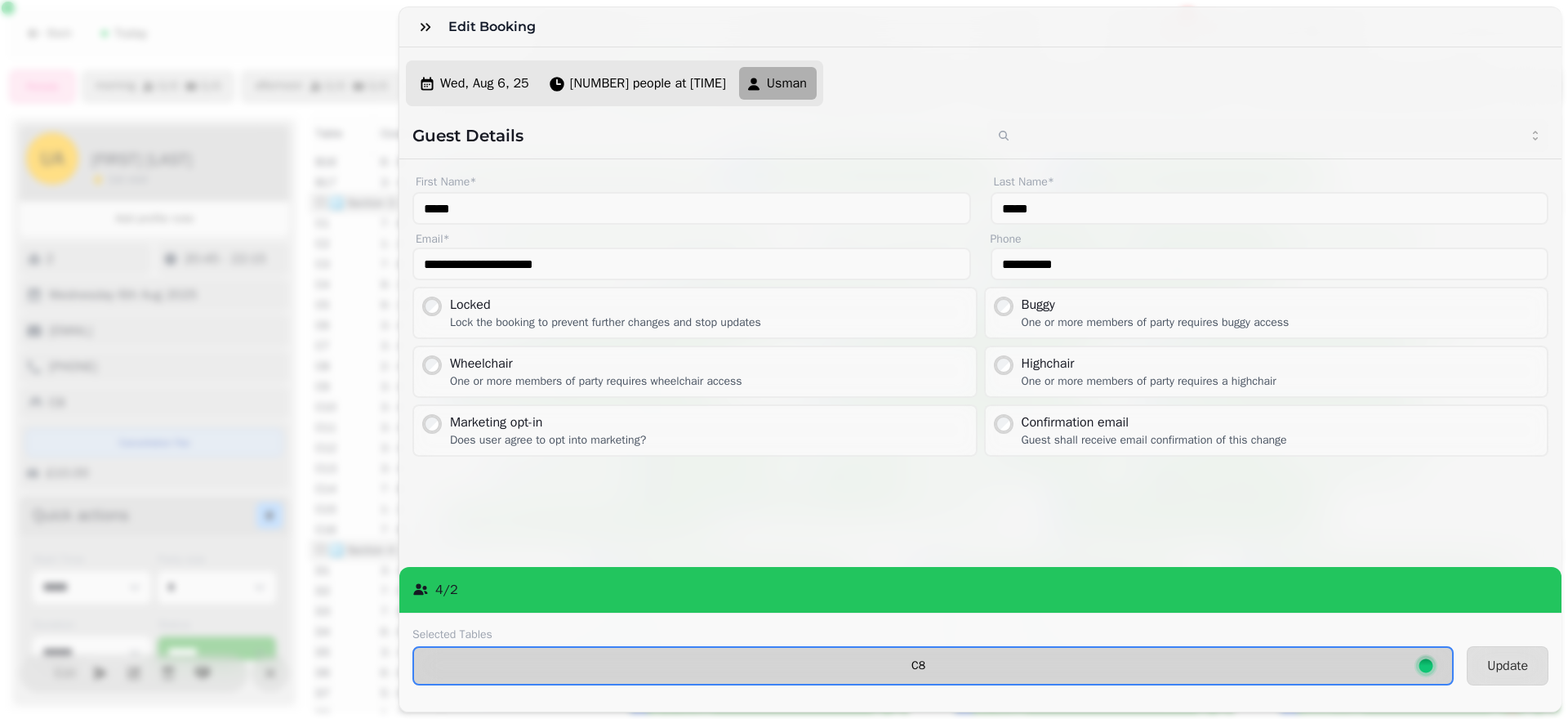 click on "C8" at bounding box center [933, 666] 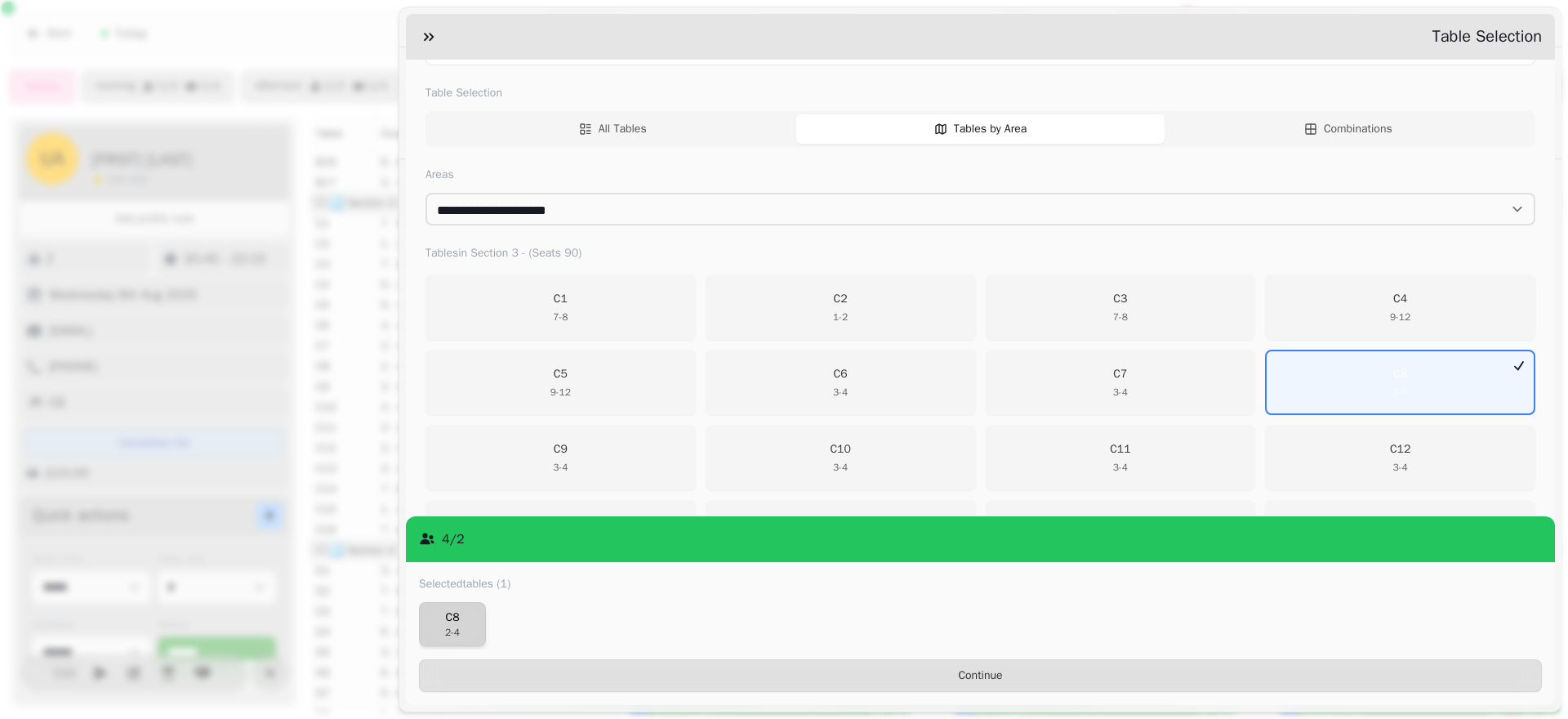 click on "C8" at bounding box center [452, 618] 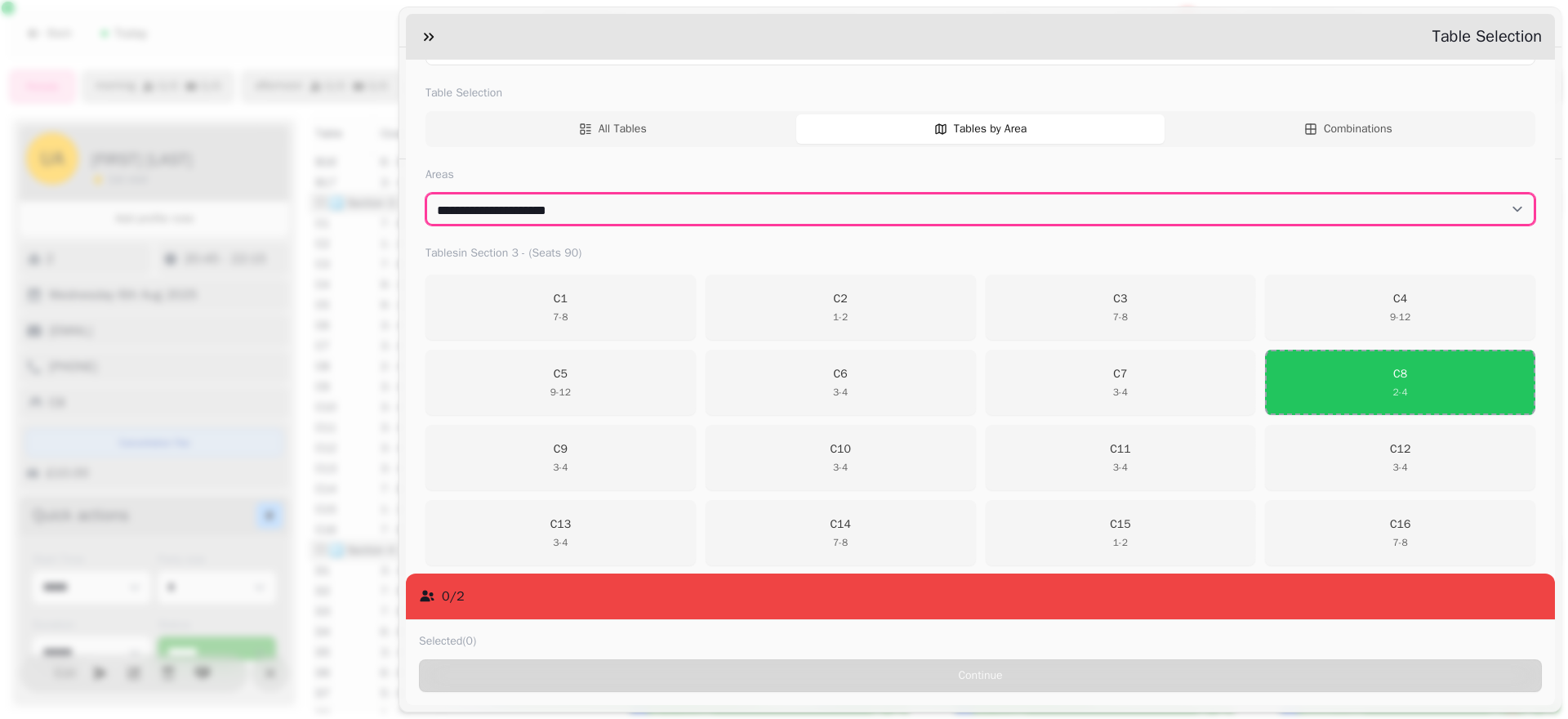 click on "**********" at bounding box center [980, 209] 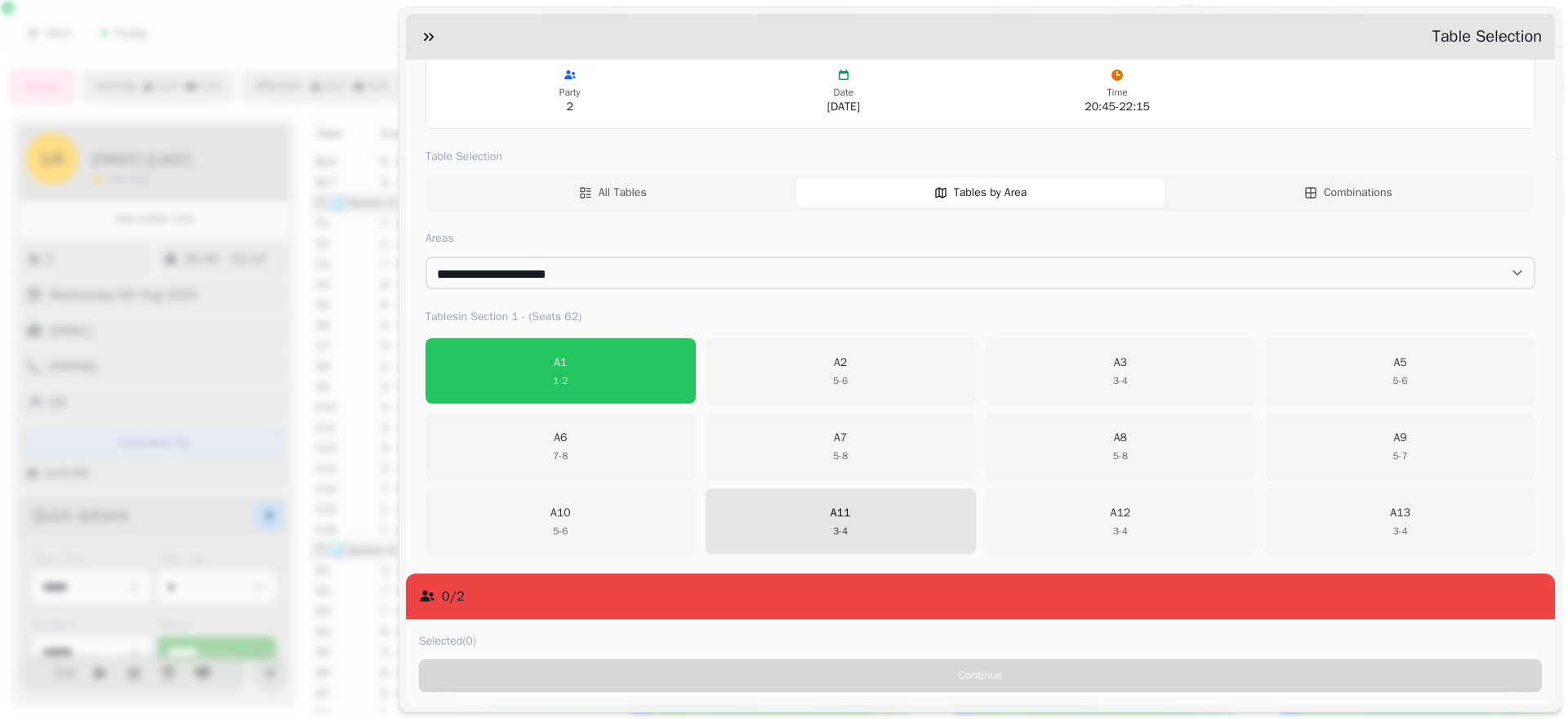 click on "3  -  4" at bounding box center [840, 531] 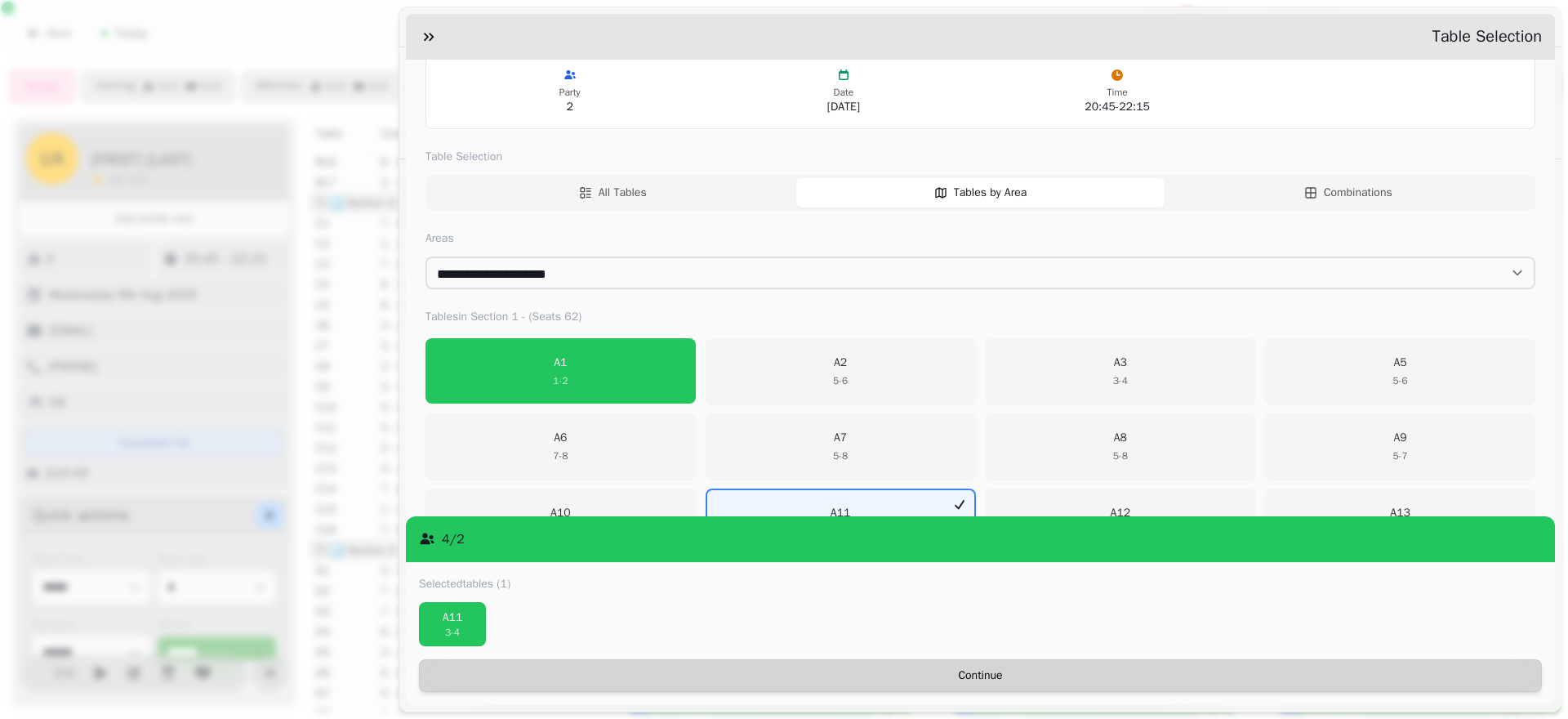 click on "Continue" at bounding box center [980, 676] 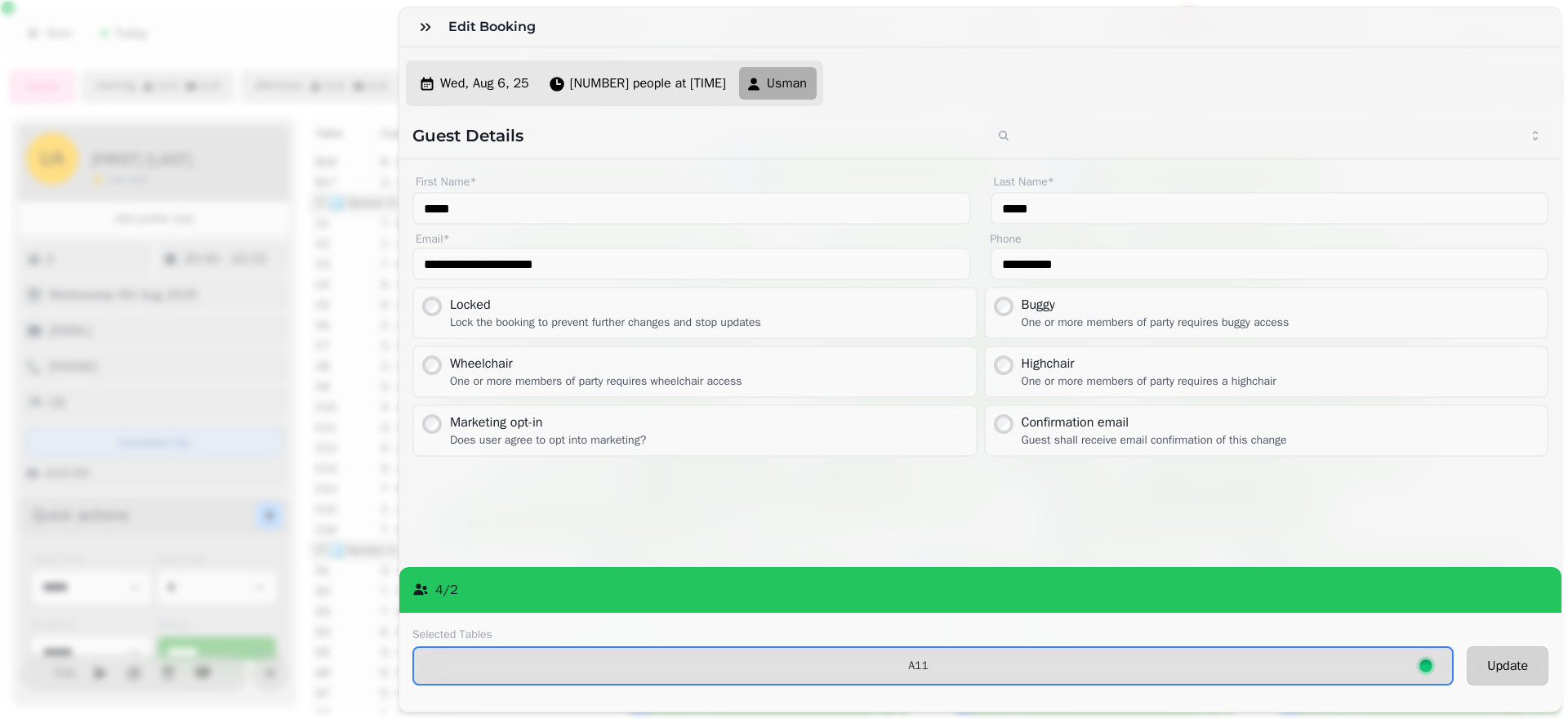 click on "Update" at bounding box center (1508, 666) 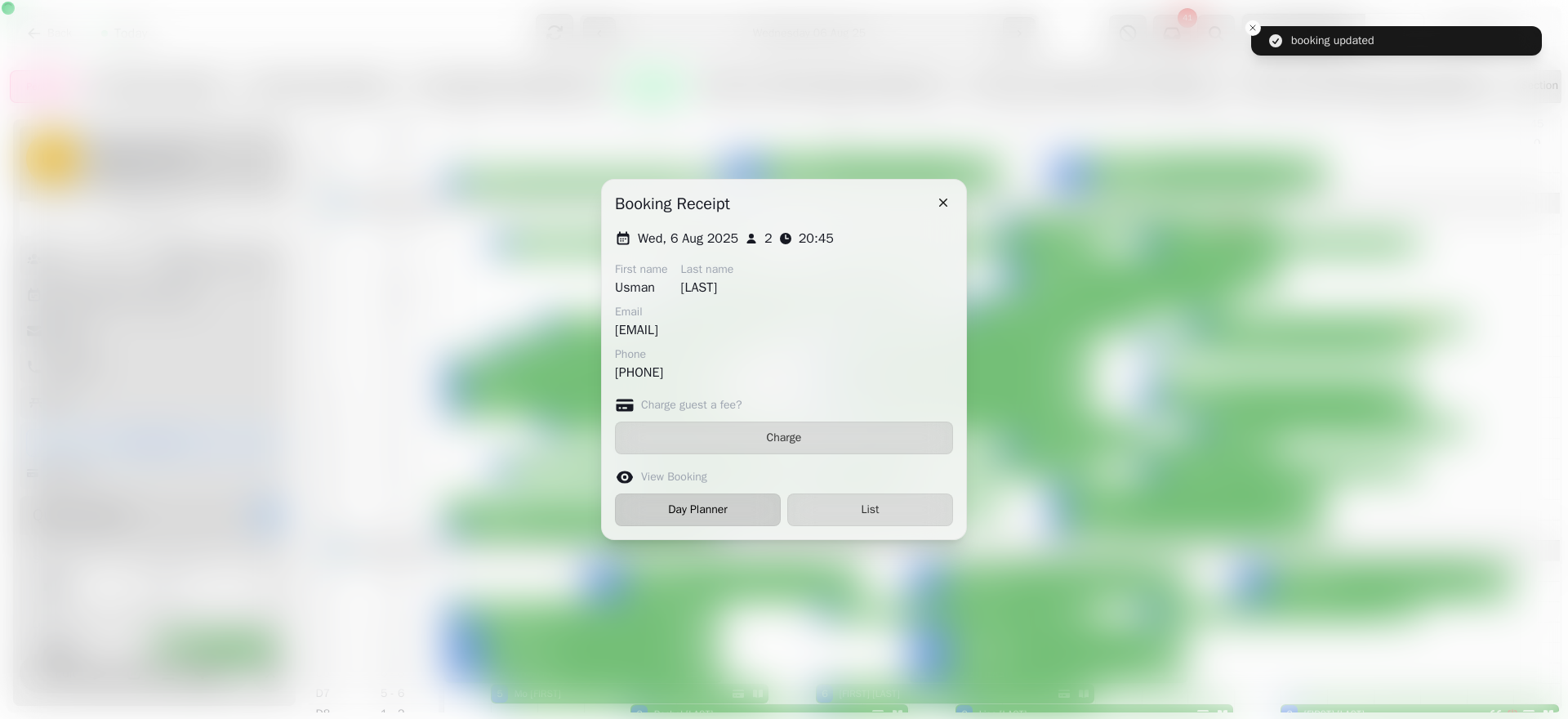click on "Day Planner" at bounding box center (697, 510) 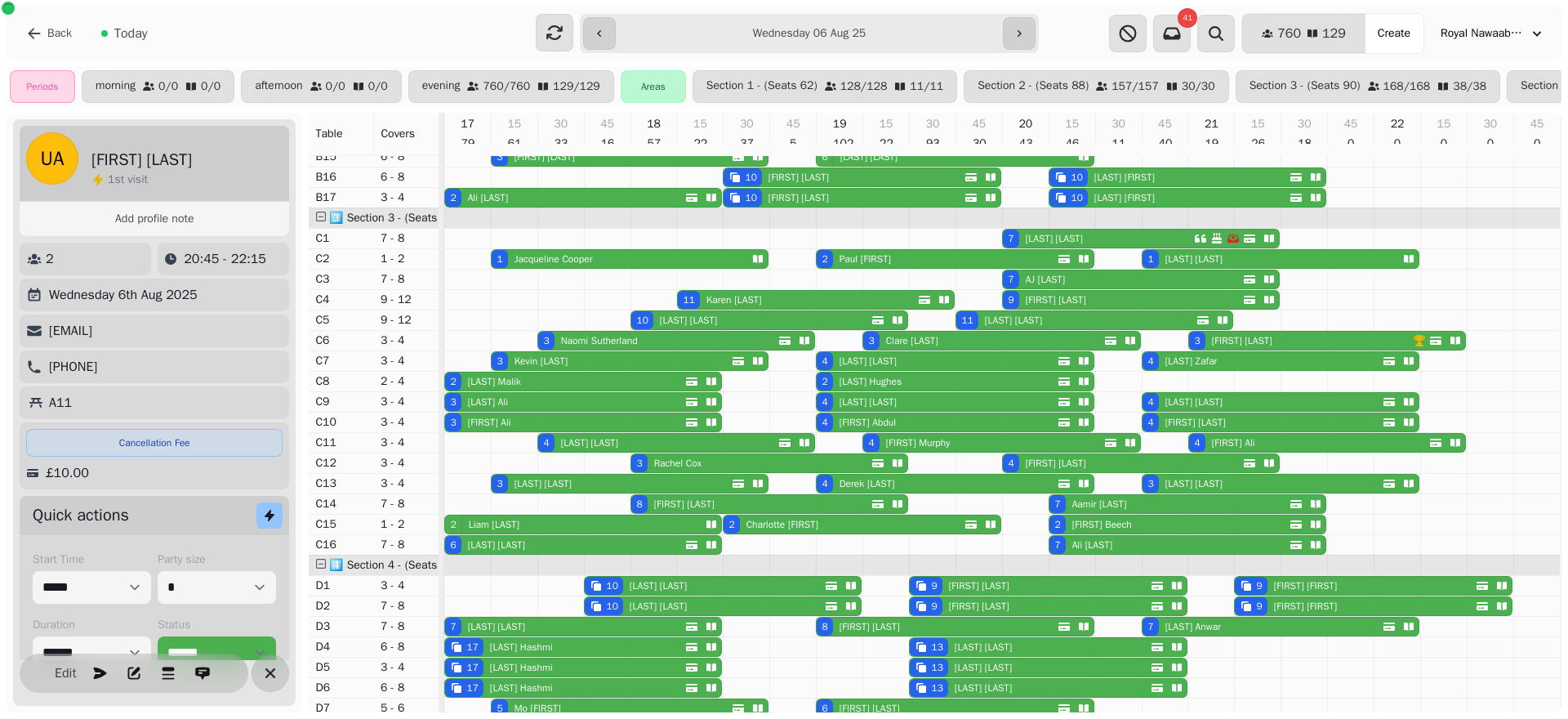 click on "[LAST] [LAST]" at bounding box center [1188, 361] 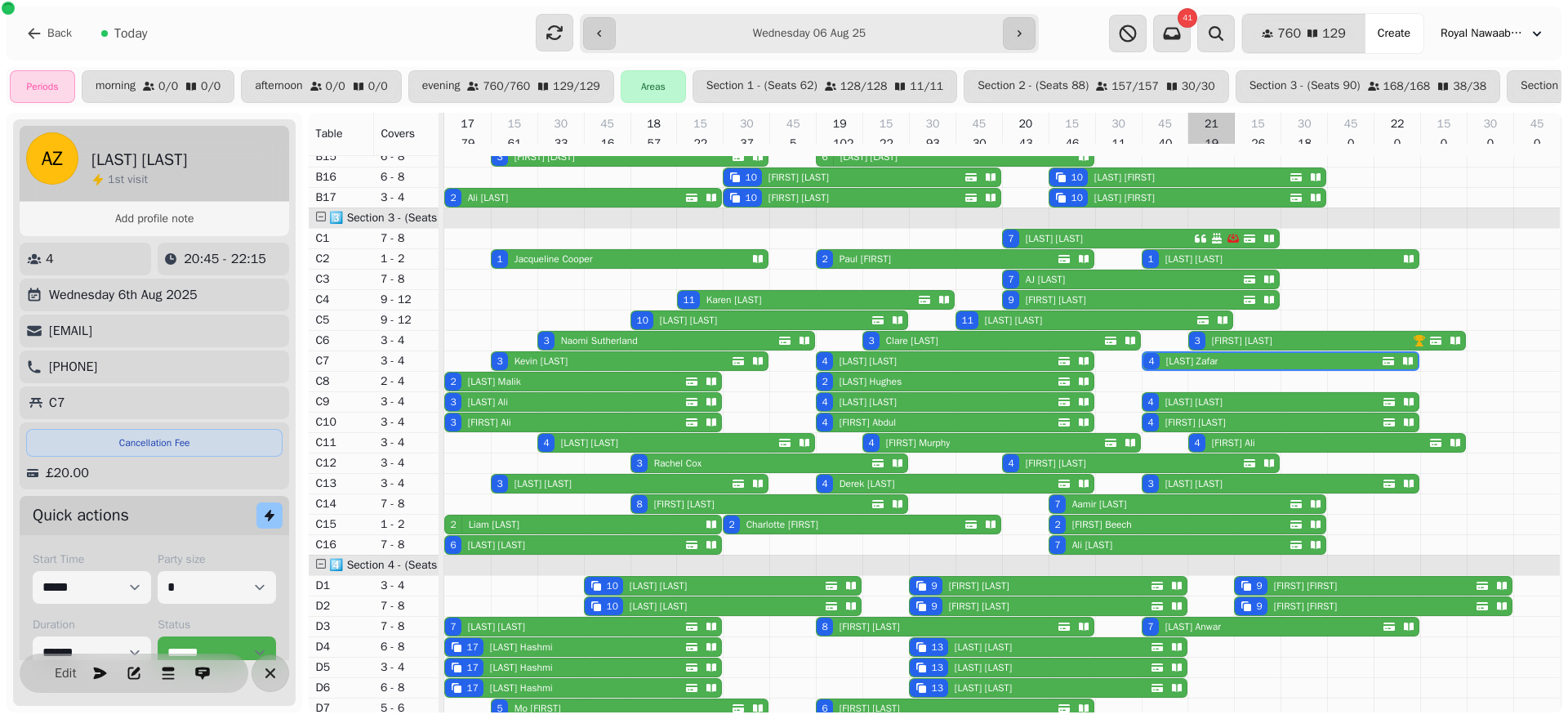 select on "*" 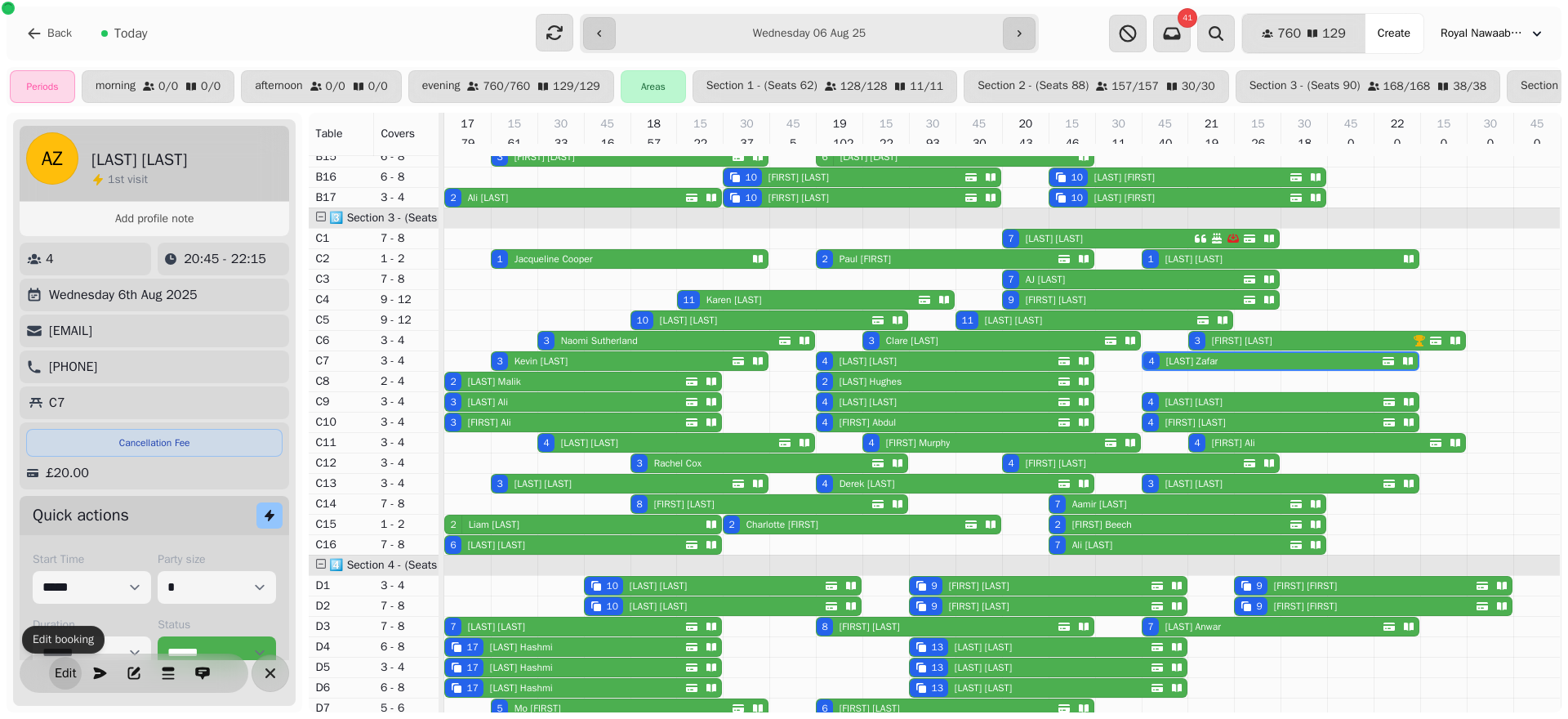 click on "Edit" at bounding box center [65, 673] 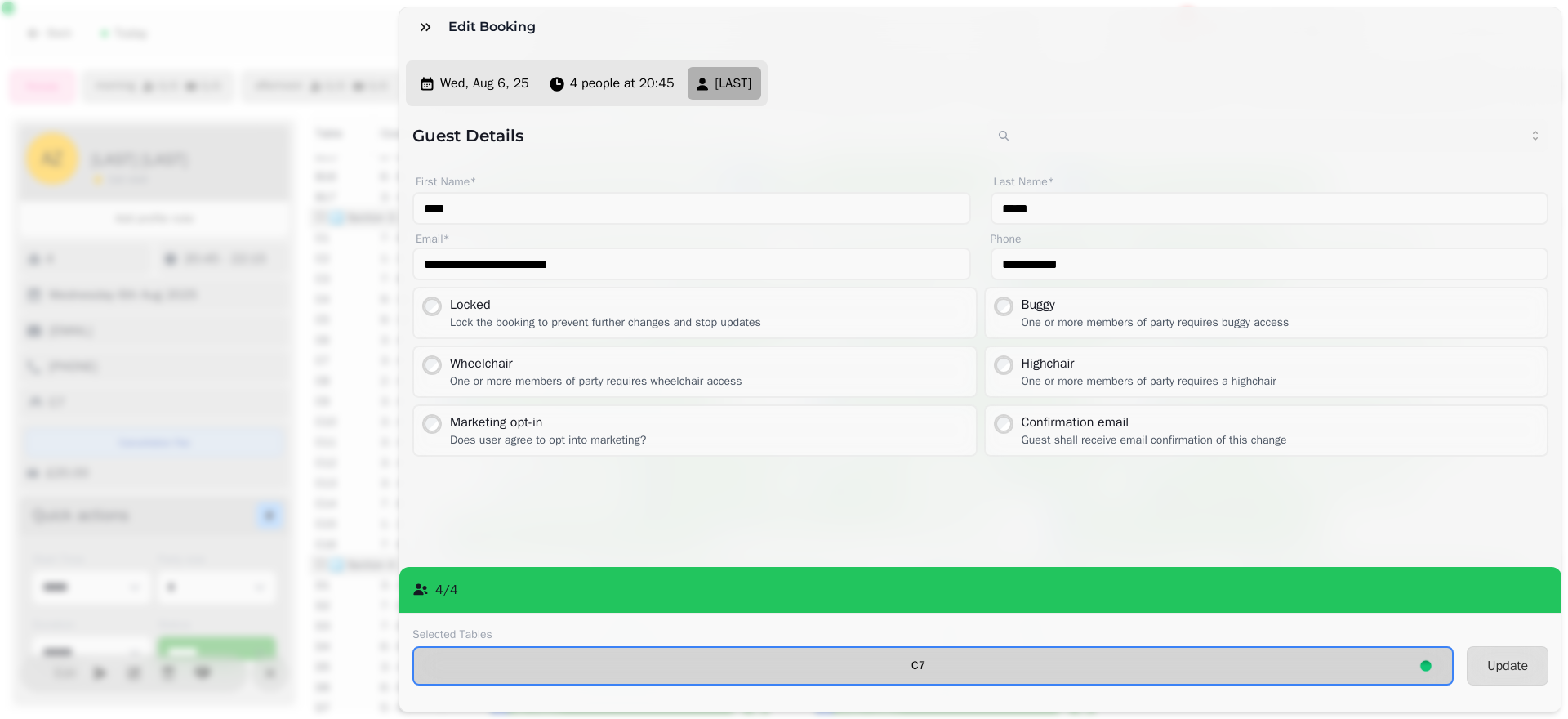 click on "C7" at bounding box center [933, 666] 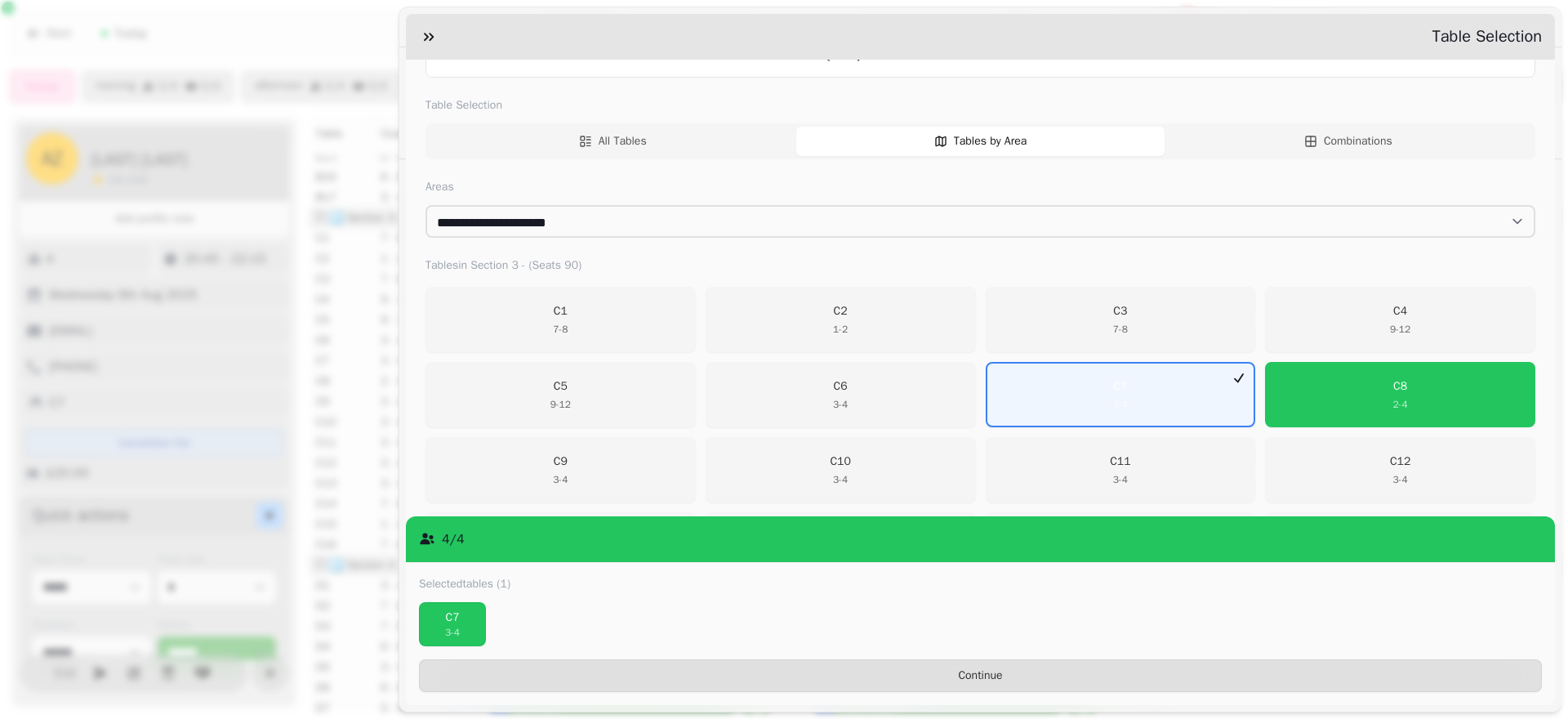 click on "C7 3 - 4" at bounding box center [980, 626] 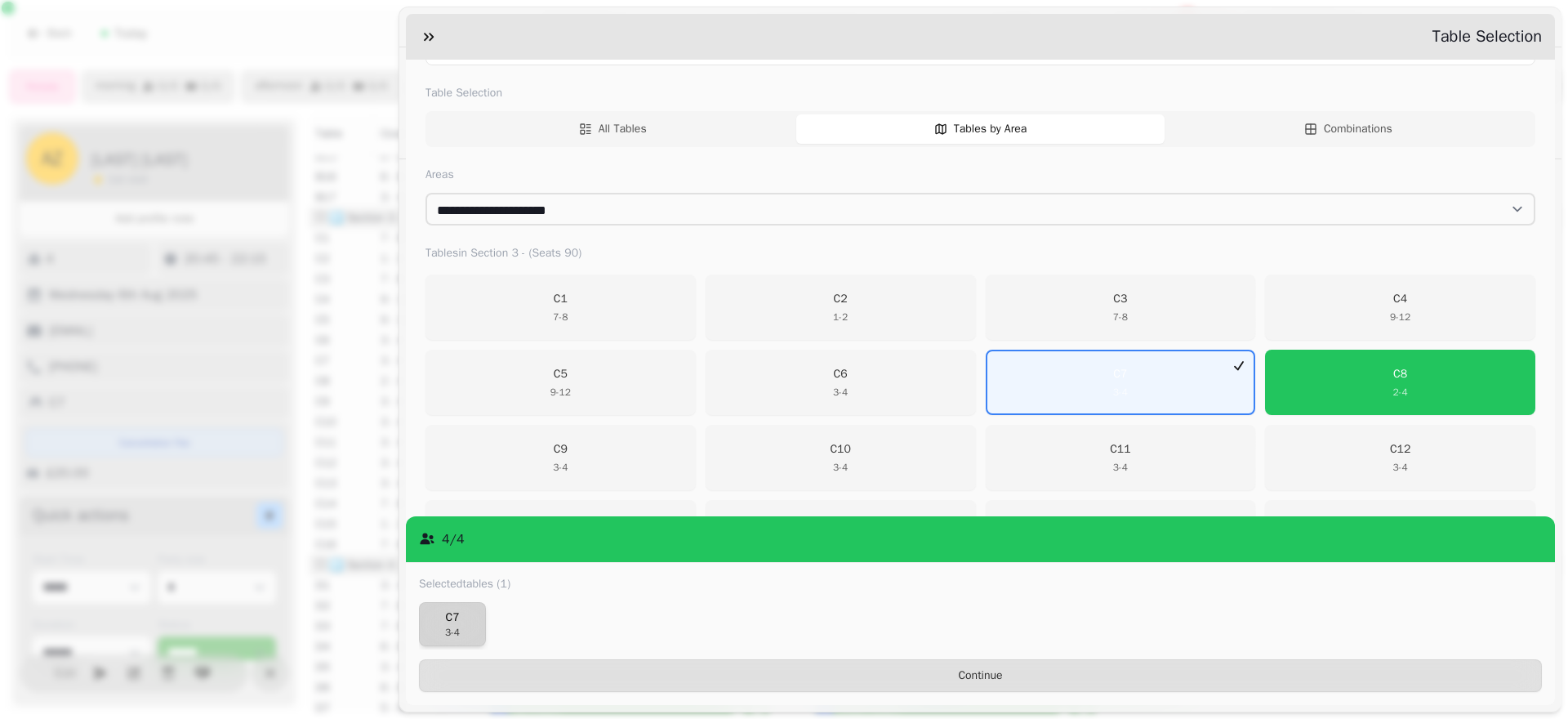click on "C7" at bounding box center [452, 618] 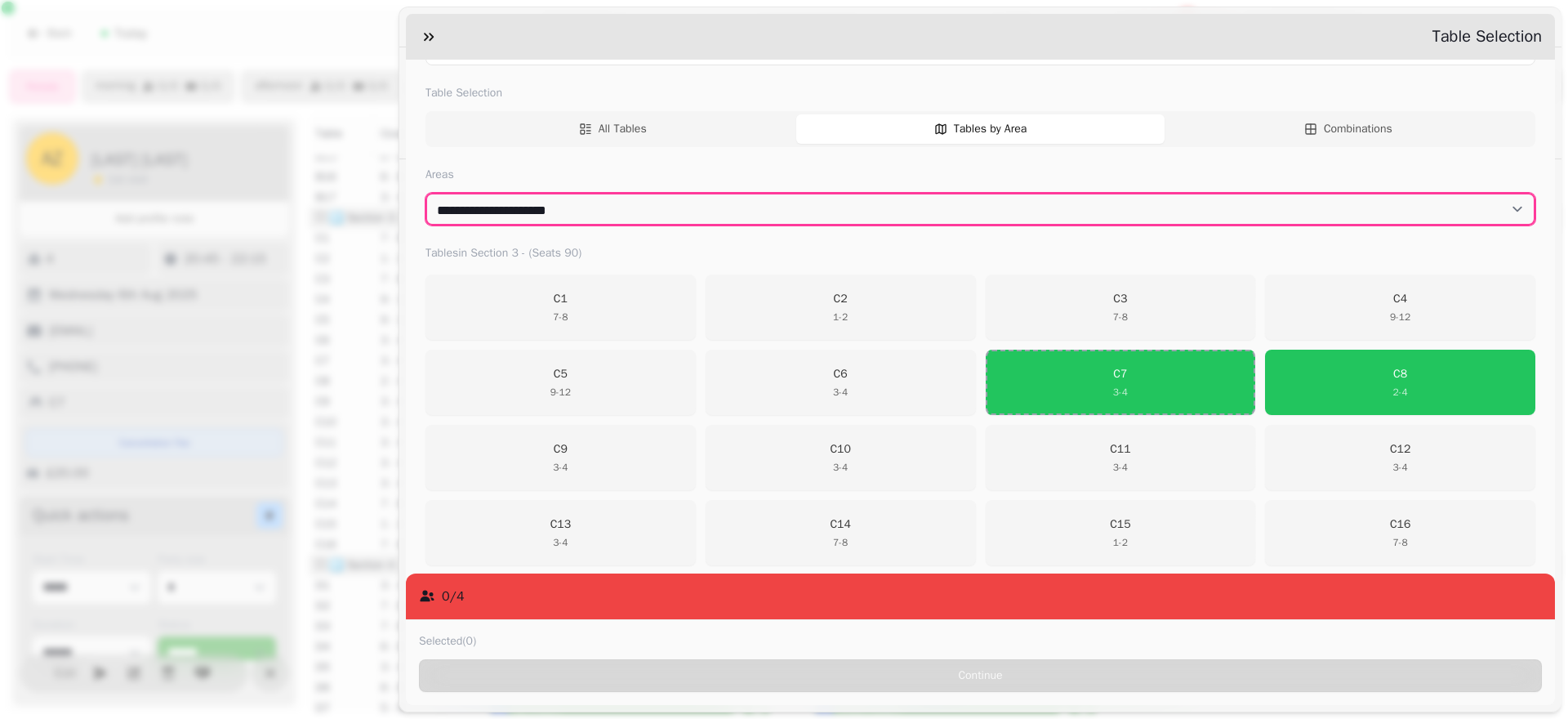 click on "**********" at bounding box center (980, 209) 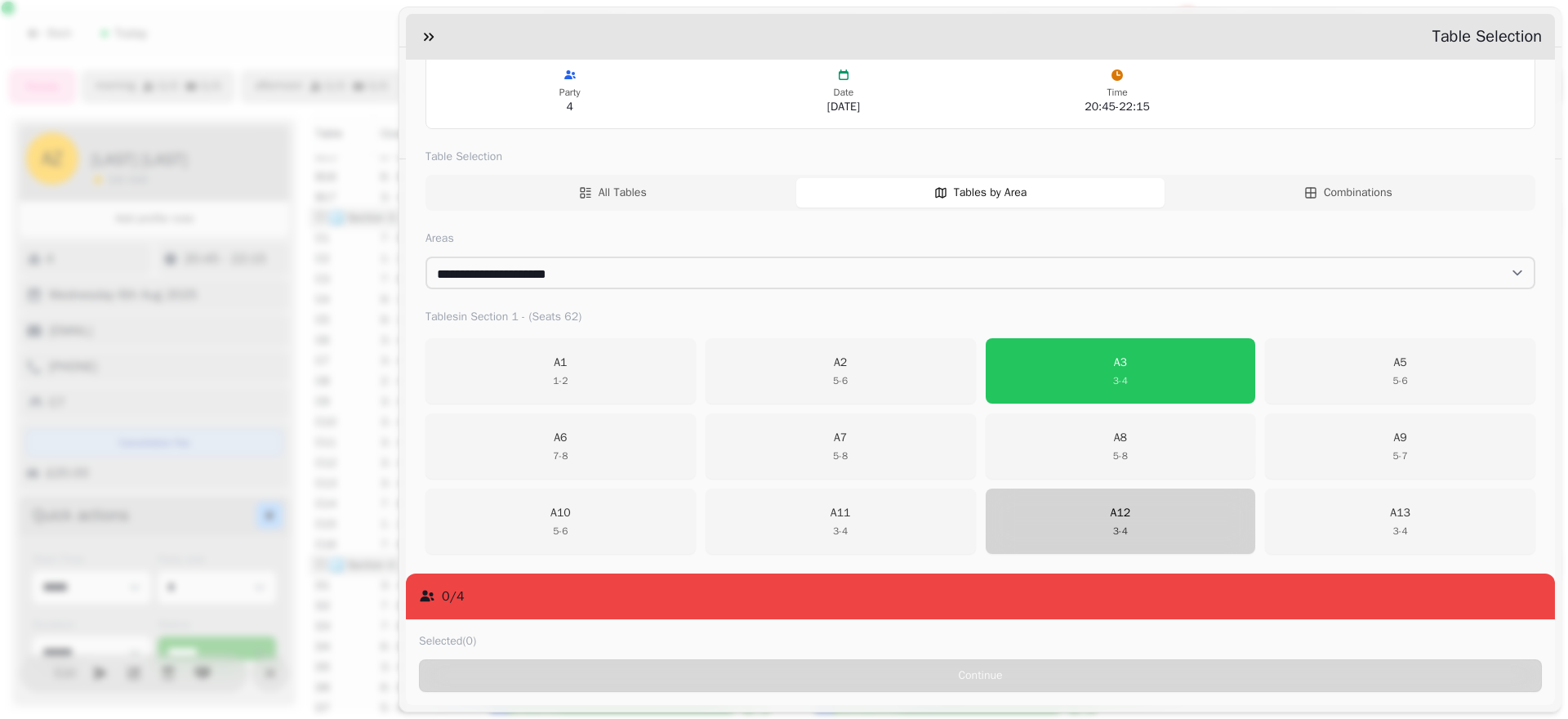 click on "A12 3  -  4" at bounding box center (1120, 521) 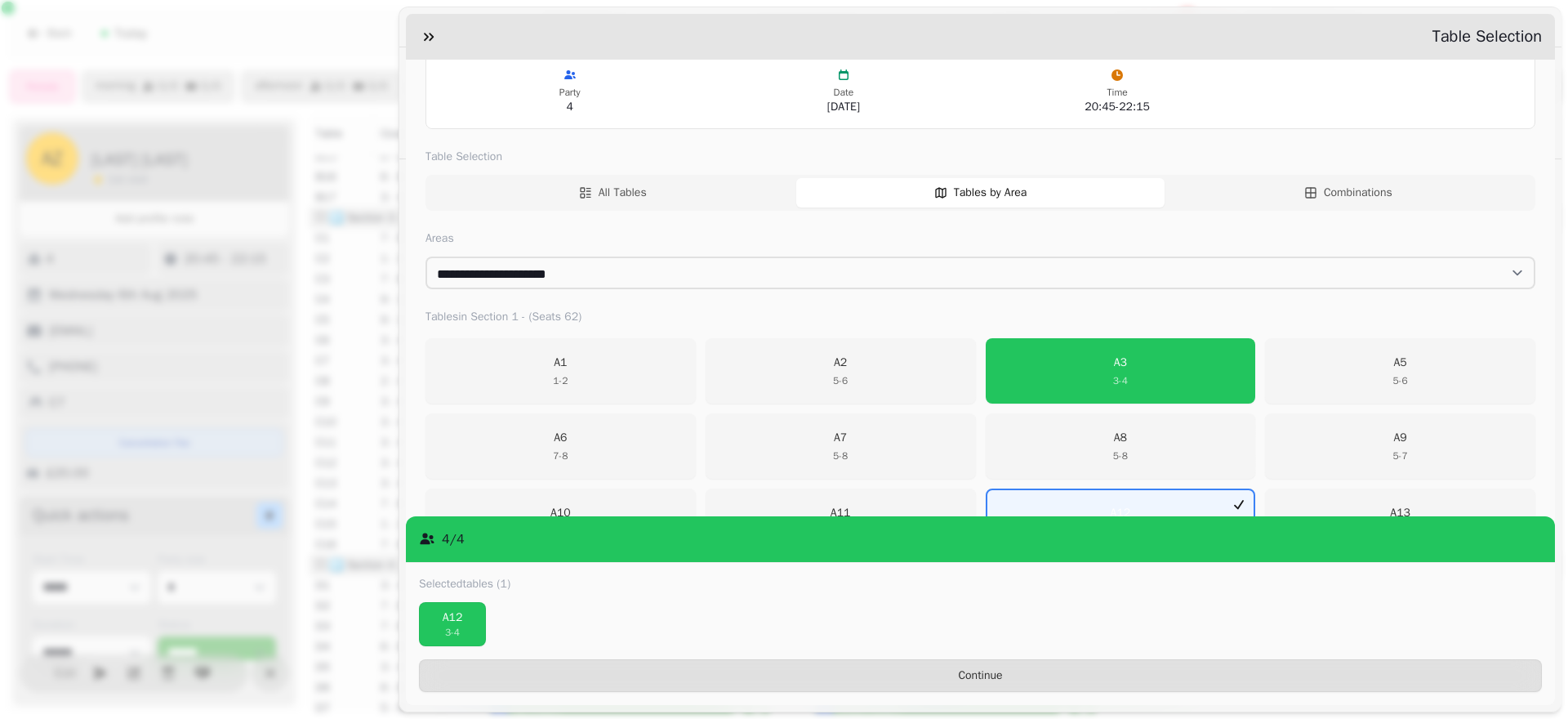 click on "A12 3 - 4" at bounding box center [980, 626] 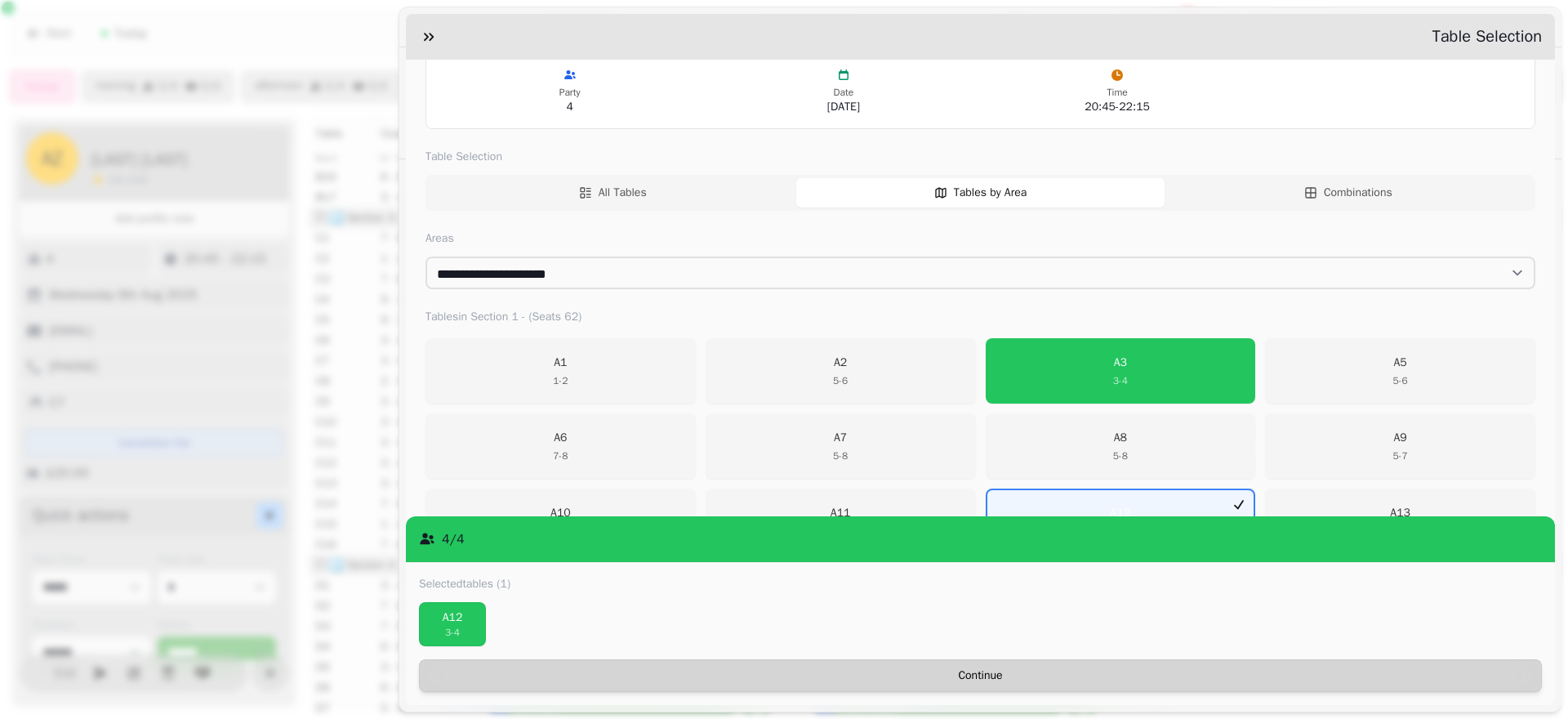 click on "Continue" at bounding box center (980, 676) 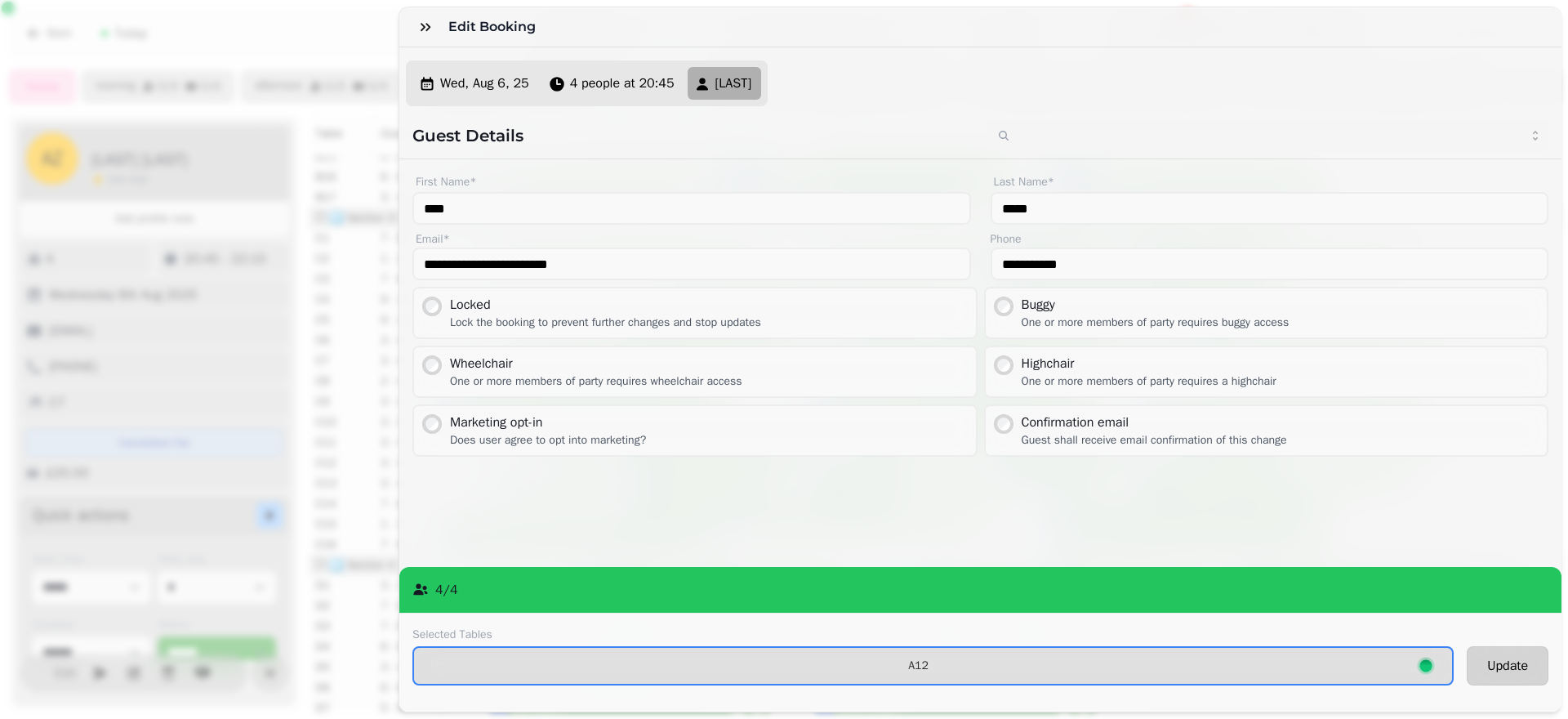 click on "Update" at bounding box center (1508, 666) 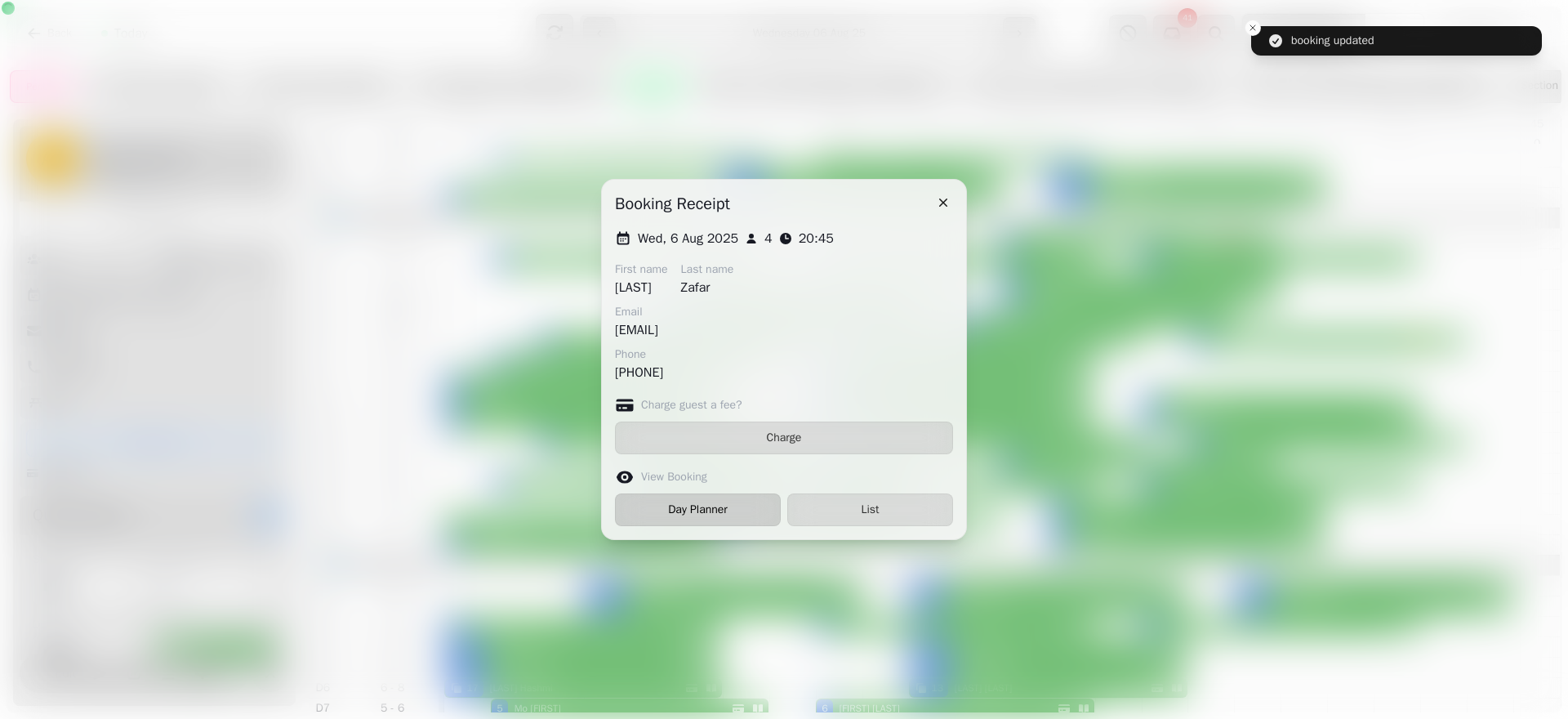 click on "Day Planner" at bounding box center (697, 510) 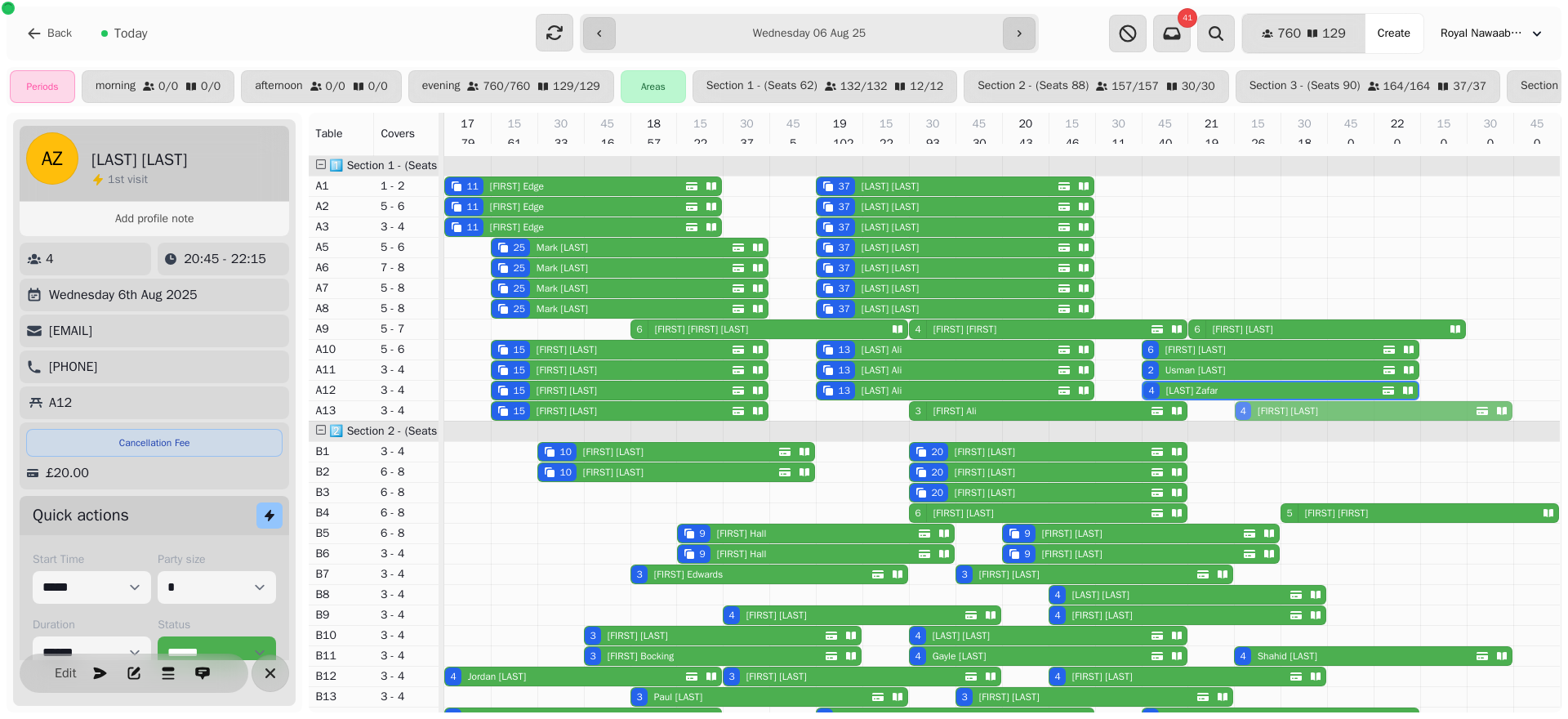 drag, startPoint x: 1242, startPoint y: 645, endPoint x: 1264, endPoint y: 426, distance: 220.10225 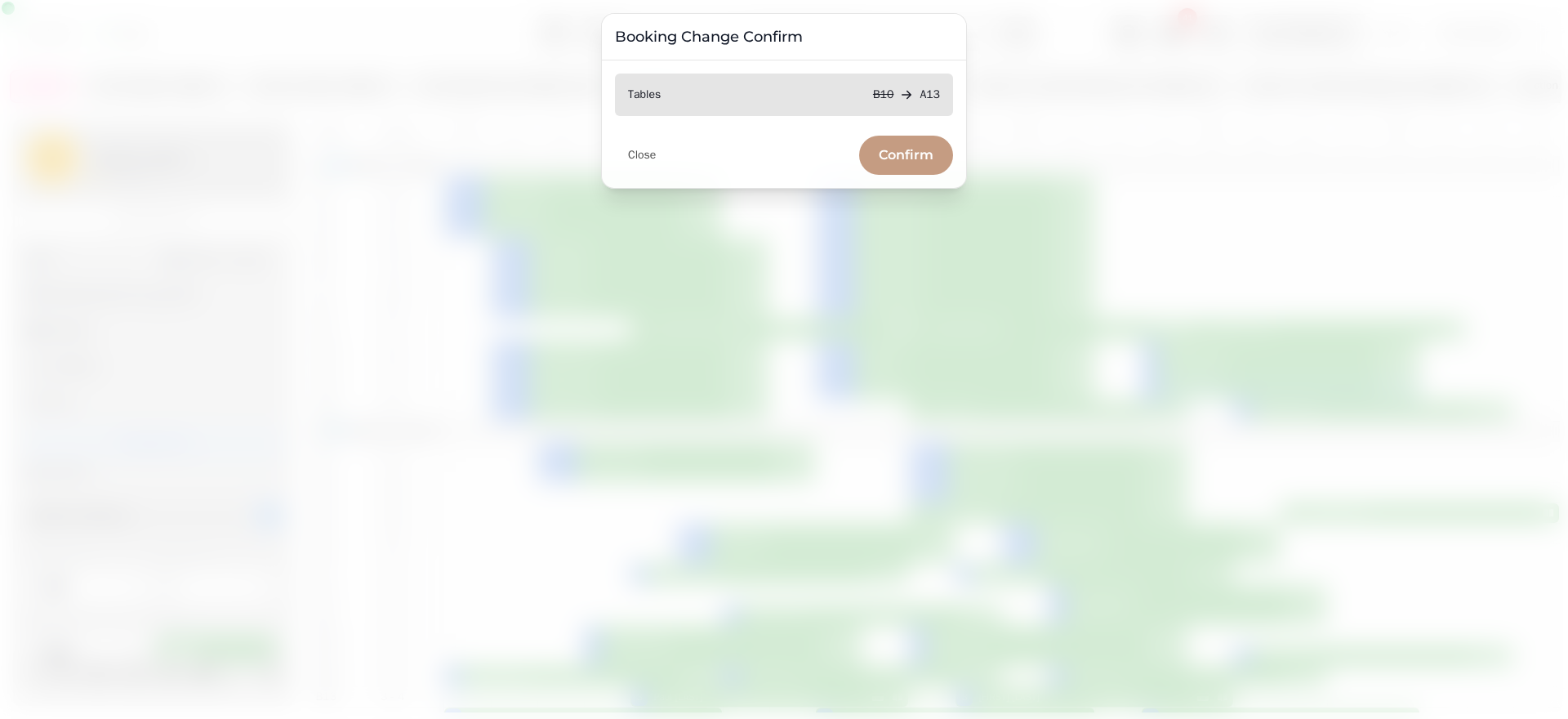 click on "Tables B10 A13 Close Confirm" at bounding box center [784, 124] 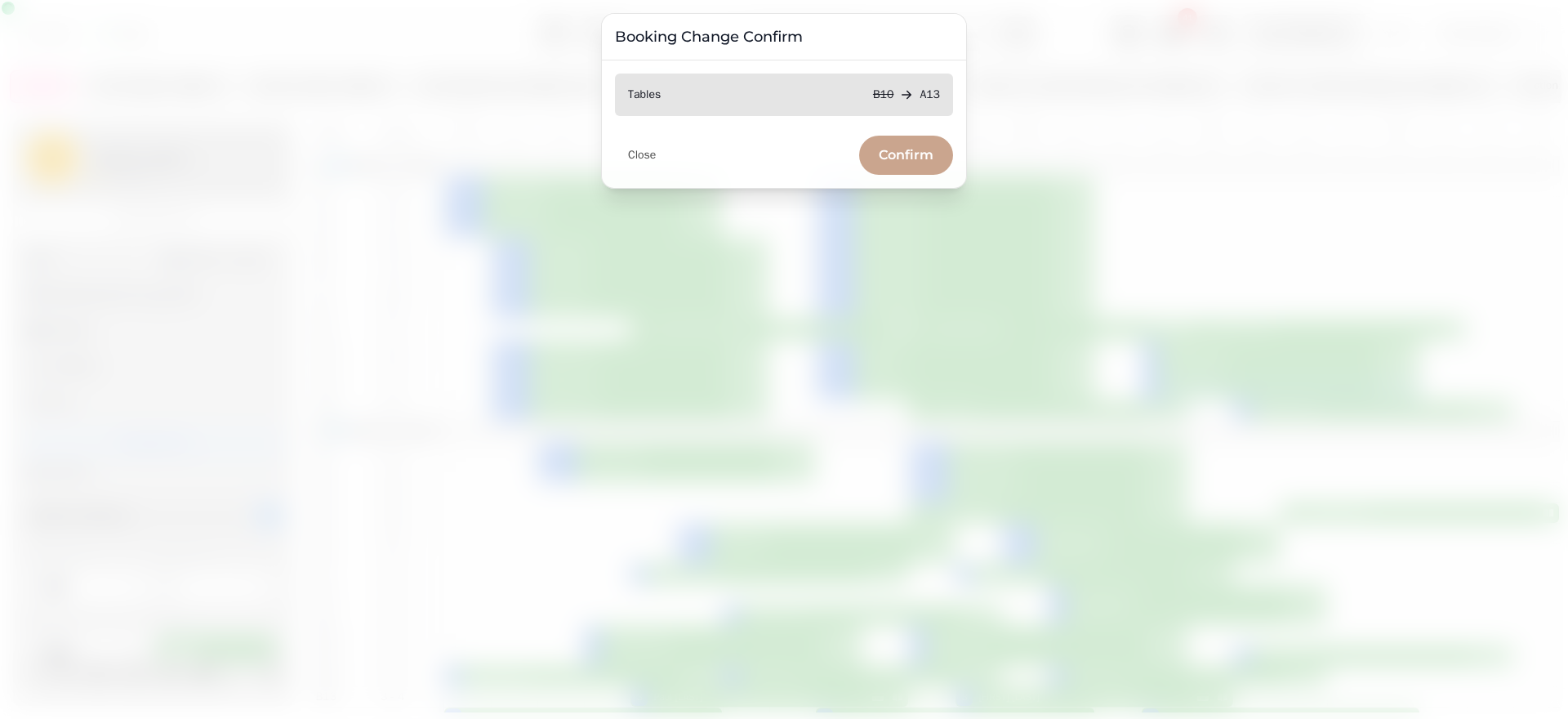 click on "Confirm" at bounding box center (906, 155) 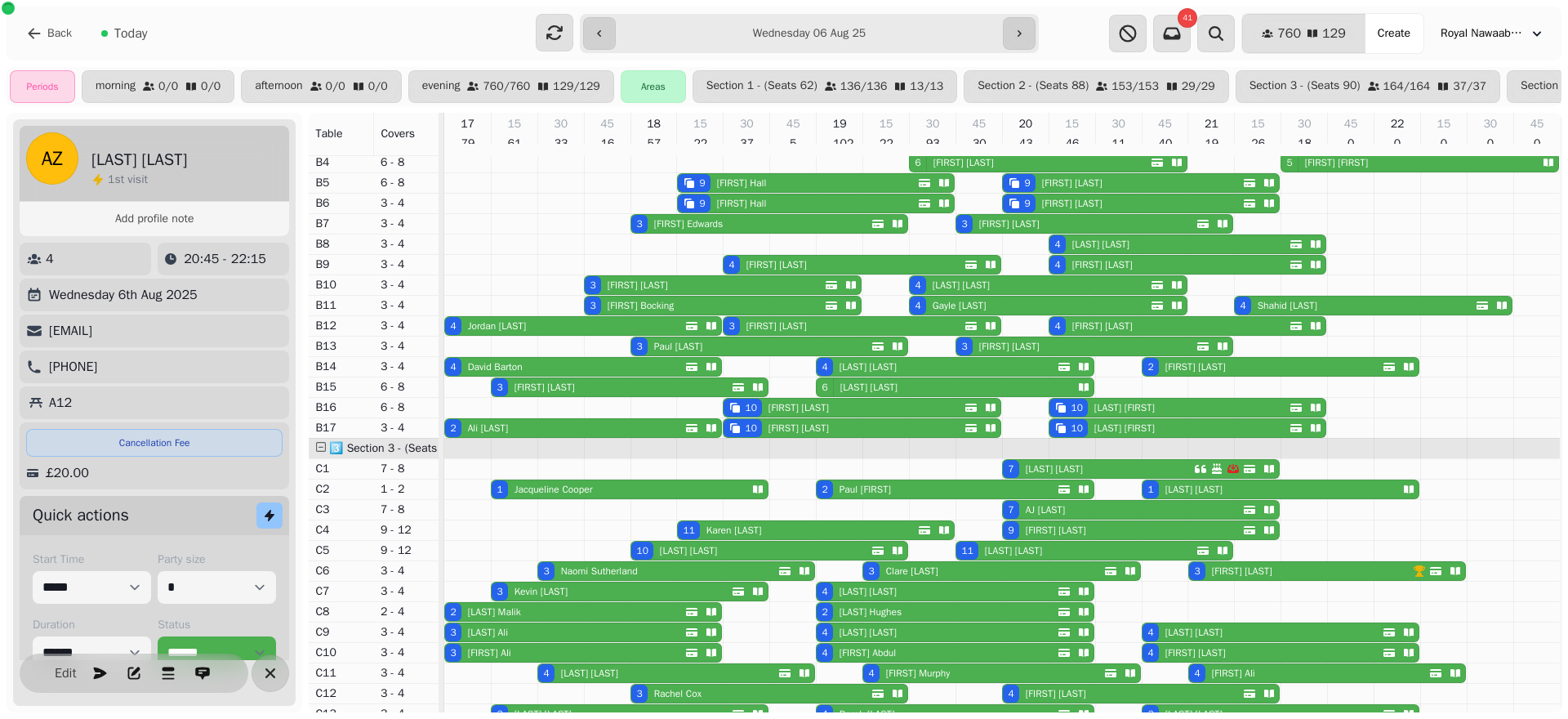 click on "[FIRST]   [LAST]" at bounding box center [1196, 367] 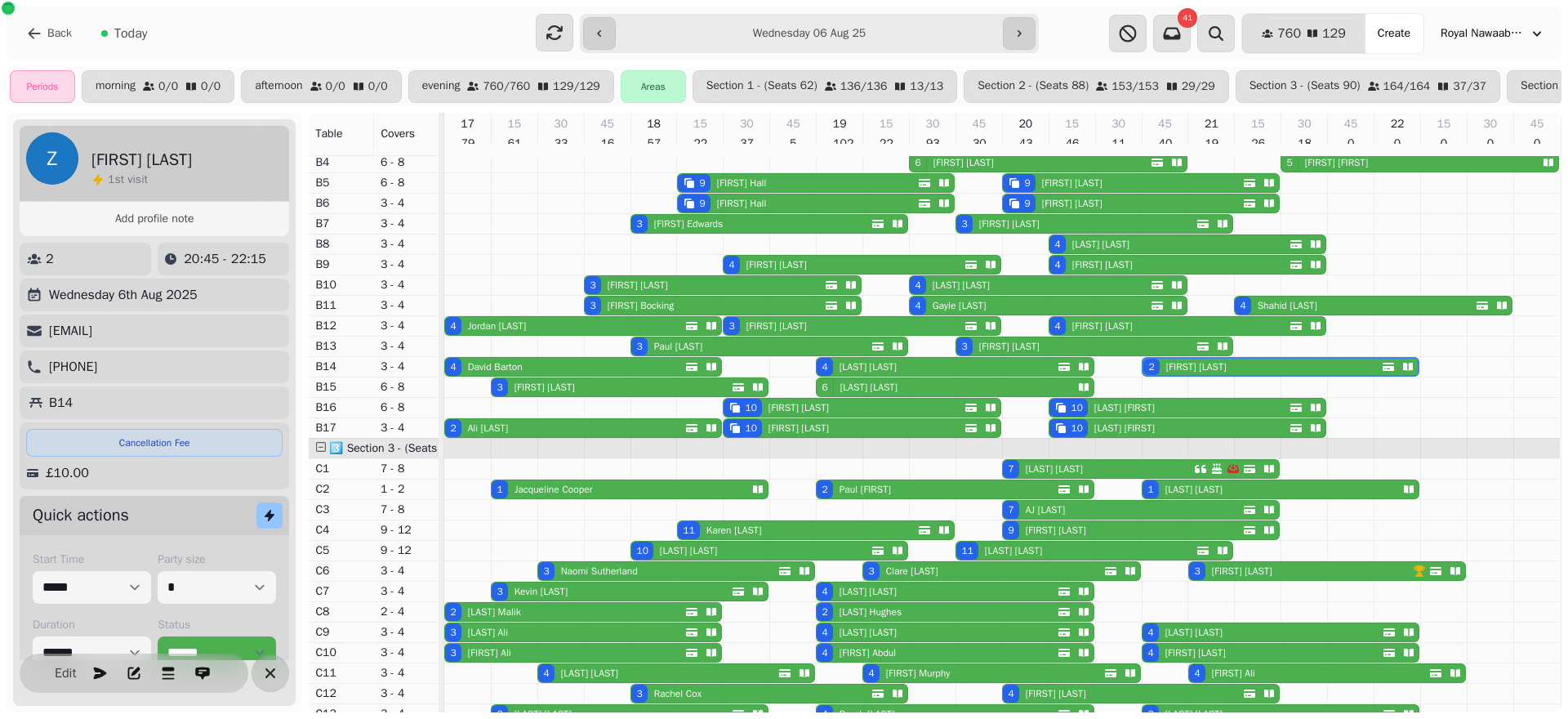 select on "*" 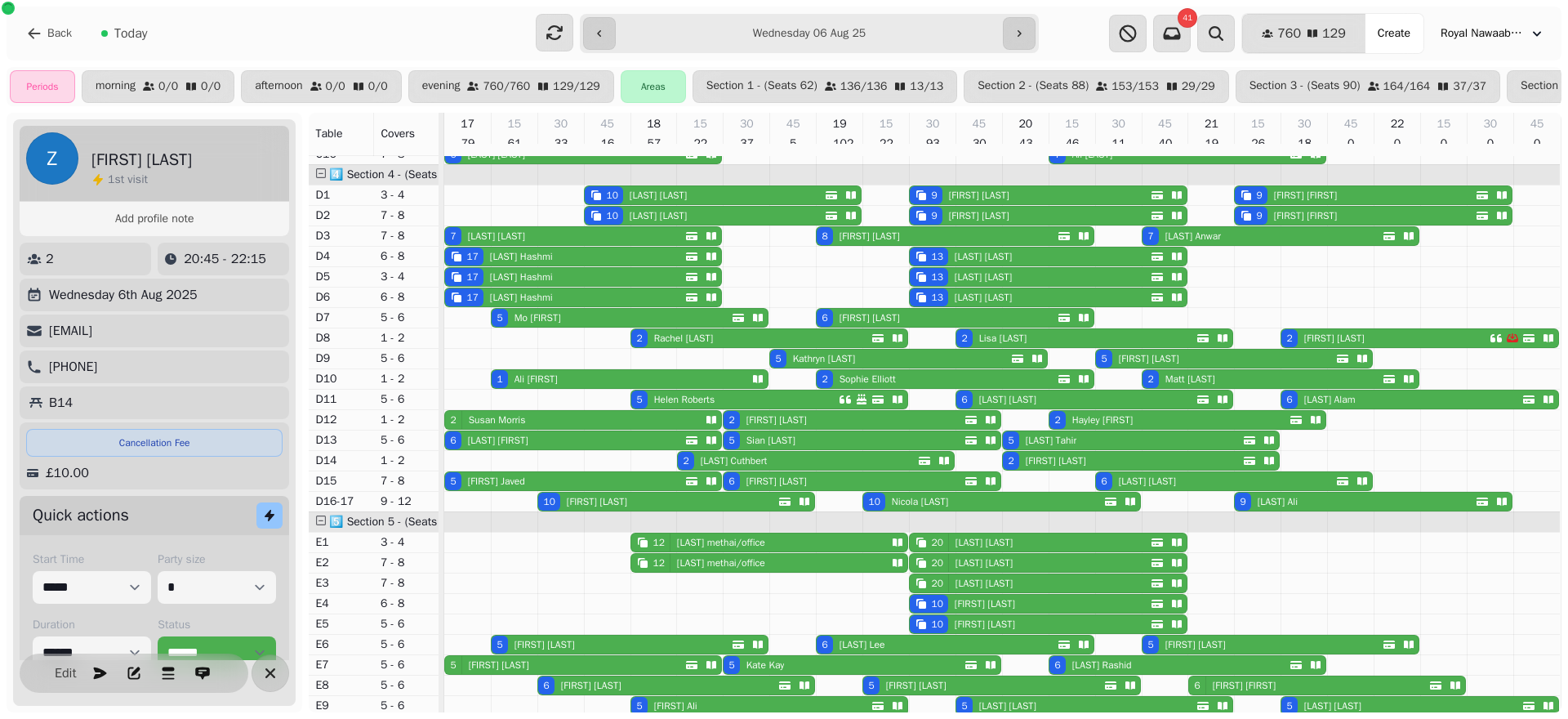 click on "[FIRST]    [LAST]" at bounding box center [1187, 379] 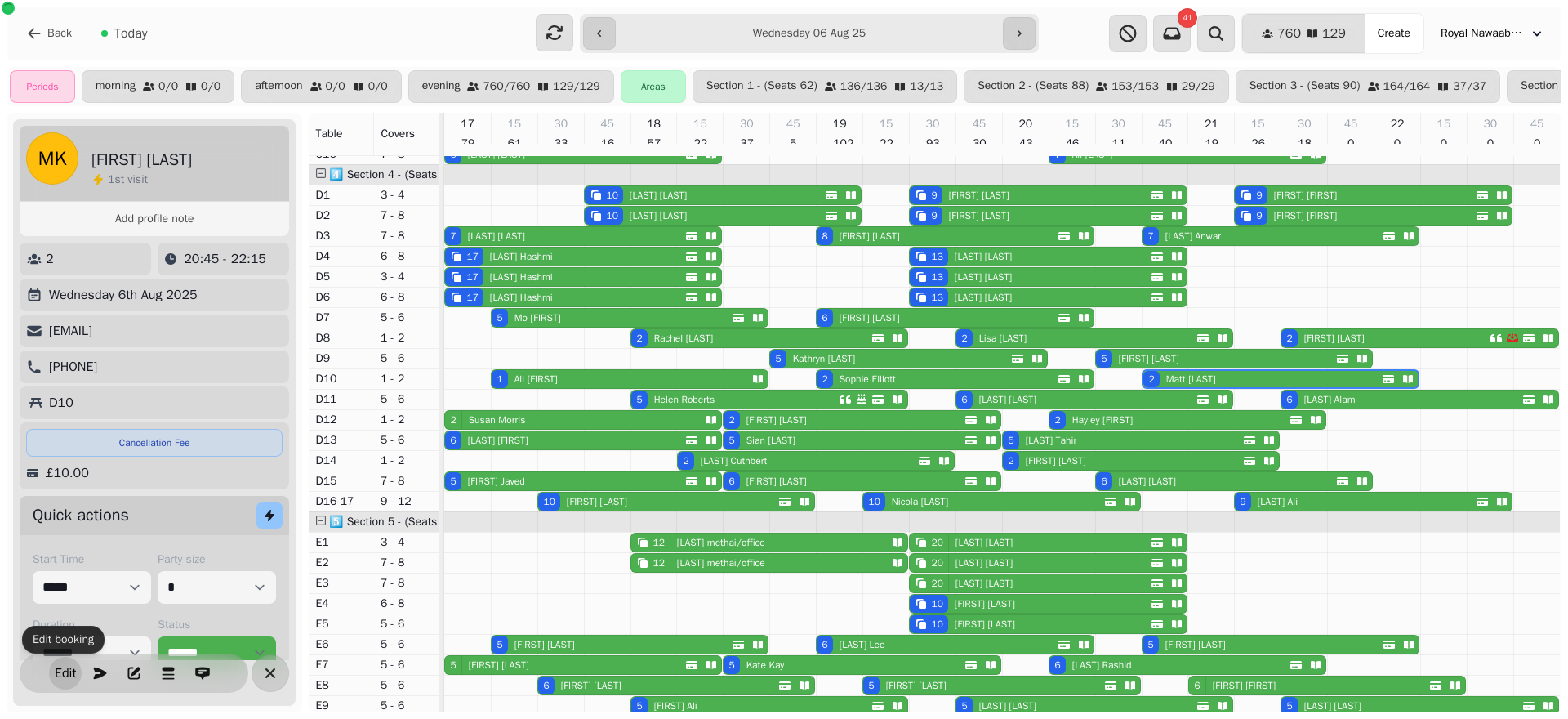 click on "Edit" at bounding box center [65, 673] 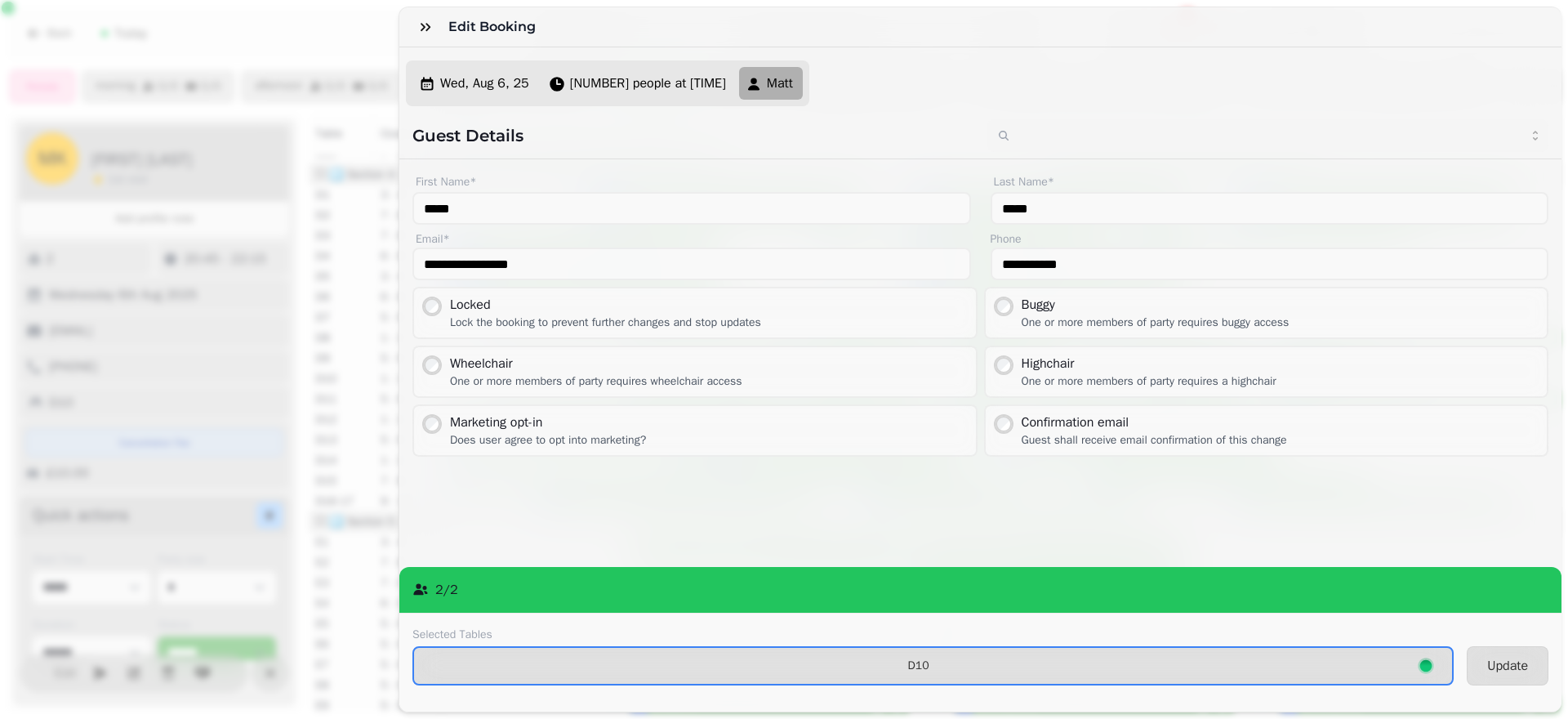 click on "Selected Tables D10   Update" at bounding box center (980, 662) 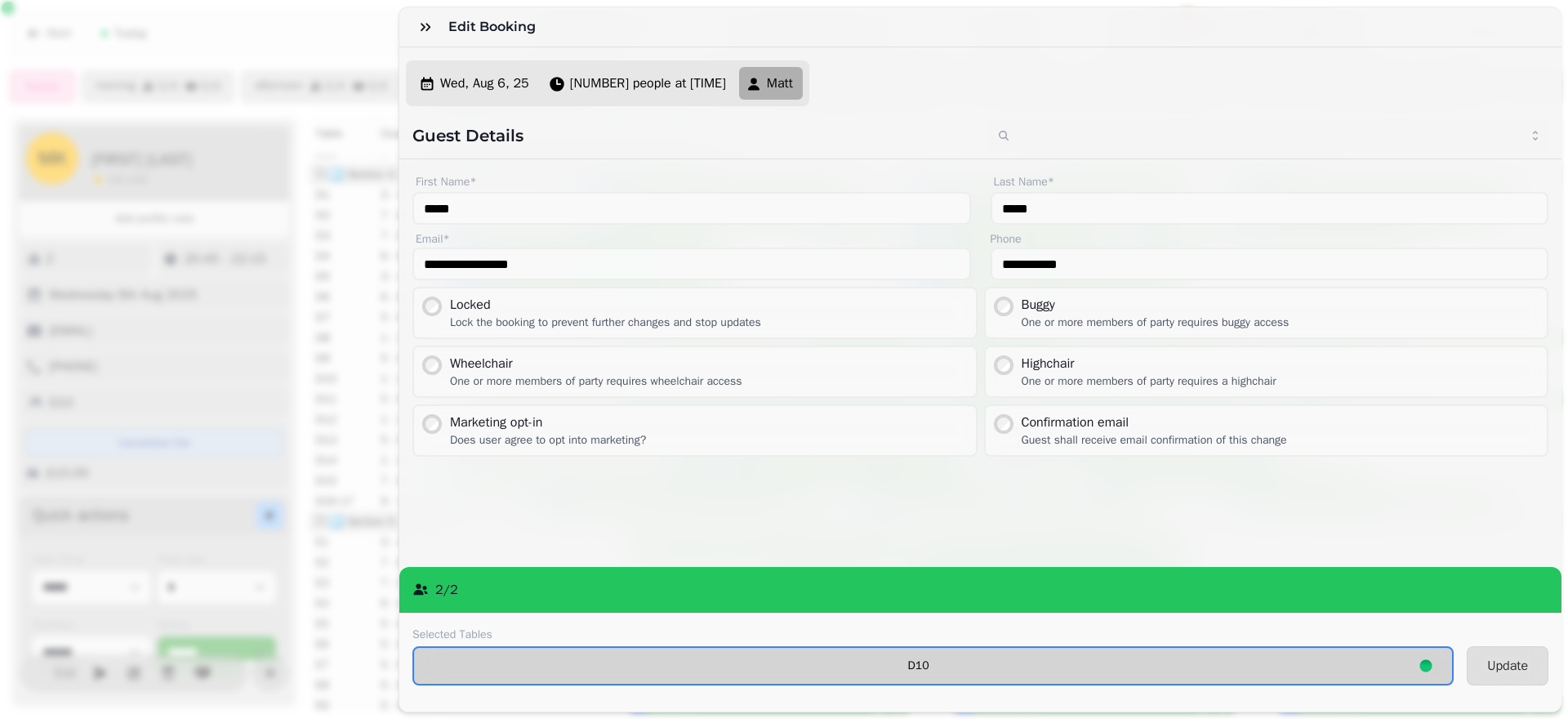 click on "D10" at bounding box center (933, 666) 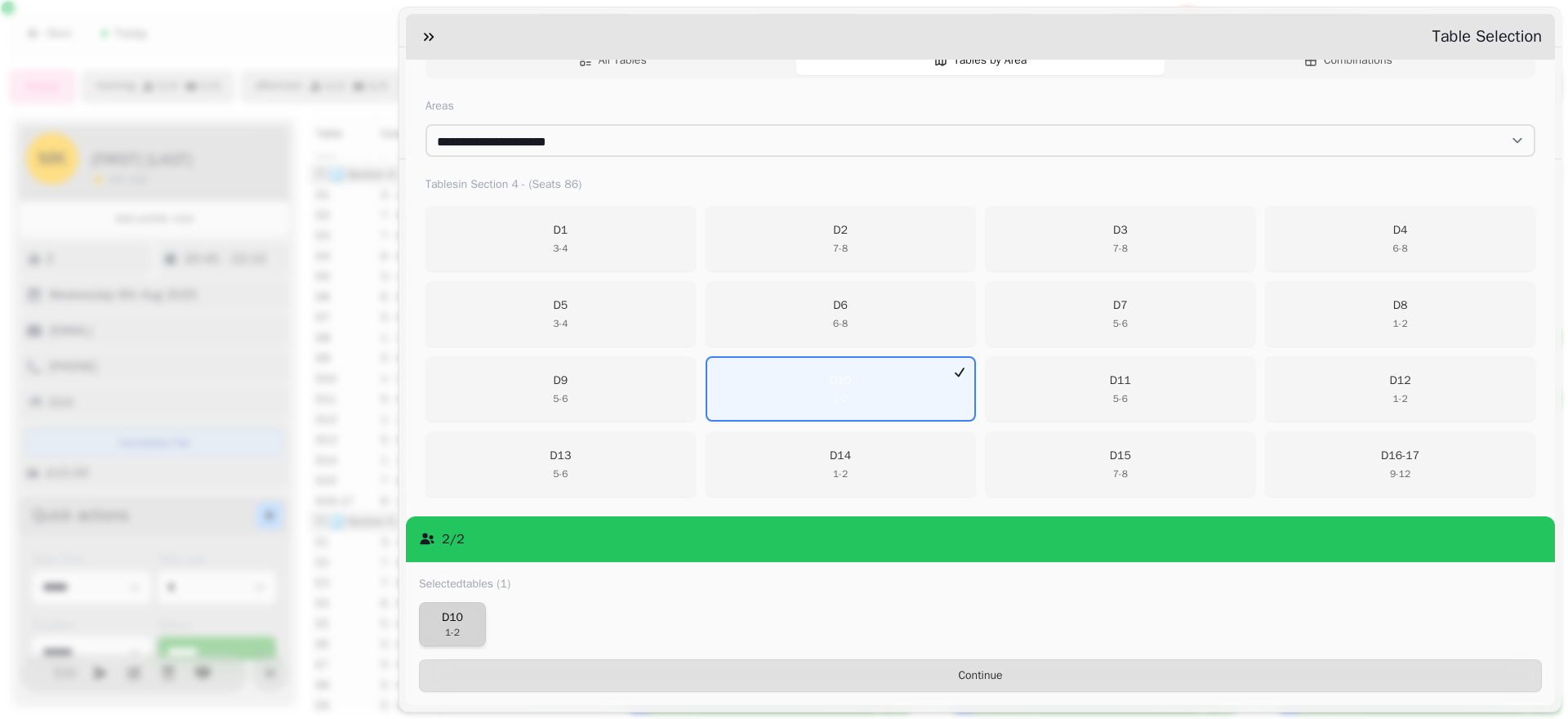 click on "D10" at bounding box center (452, 618) 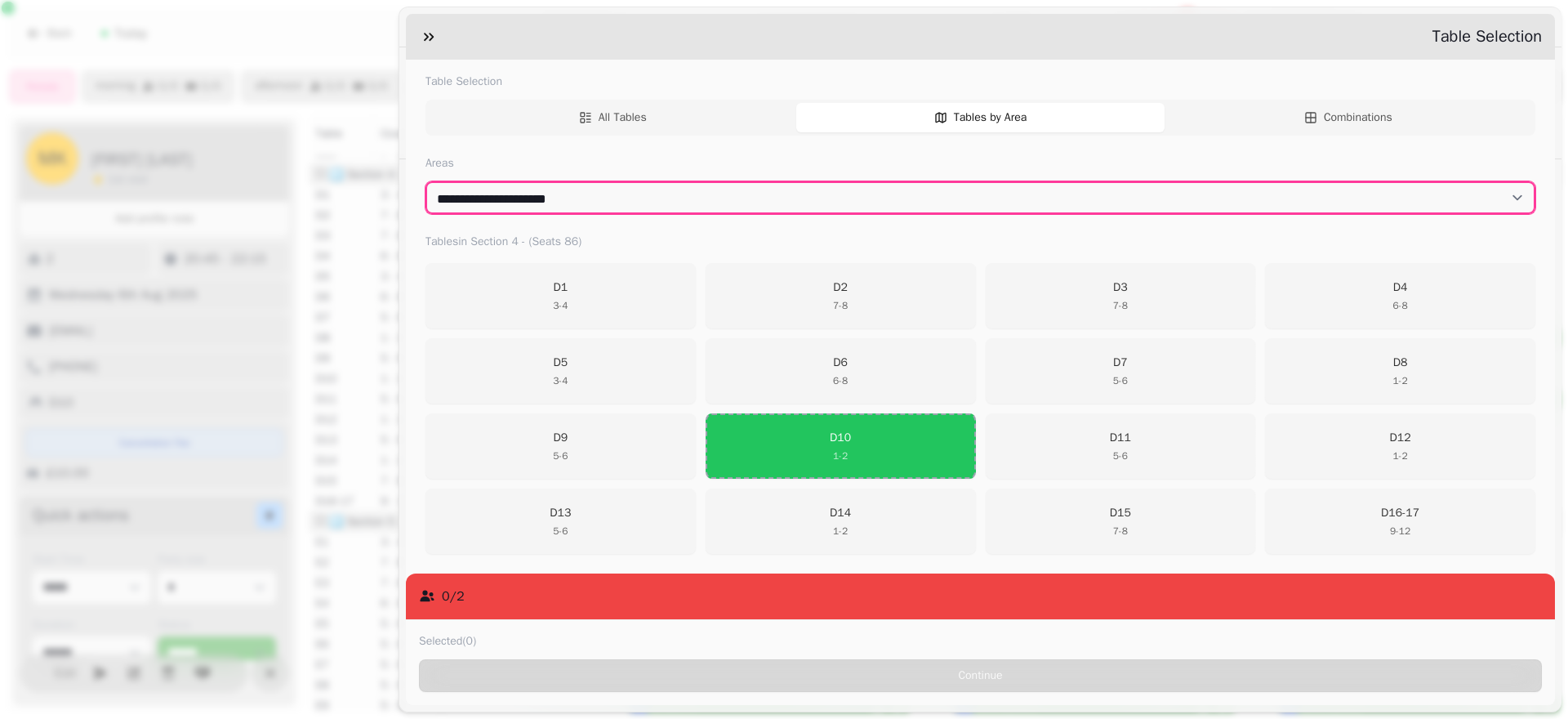 click on "**********" at bounding box center [980, 198] 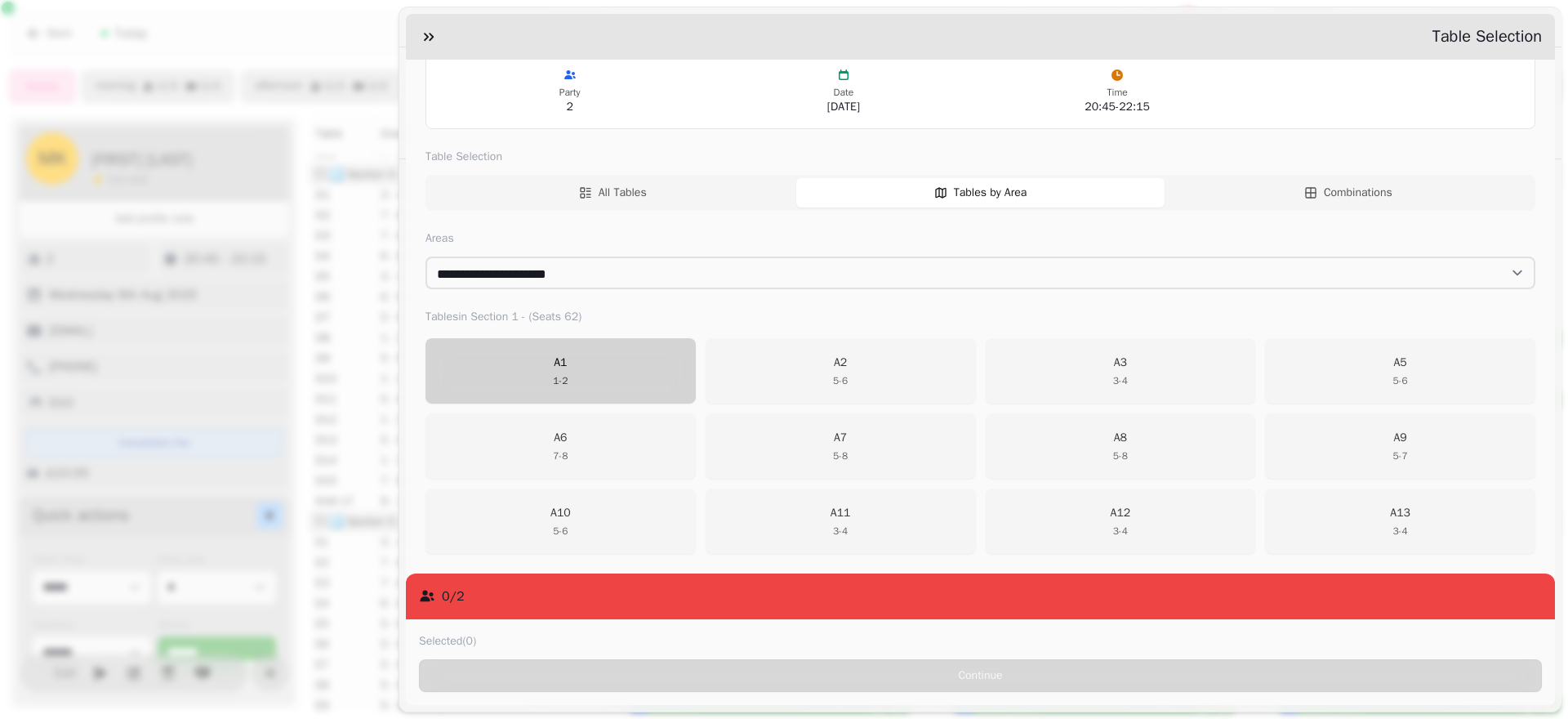 click on "A1 1  -  2" at bounding box center (560, 371) 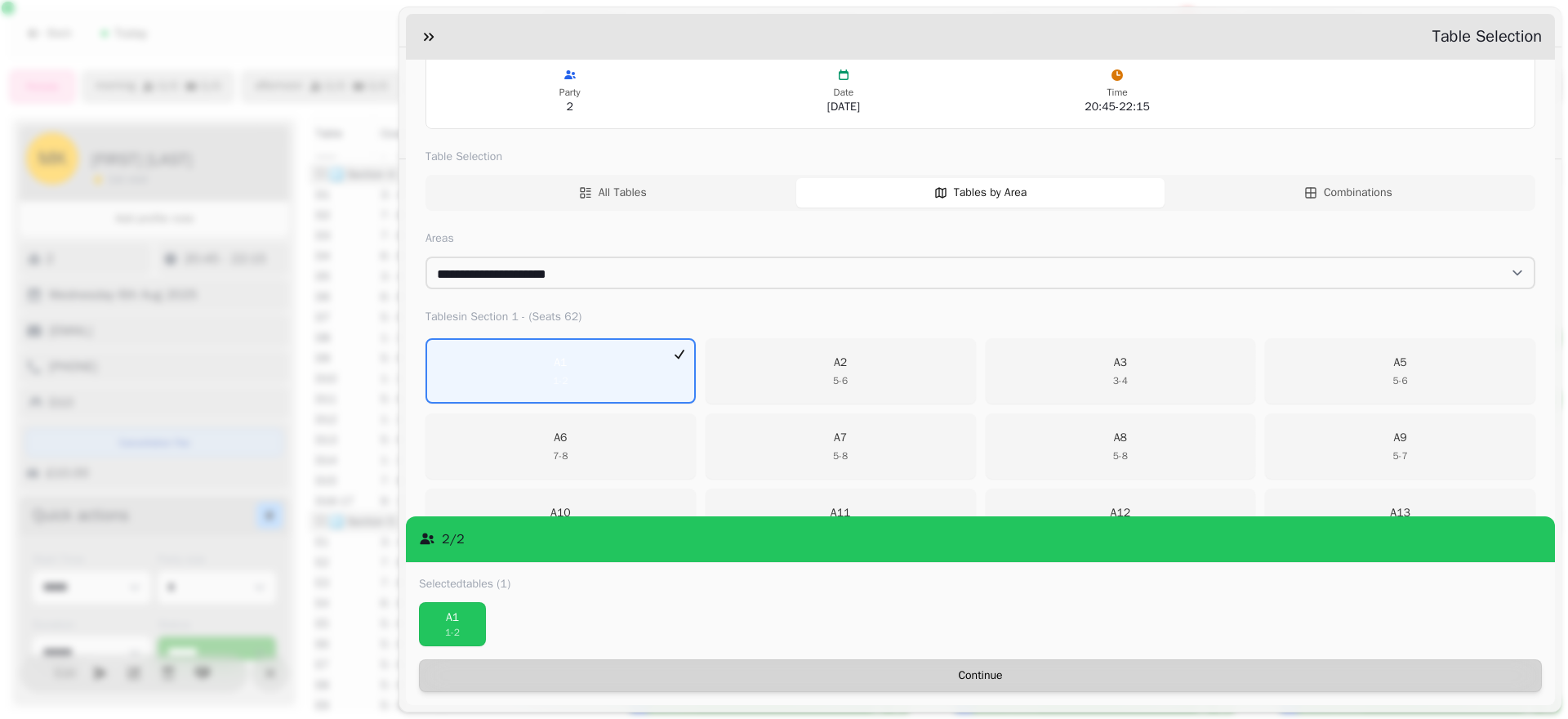 click on "Continue" at bounding box center (980, 676) 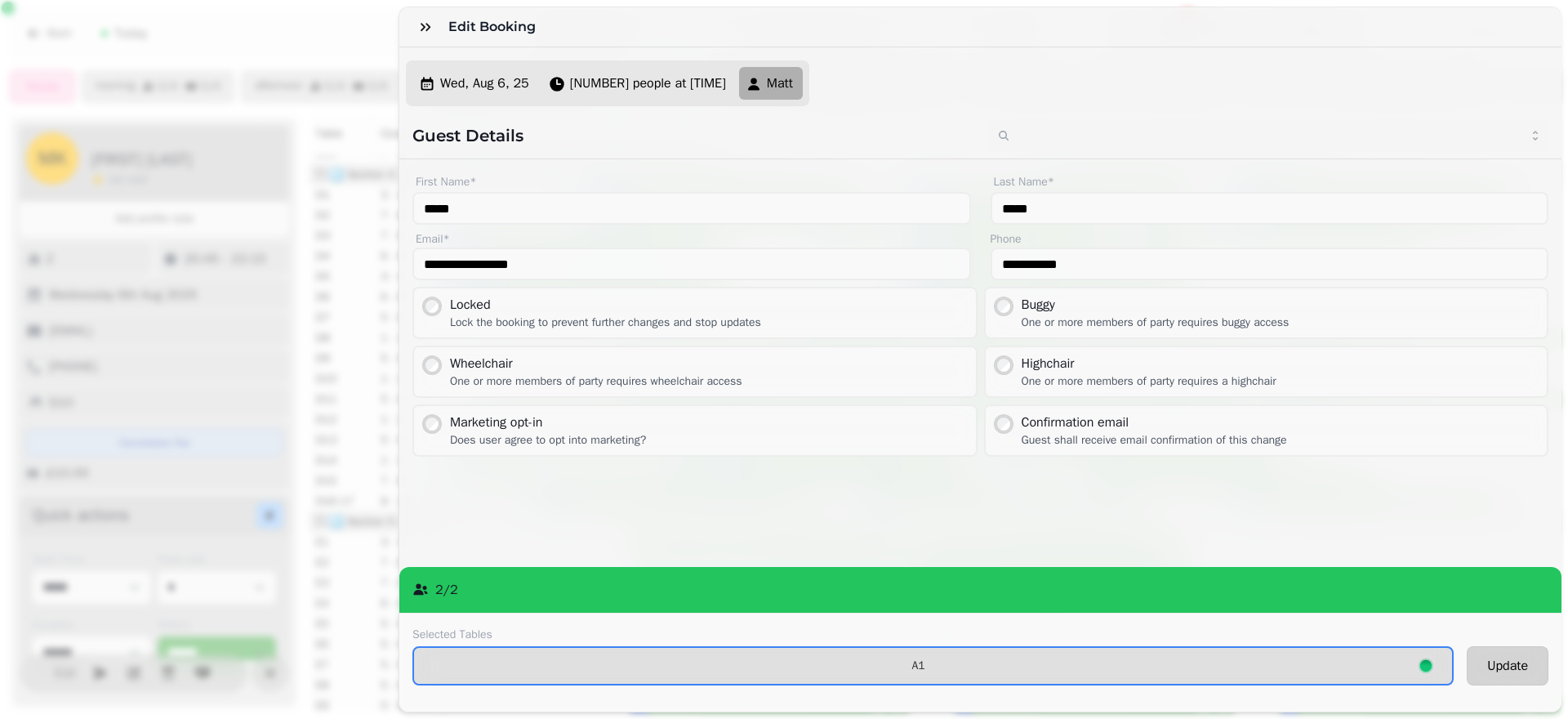 click on "Update" at bounding box center [1508, 666] 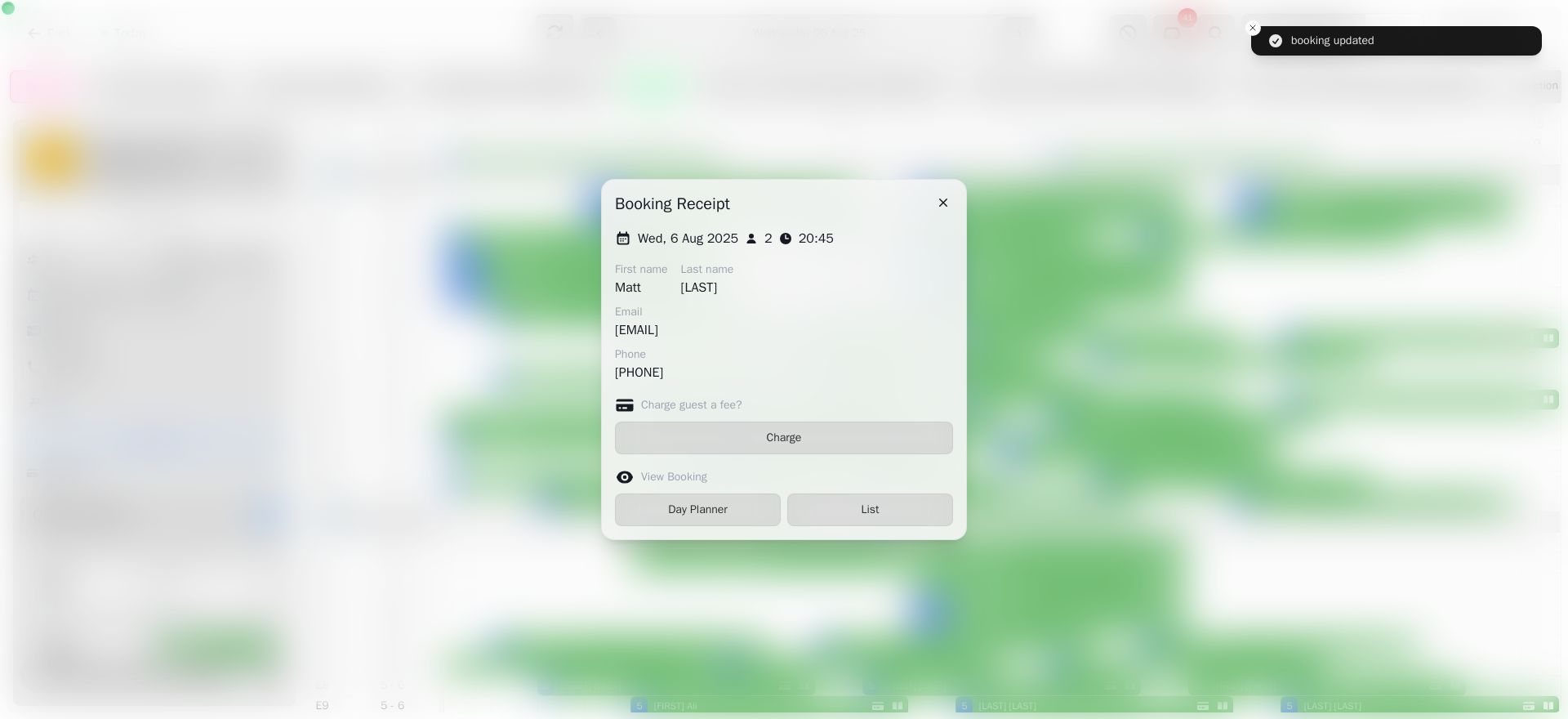 click on "View Booking Day Planner List" at bounding box center [784, 497] 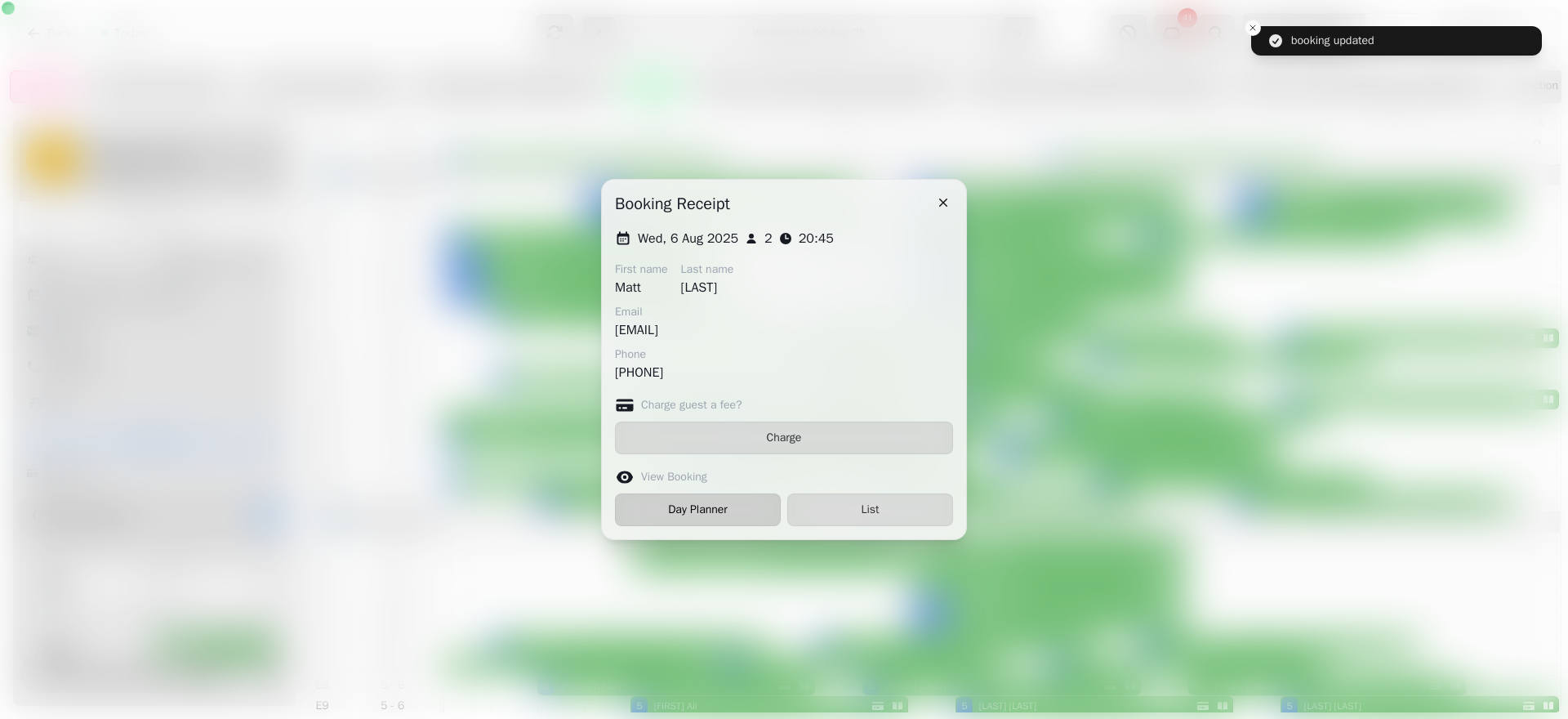 click on "Day Planner" at bounding box center (697, 510) 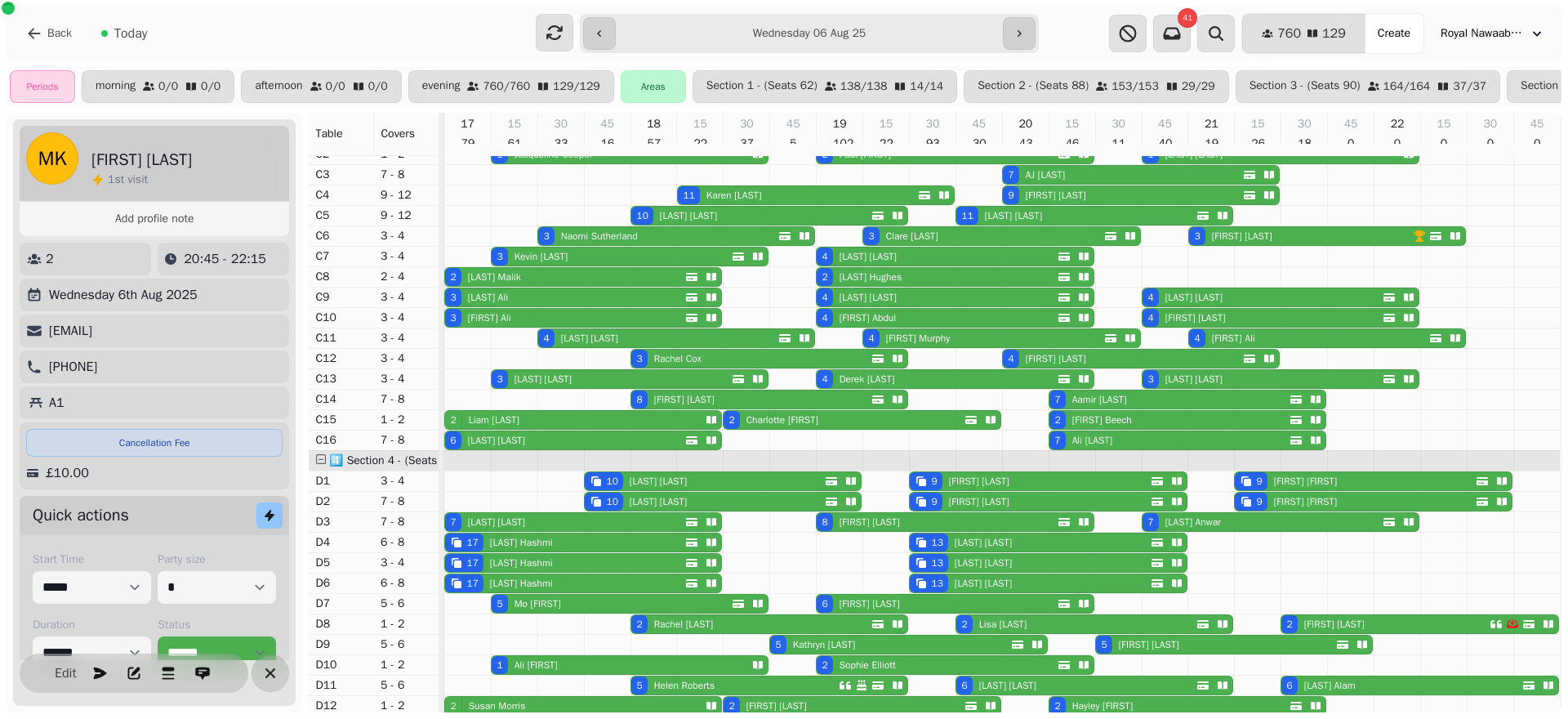 click on "4" at bounding box center [1150, 297] 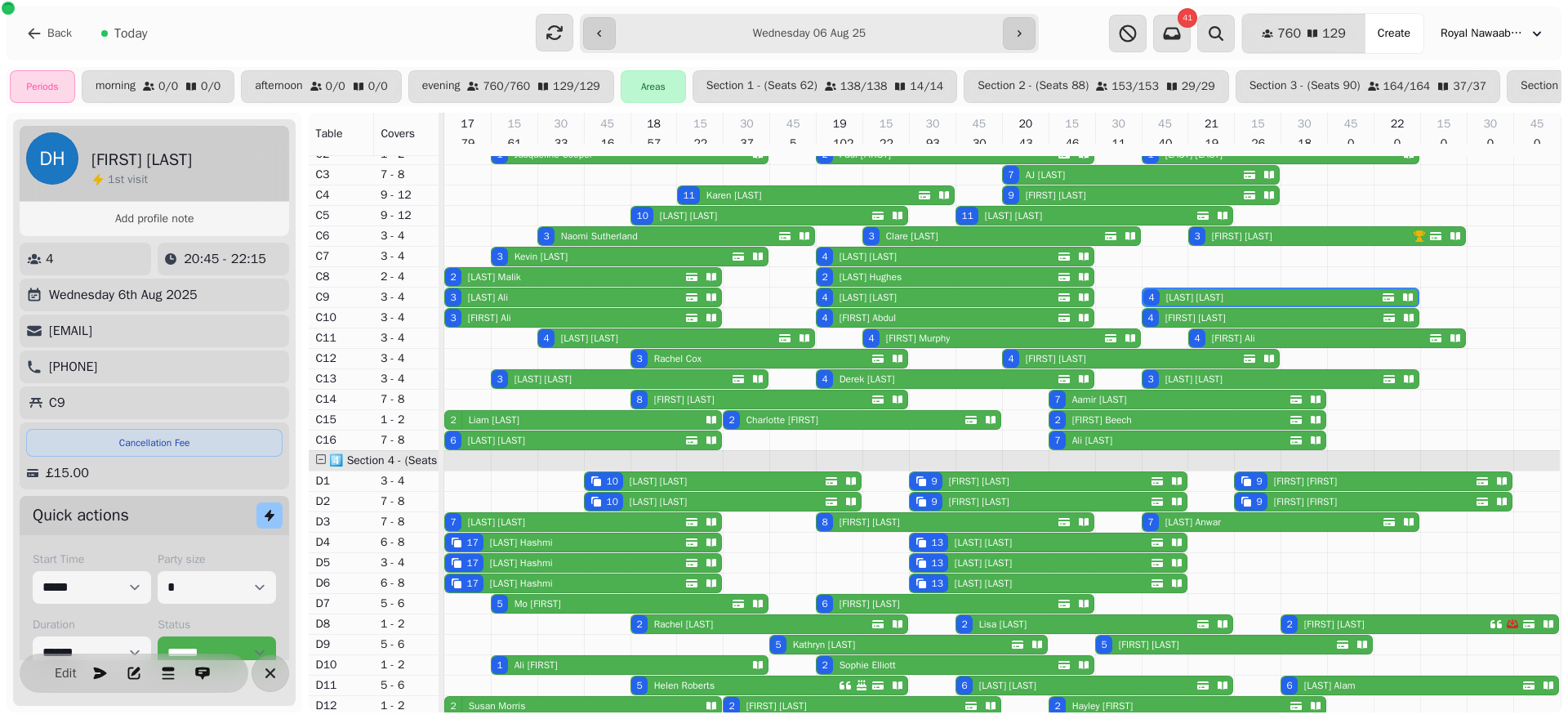 select on "*" 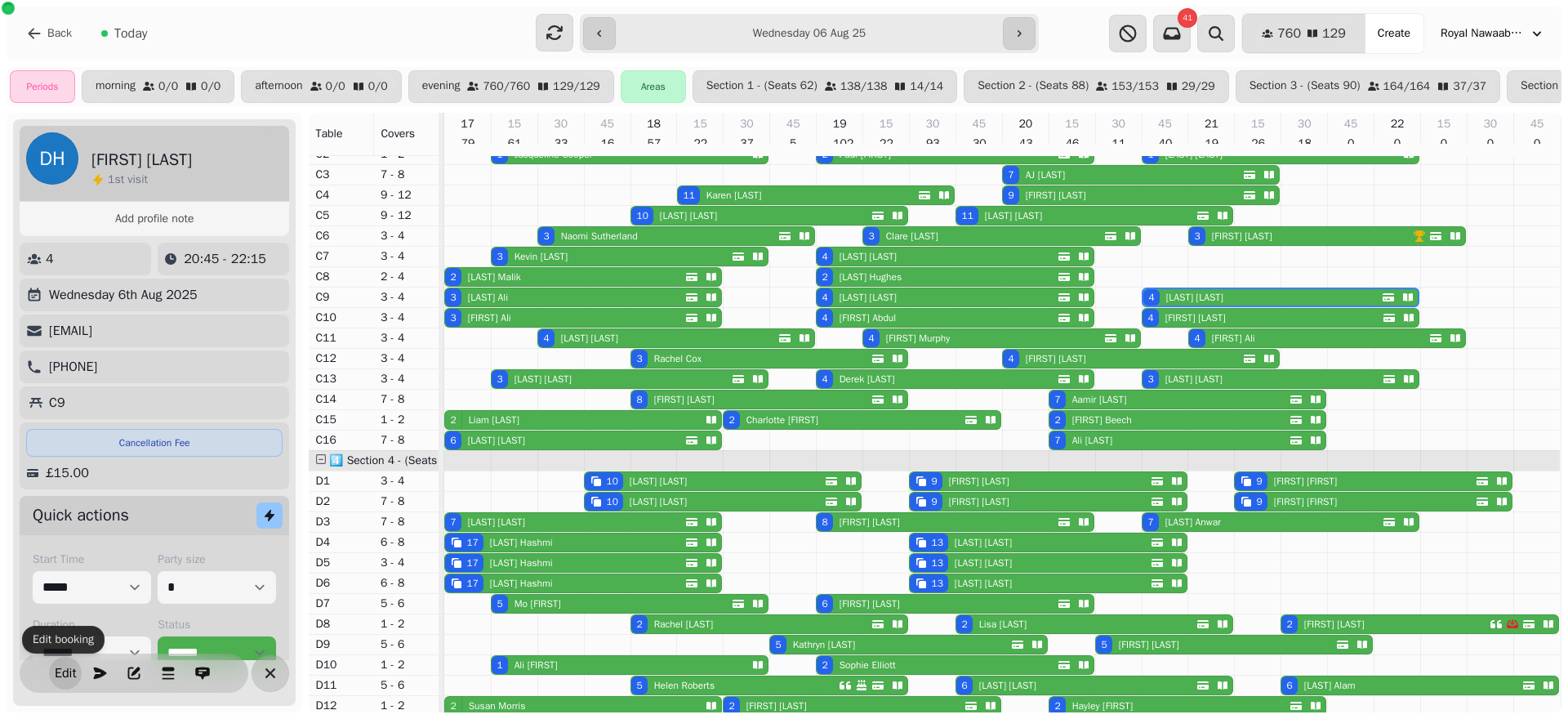 click on "Edit" at bounding box center (65, 673) 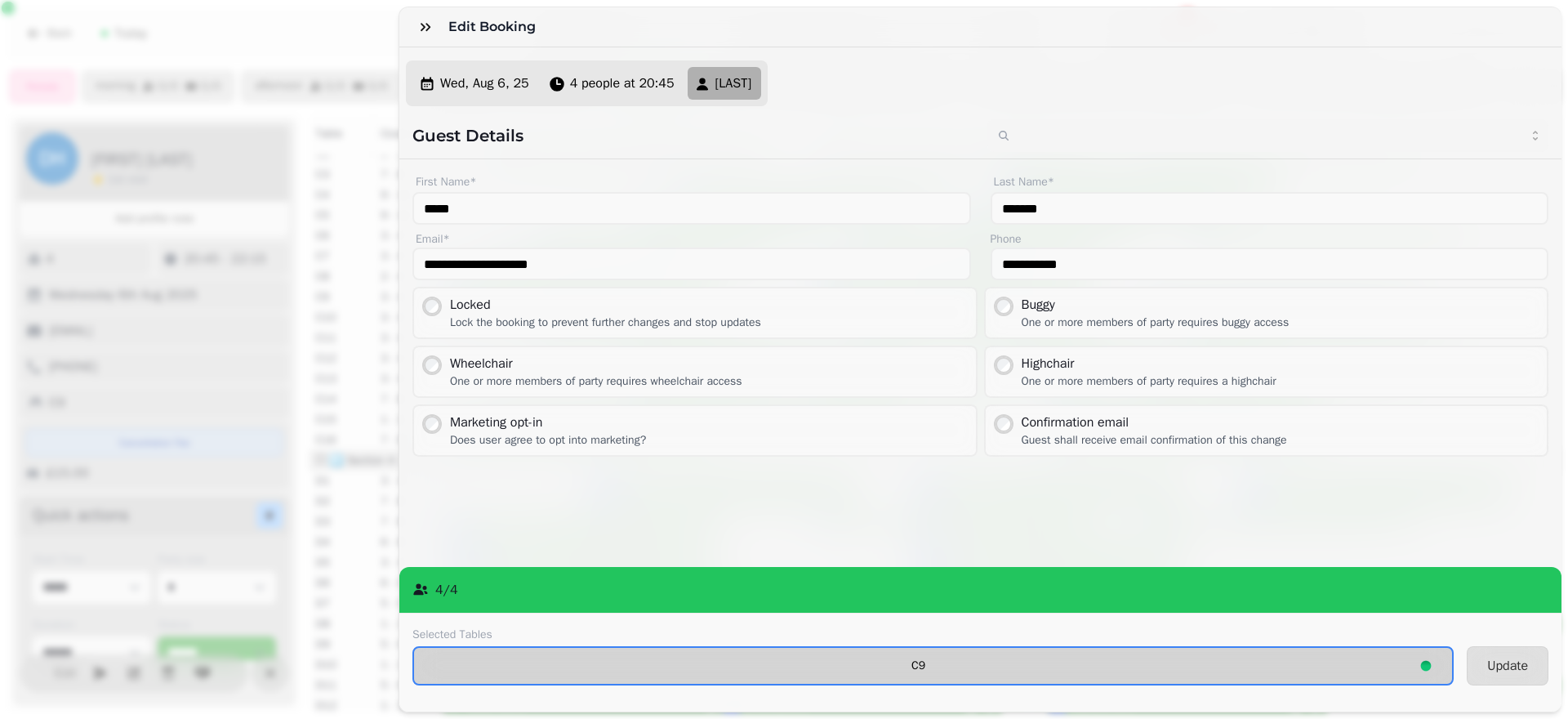 click on "C9" at bounding box center (933, 666) 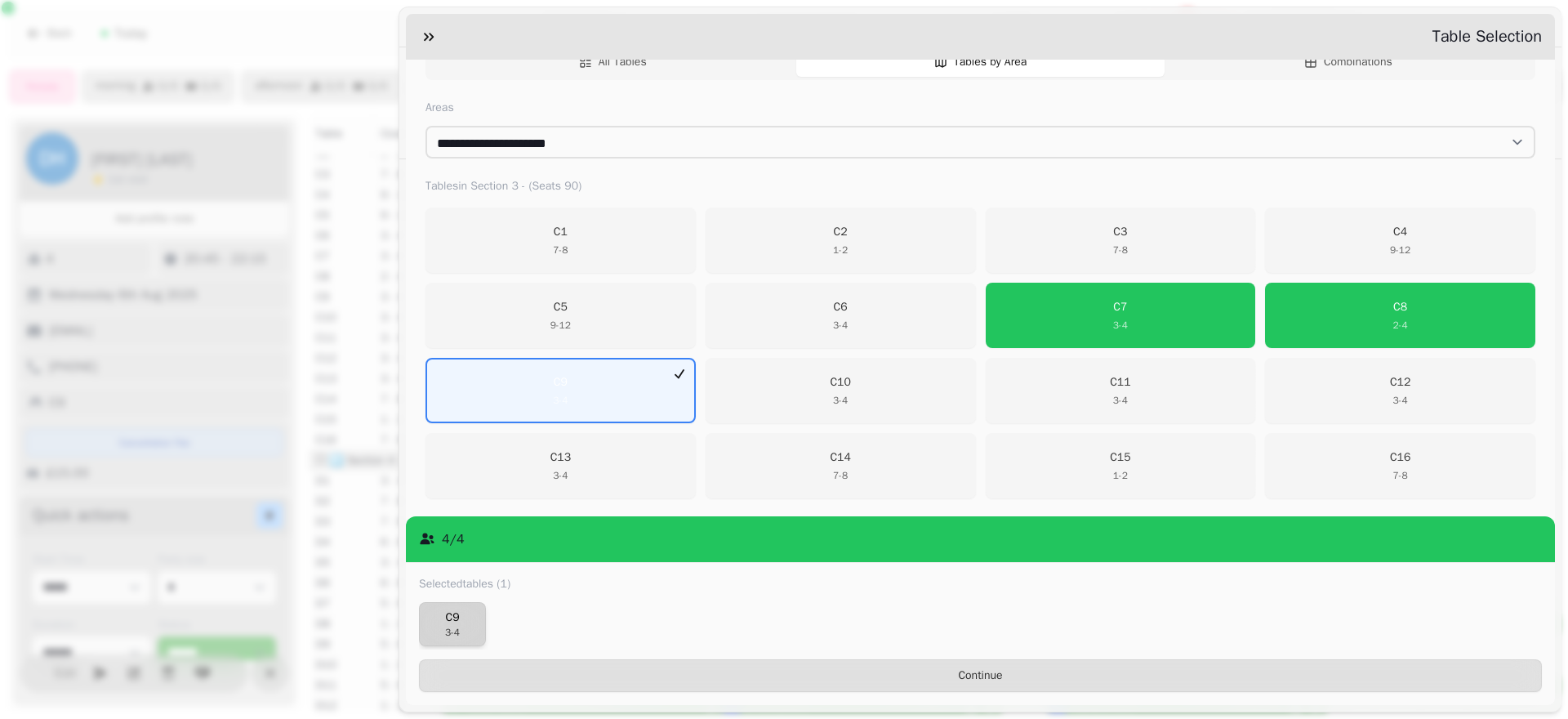 click on "C9" at bounding box center [452, 618] 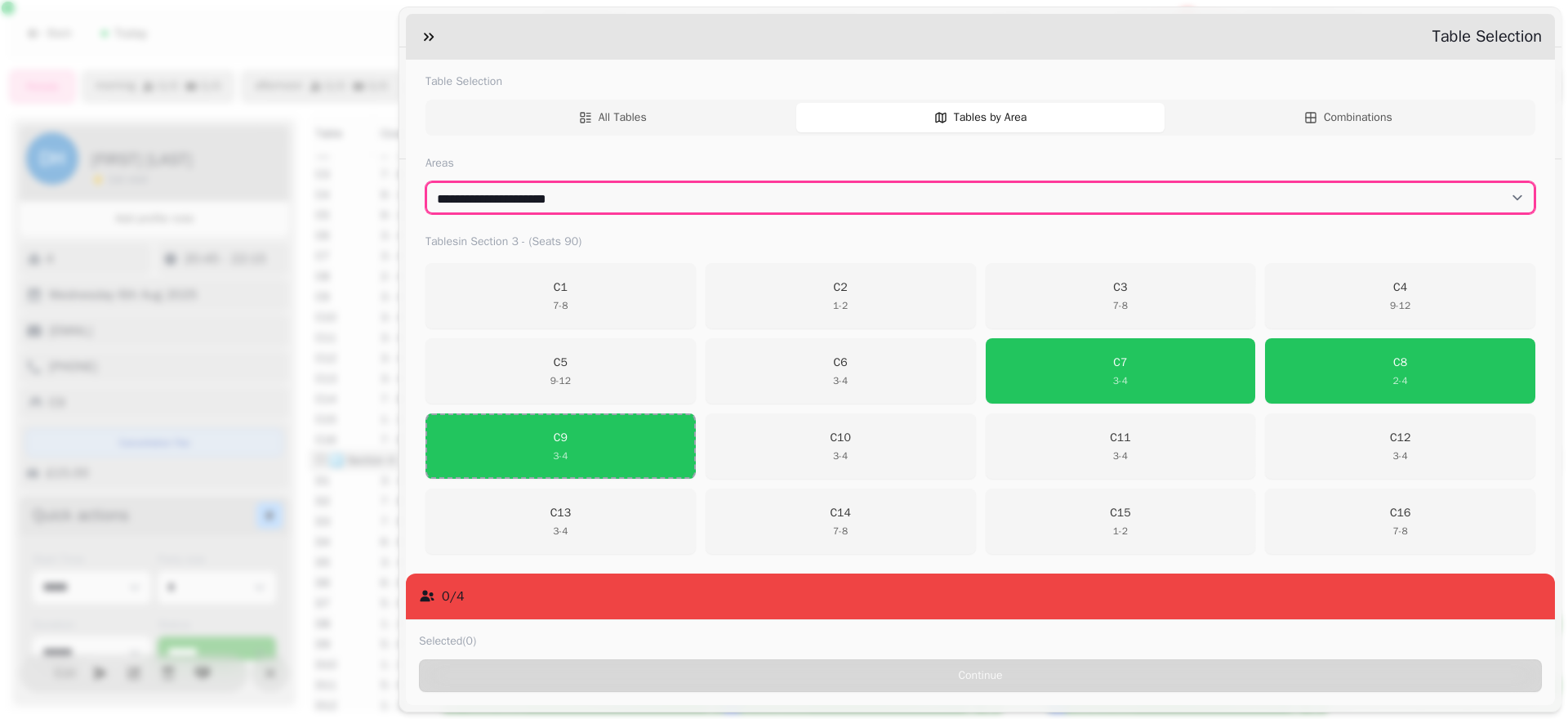 click on "**********" at bounding box center (980, 198) 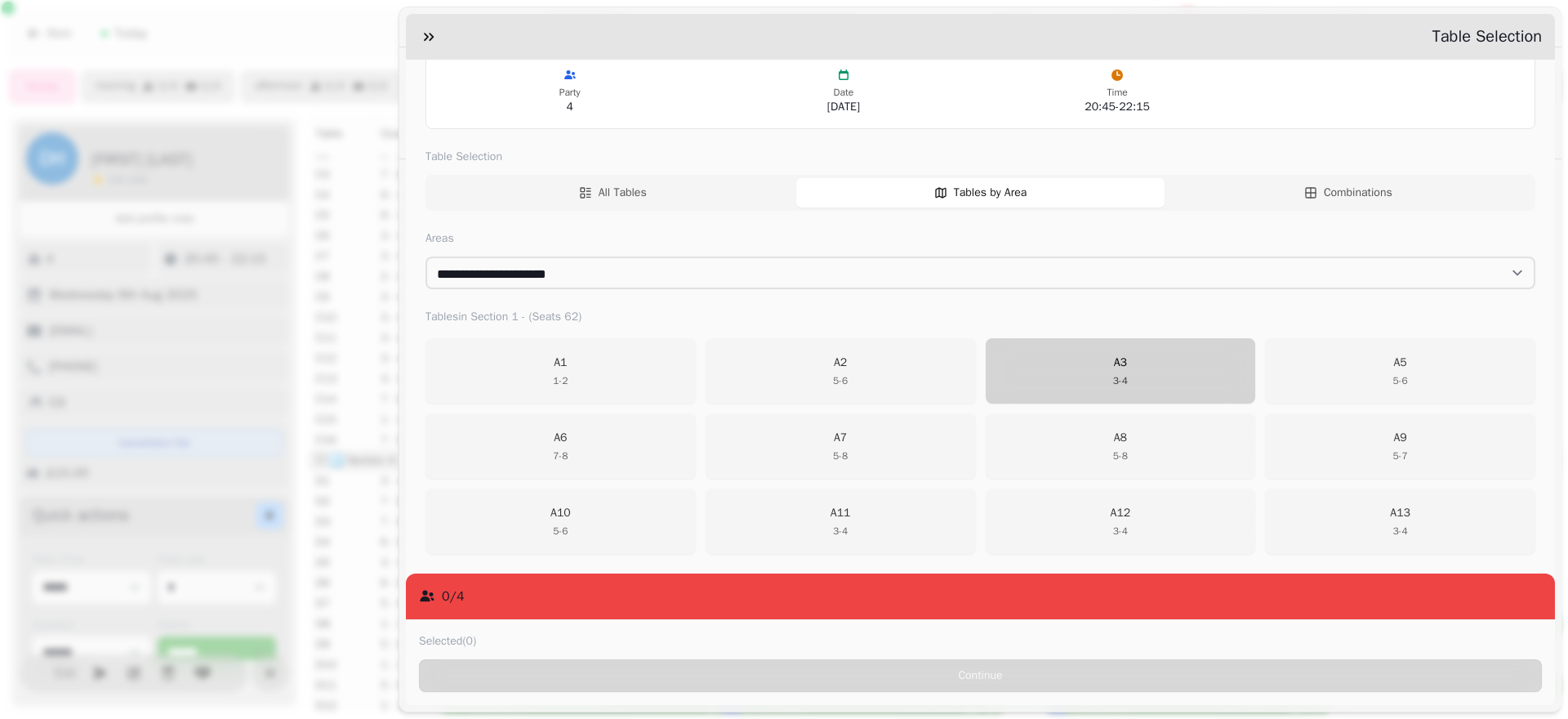 click on "A3 3  -  4" at bounding box center [1120, 371] 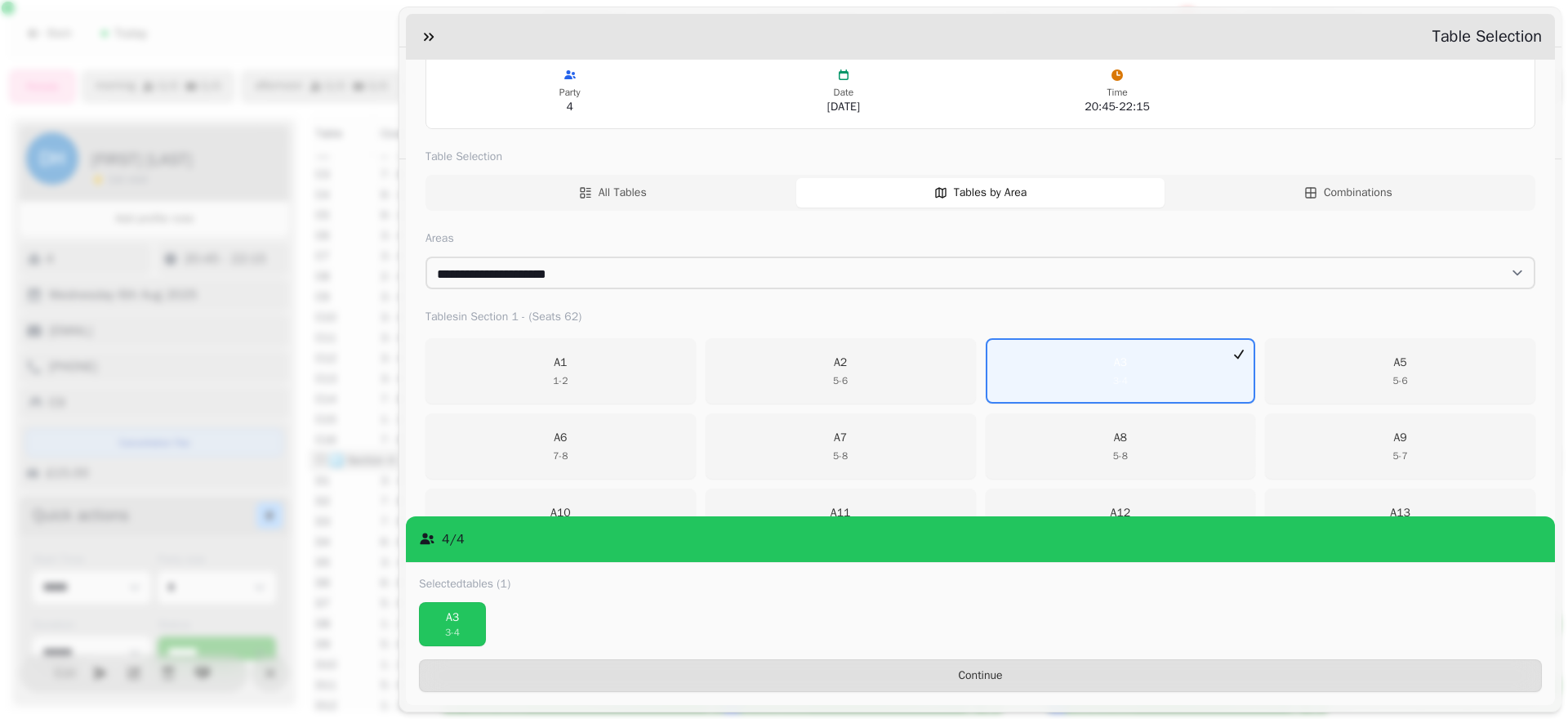 click on "A3 3 - 4" at bounding box center [980, 626] 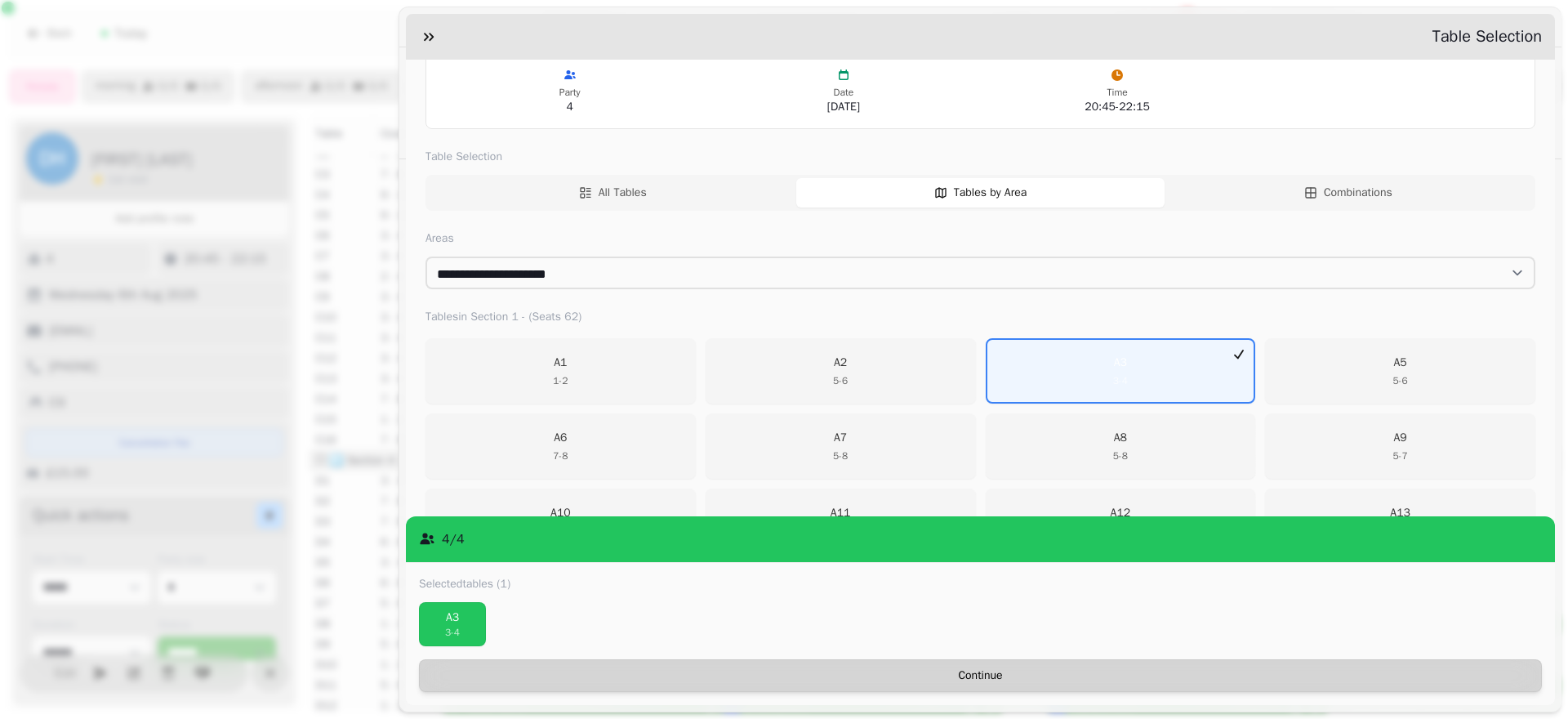 click on "Continue" at bounding box center [980, 676] 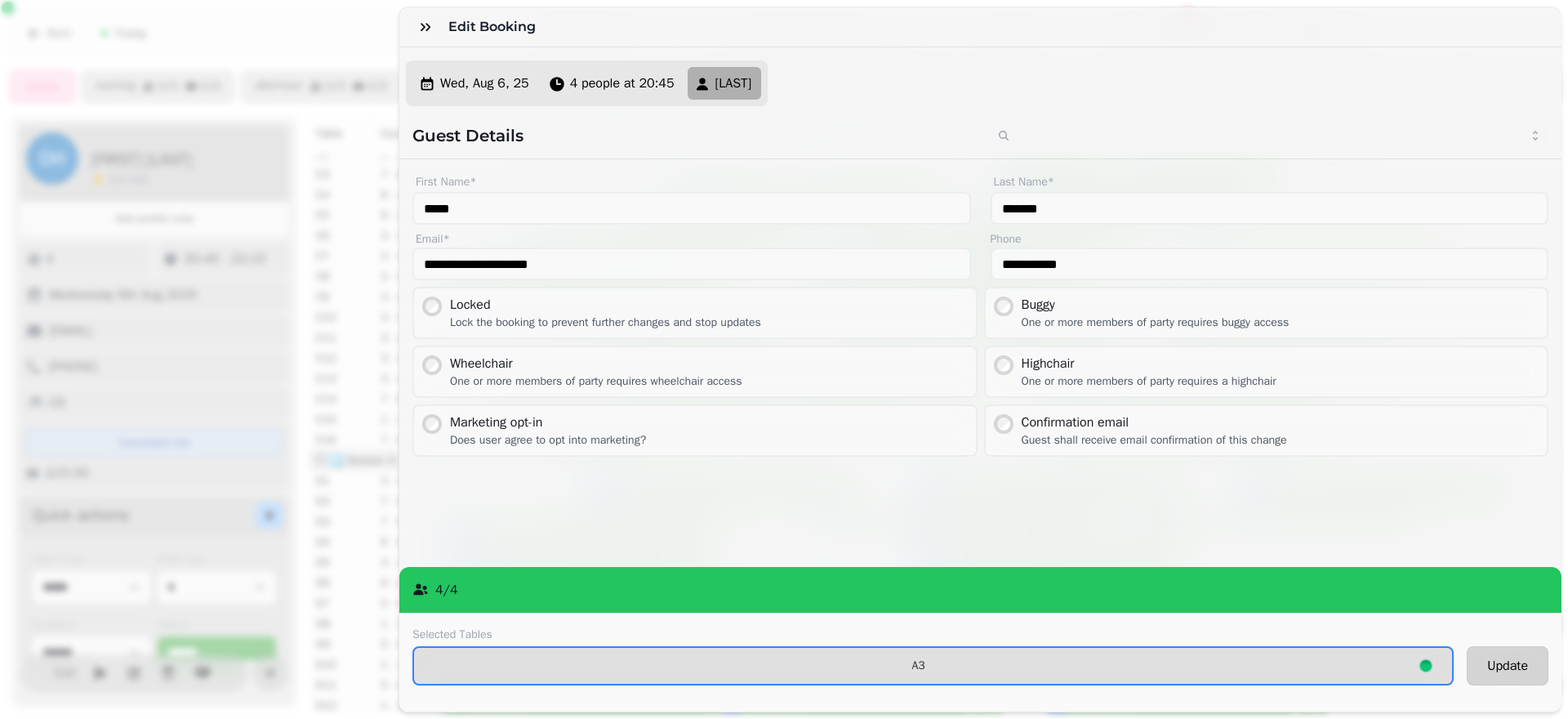 click on "Update" at bounding box center (1508, 666) 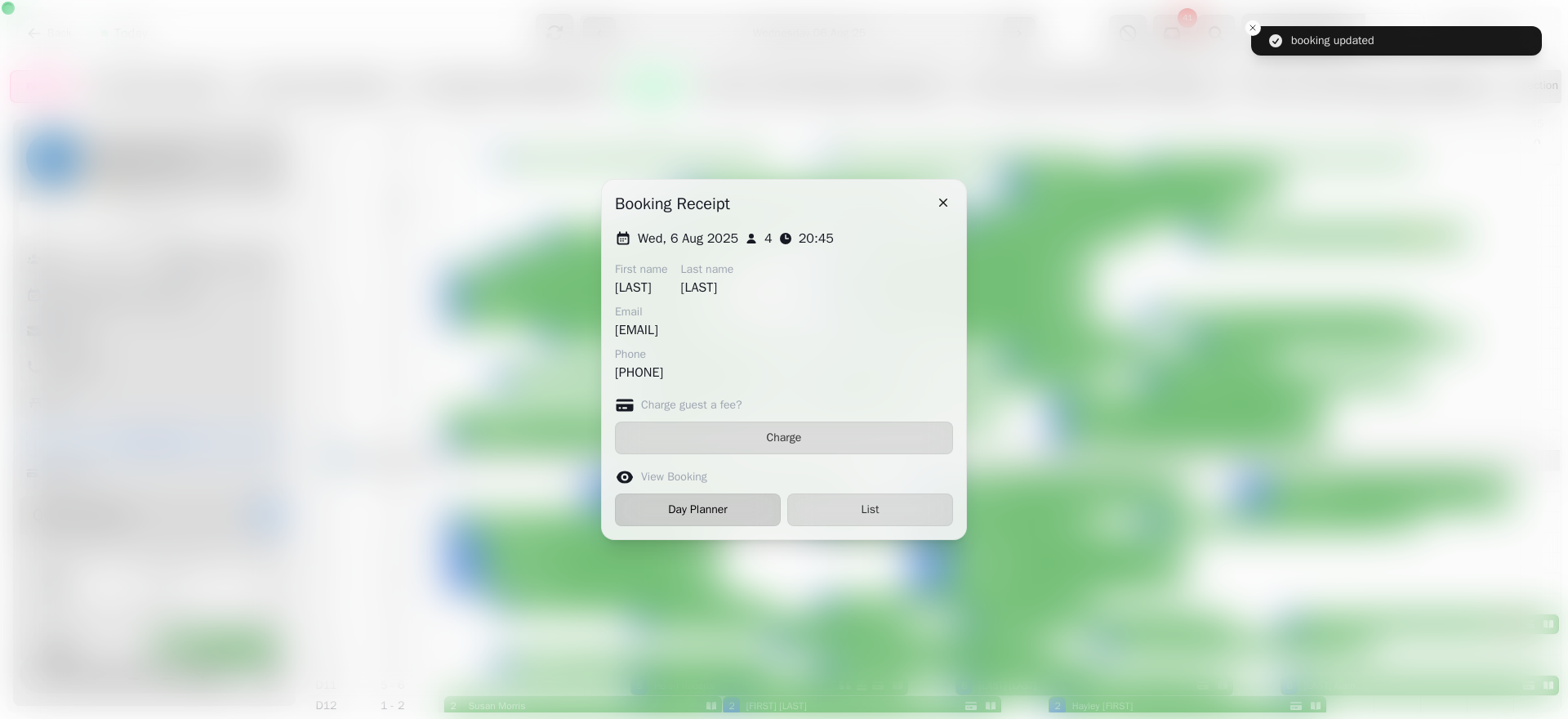 click on "Day Planner" at bounding box center (697, 510) 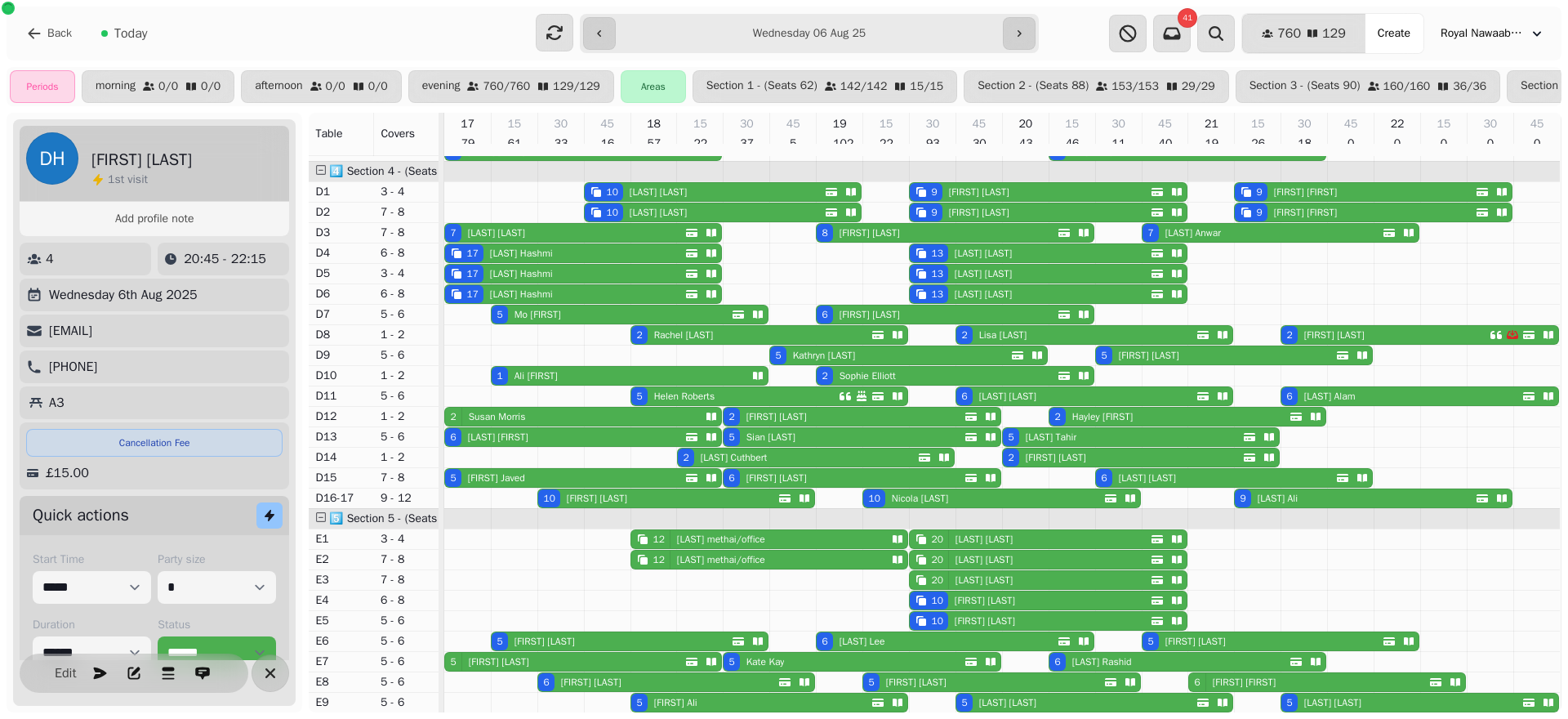 click on "5" at bounding box center (1150, 641) 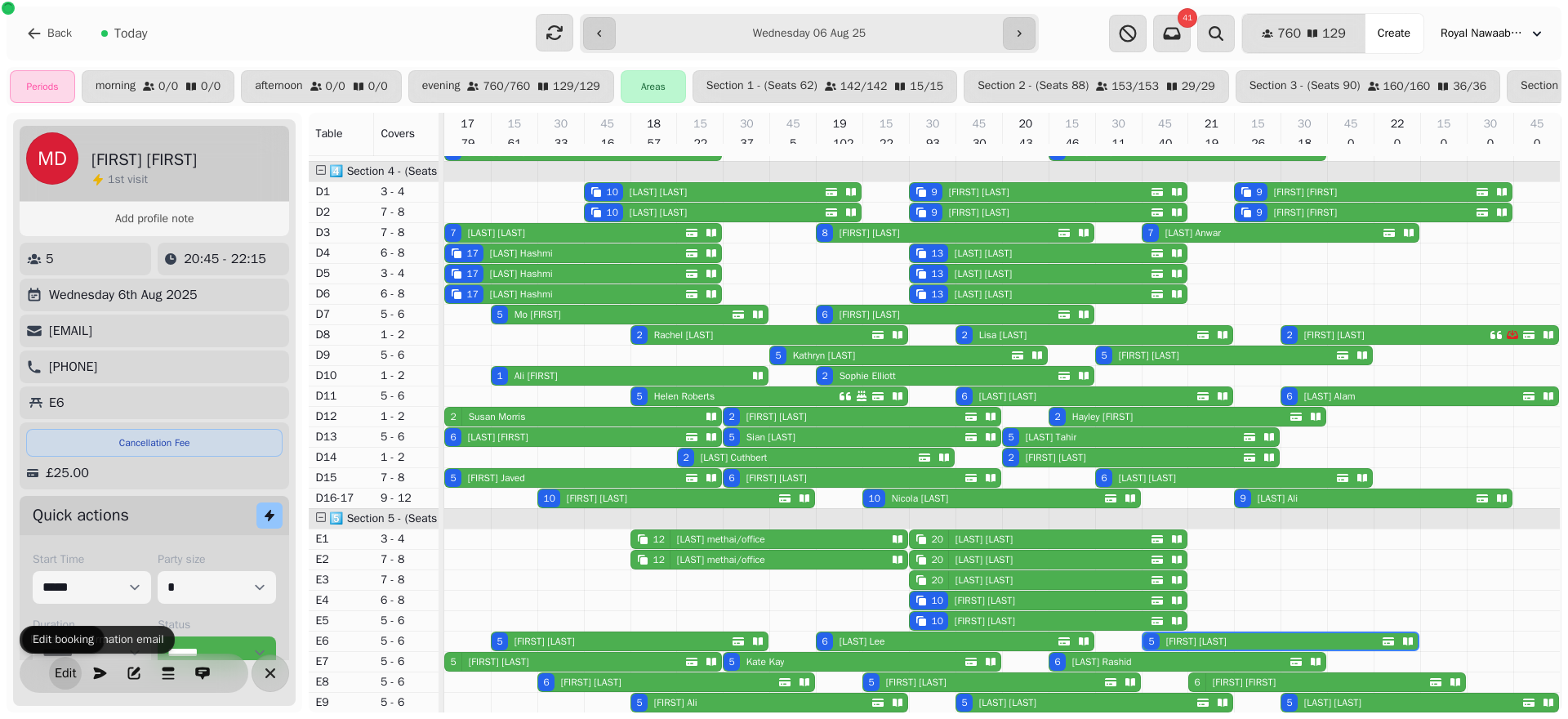 click on "Edit" at bounding box center [65, 673] 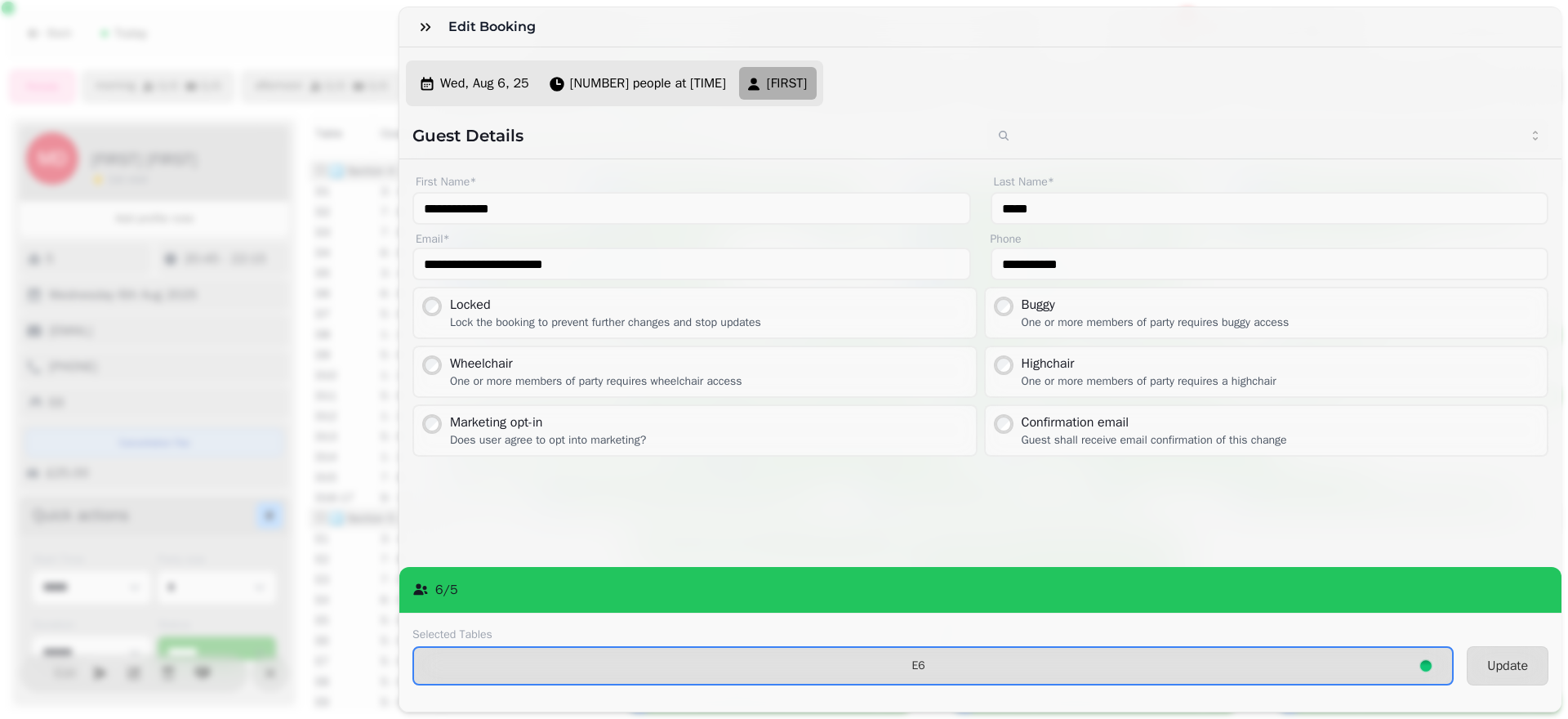 click on "Selected Tables E6   Update" at bounding box center [980, 662] 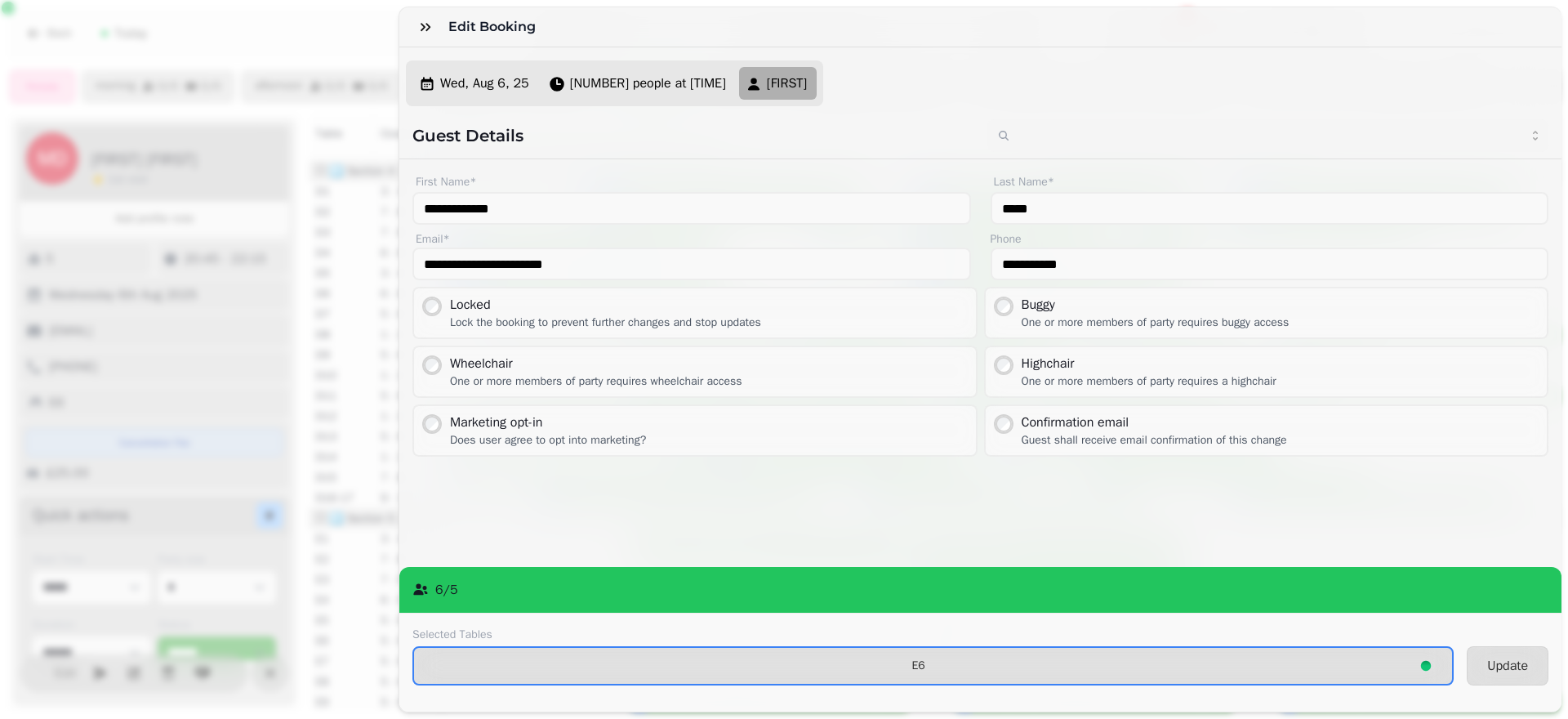 click on "E6" at bounding box center (933, 666) 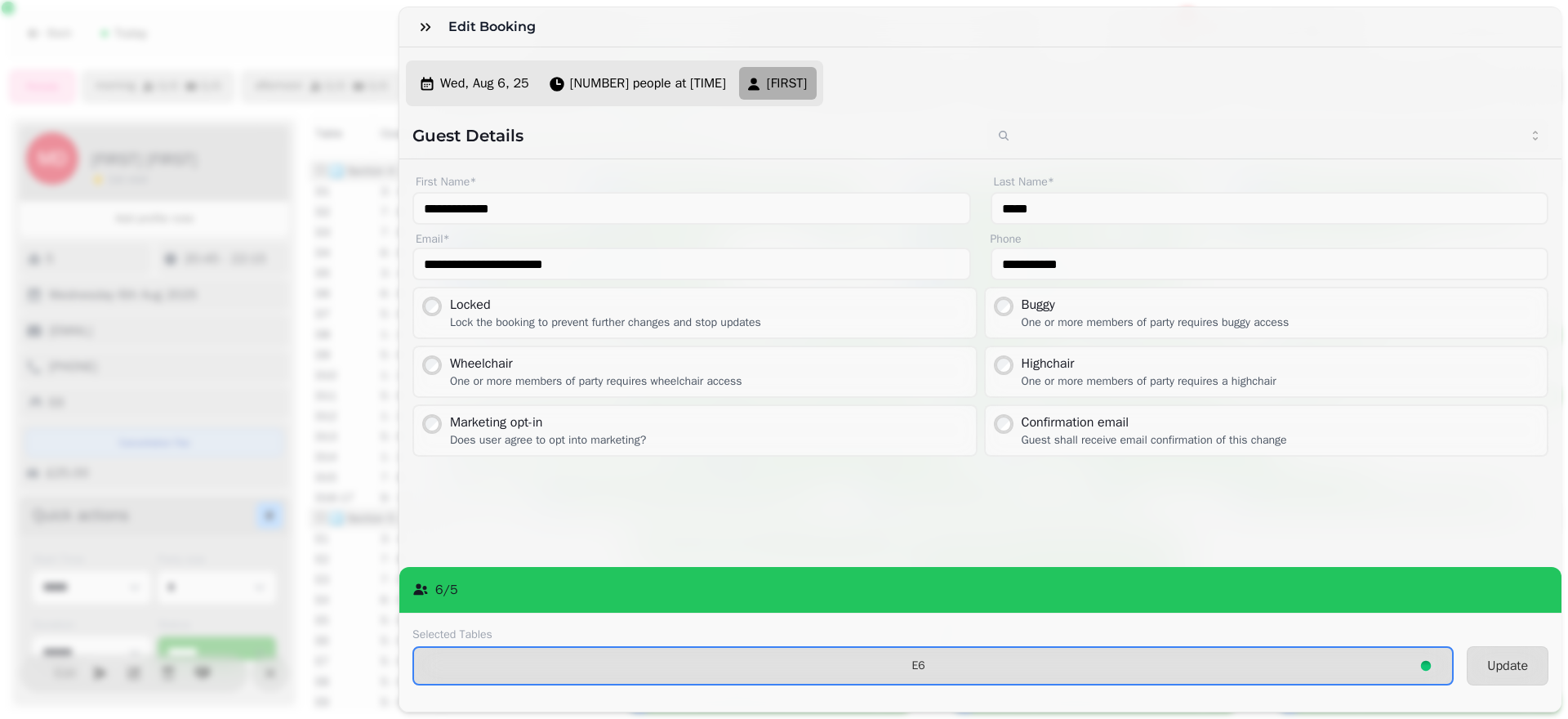 select on "**********" 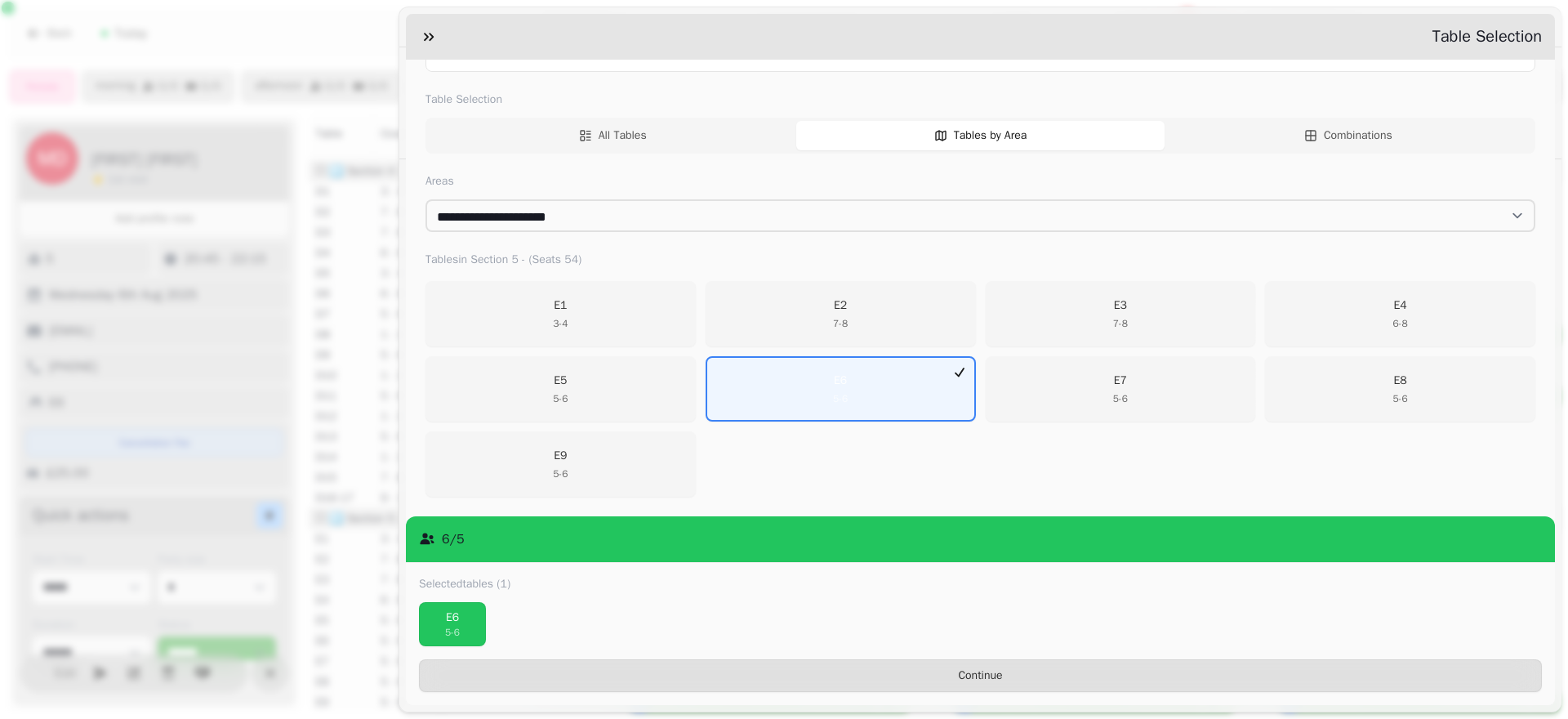 click on "**********" at bounding box center [784, 373] 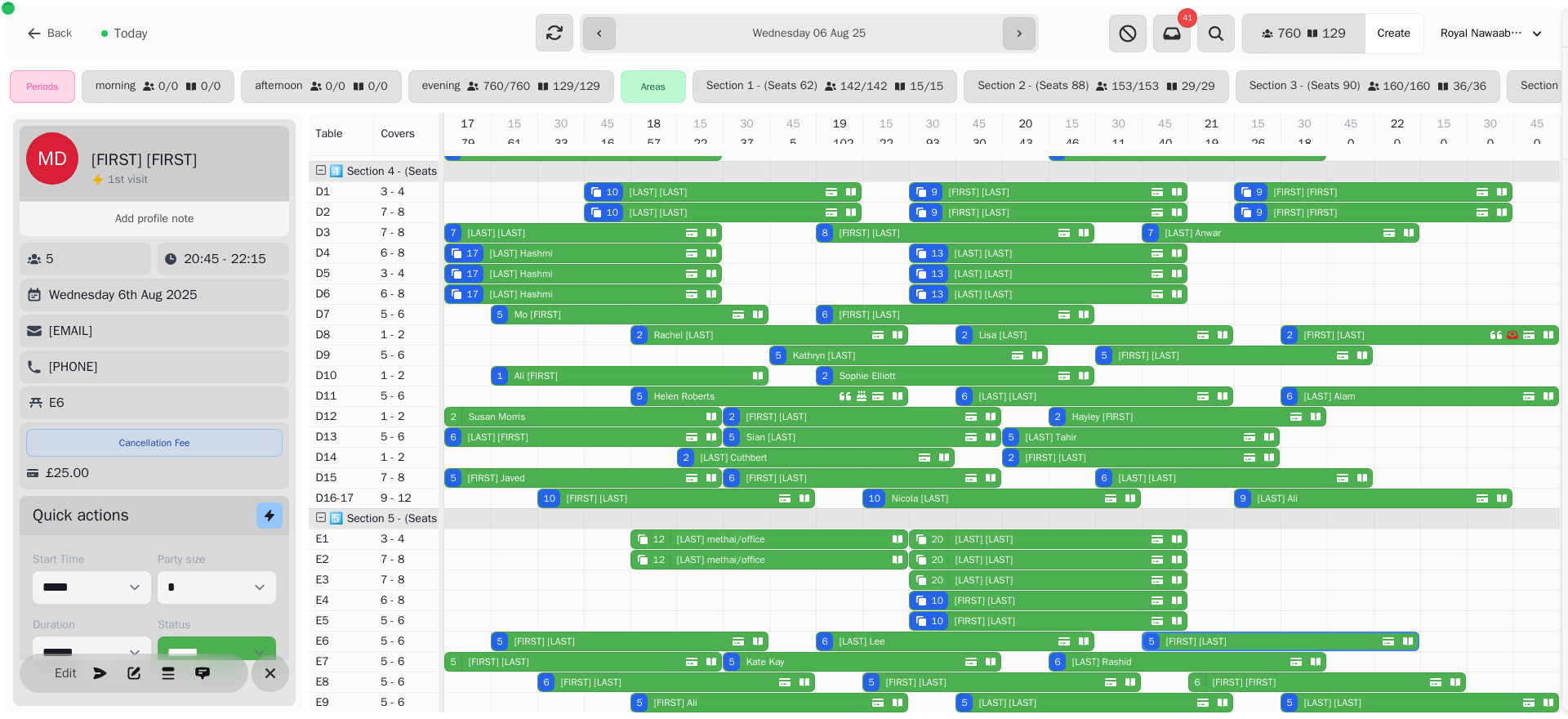 click on "**********" at bounding box center [784, 373] 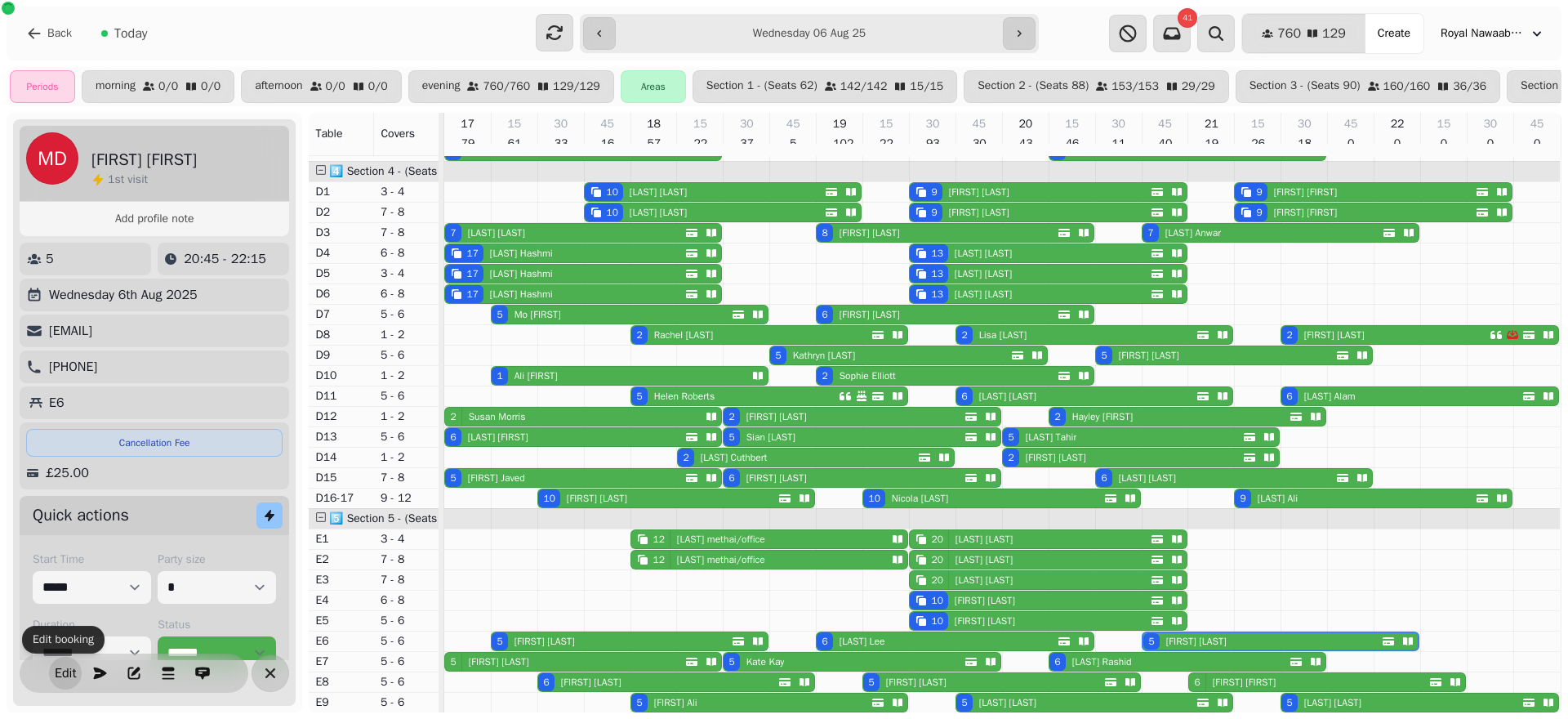 click on "Edit" at bounding box center [65, 673] 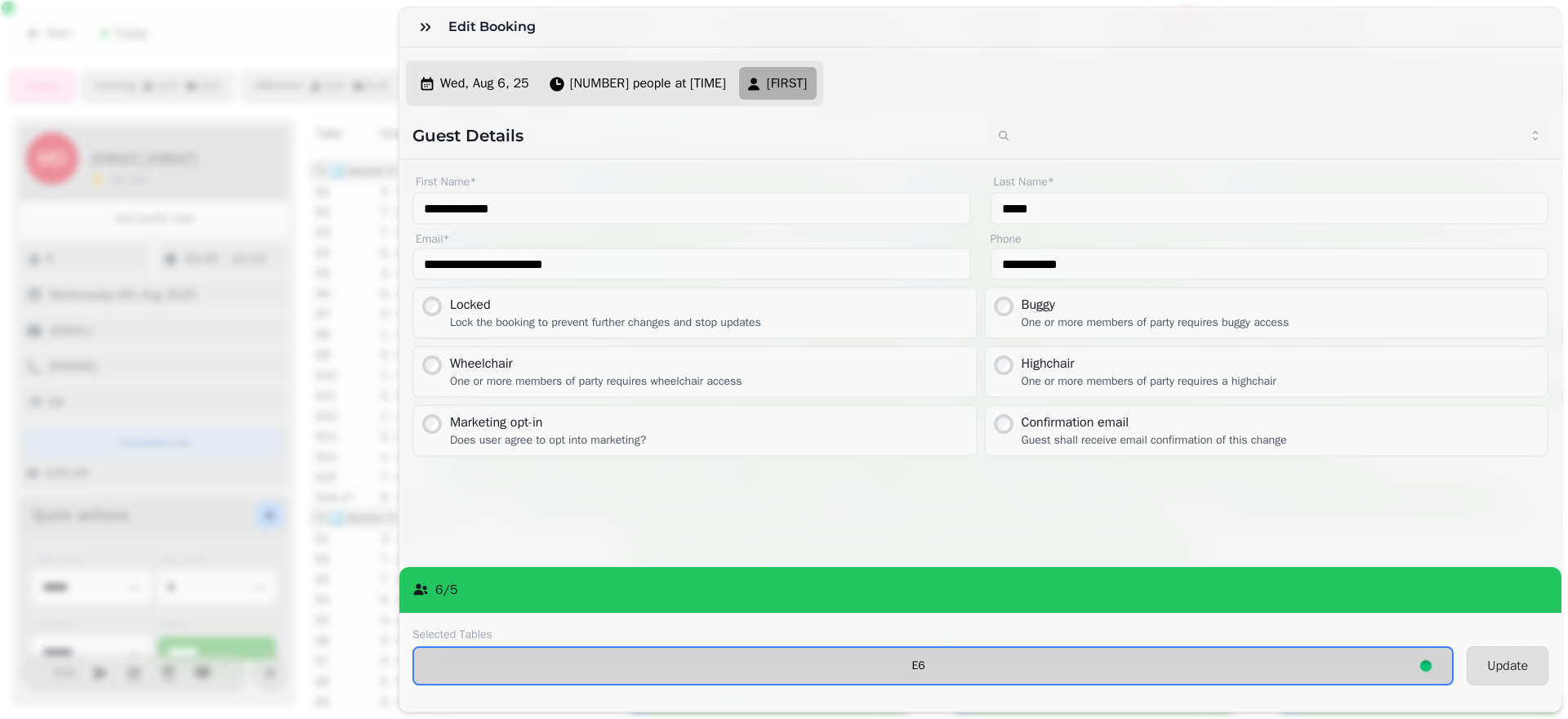 click on "E6" at bounding box center [933, 666] 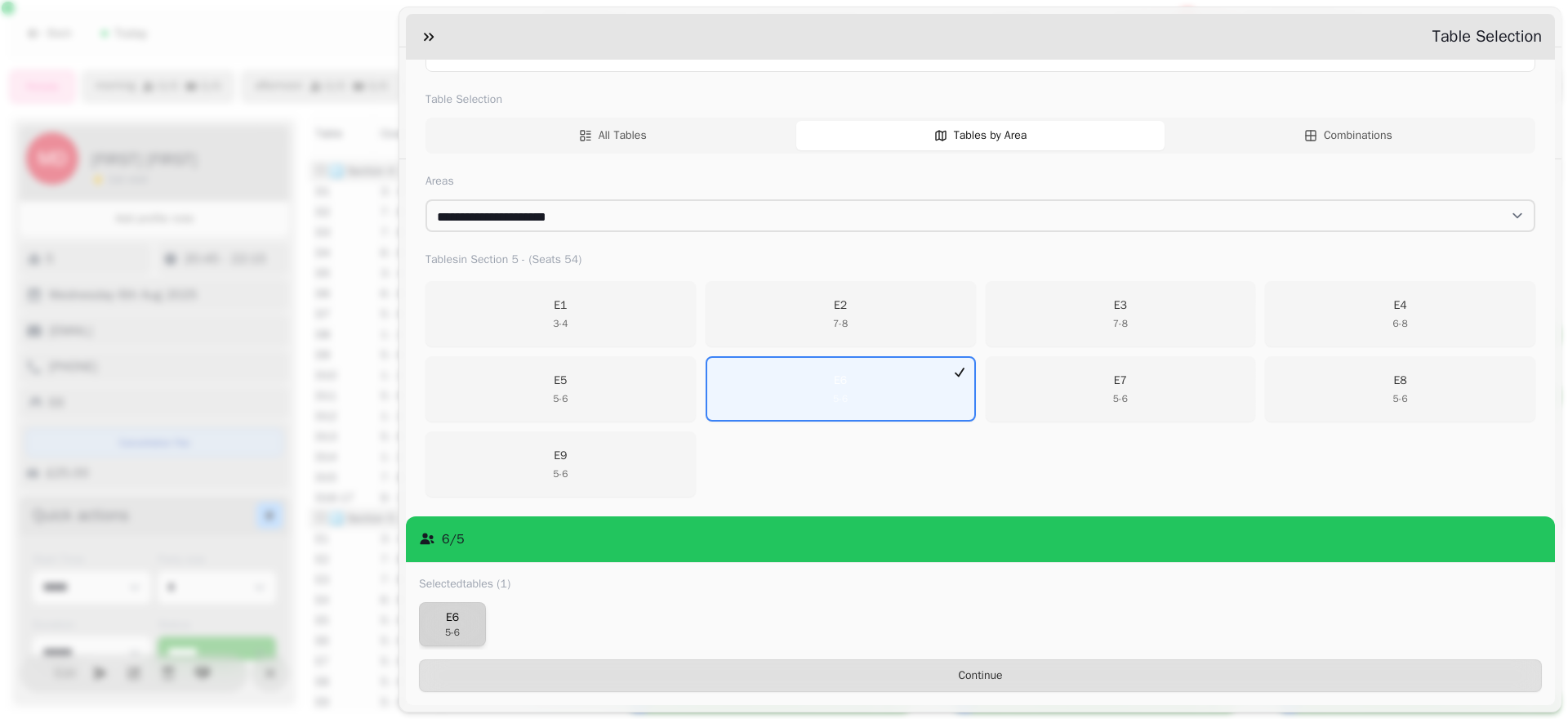 click on "E6 5 - 6" at bounding box center [452, 624] 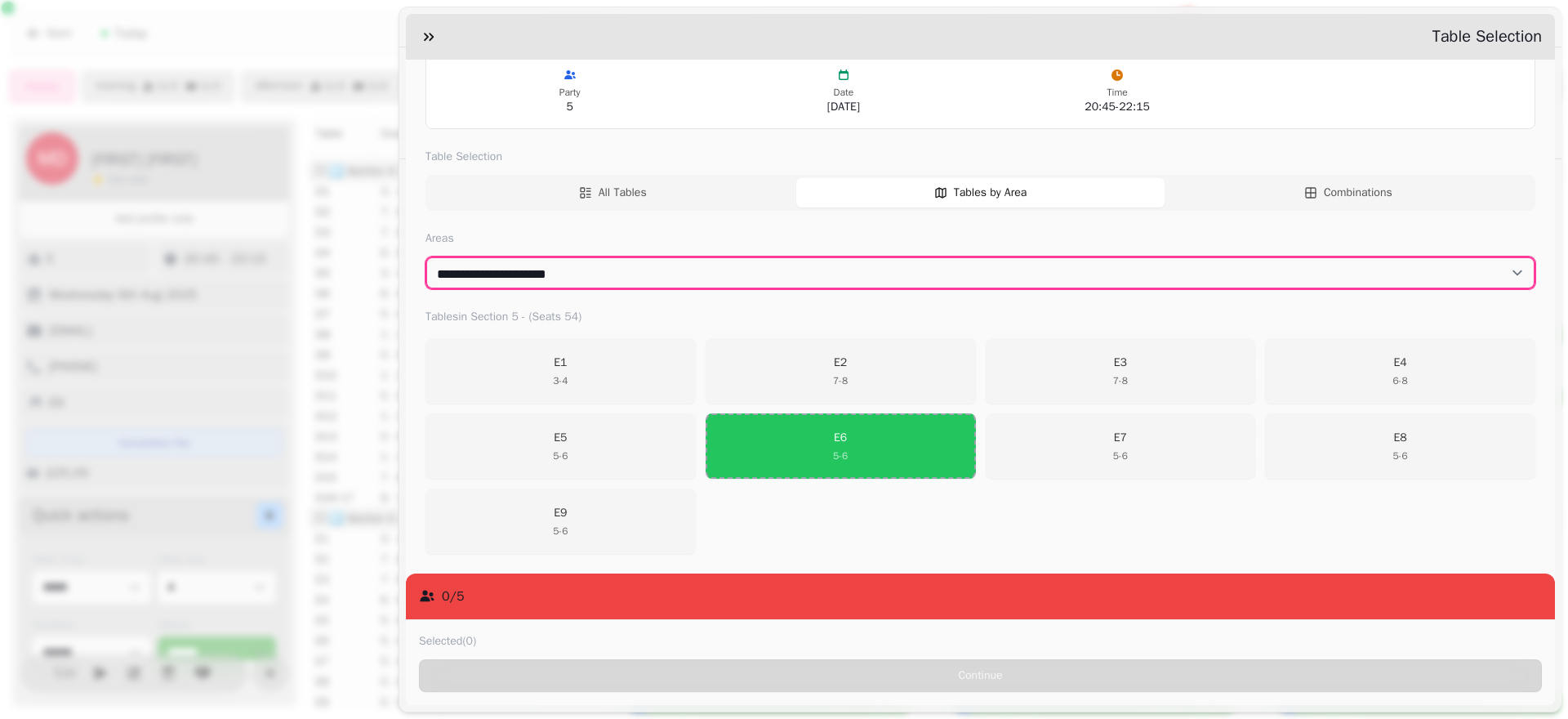 click on "**********" at bounding box center [980, 273] 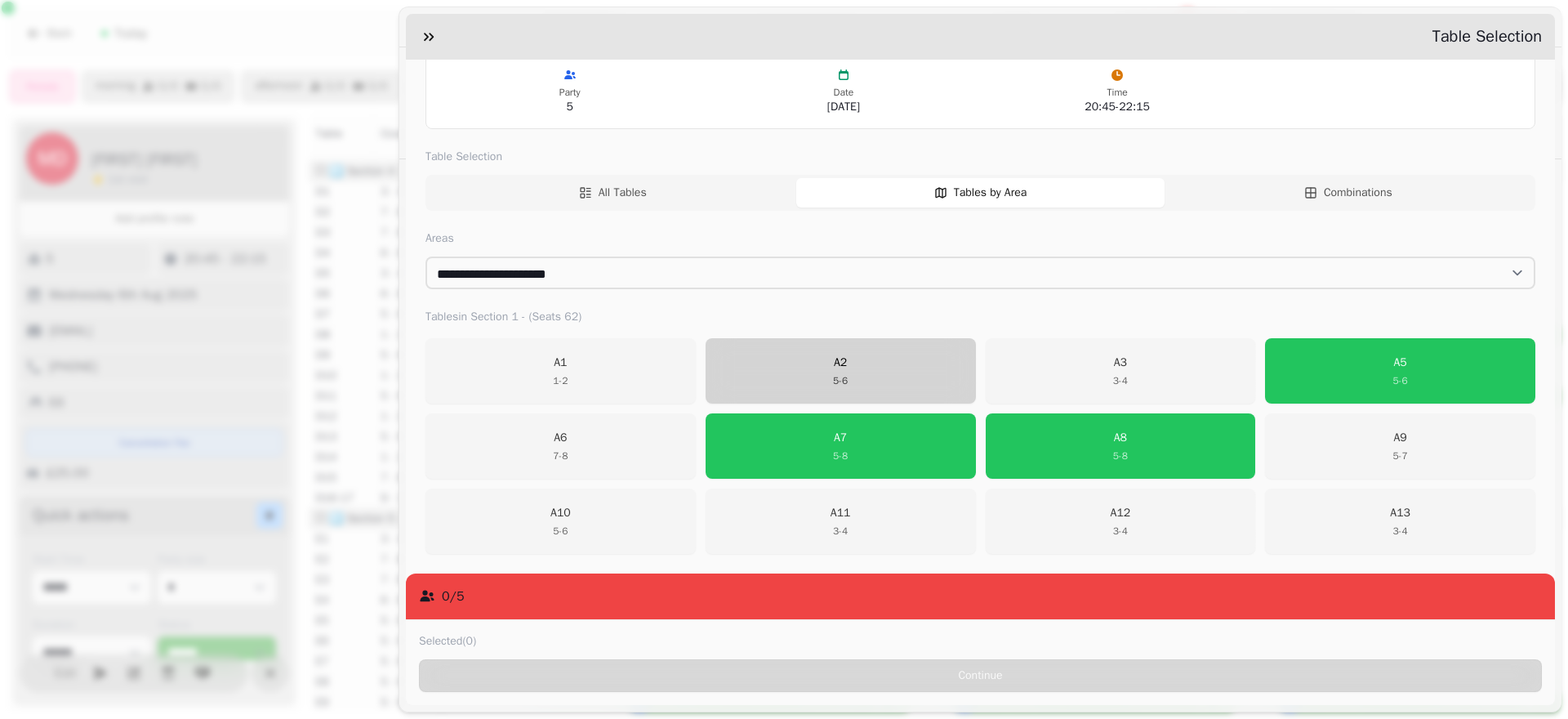 click on "A2" at bounding box center (840, 363) 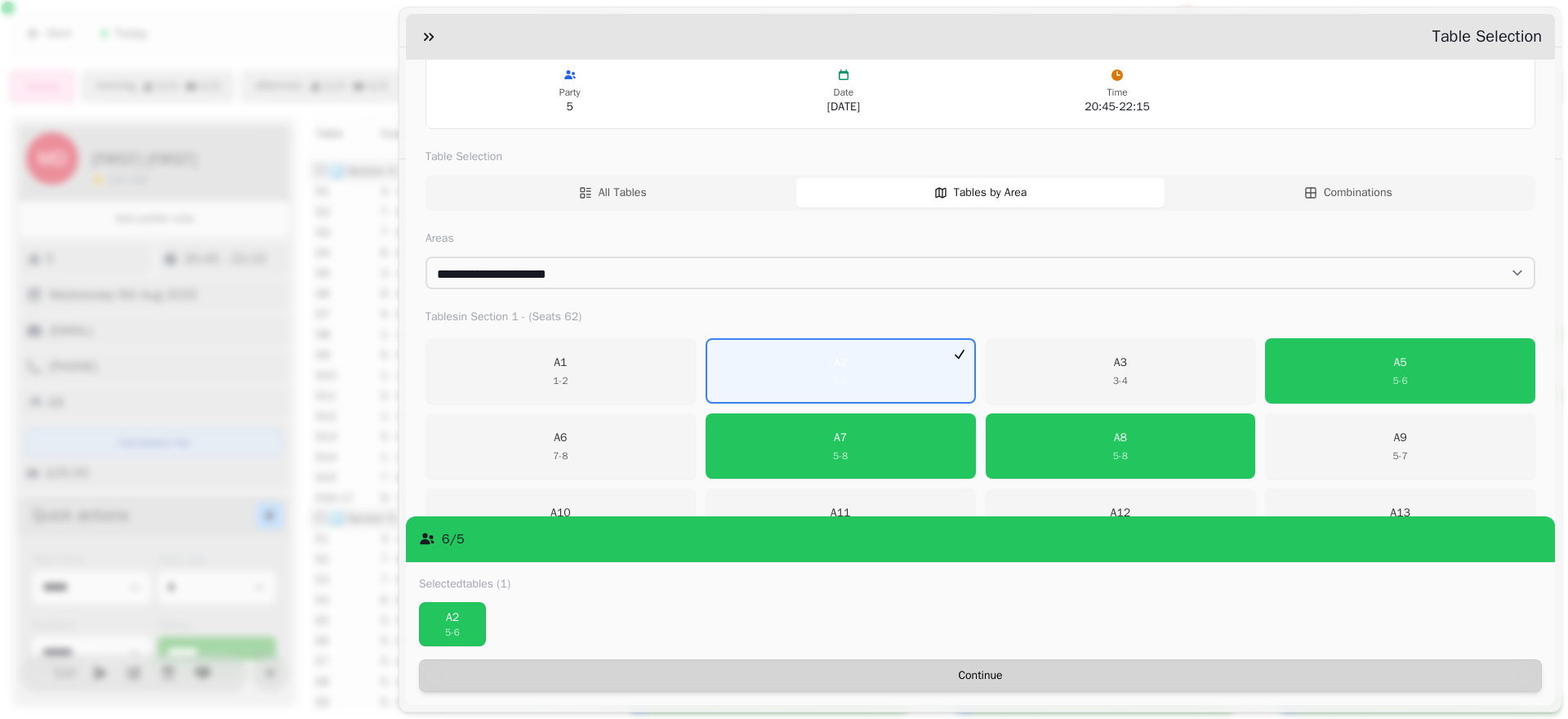 click on "Continue" at bounding box center (980, 676) 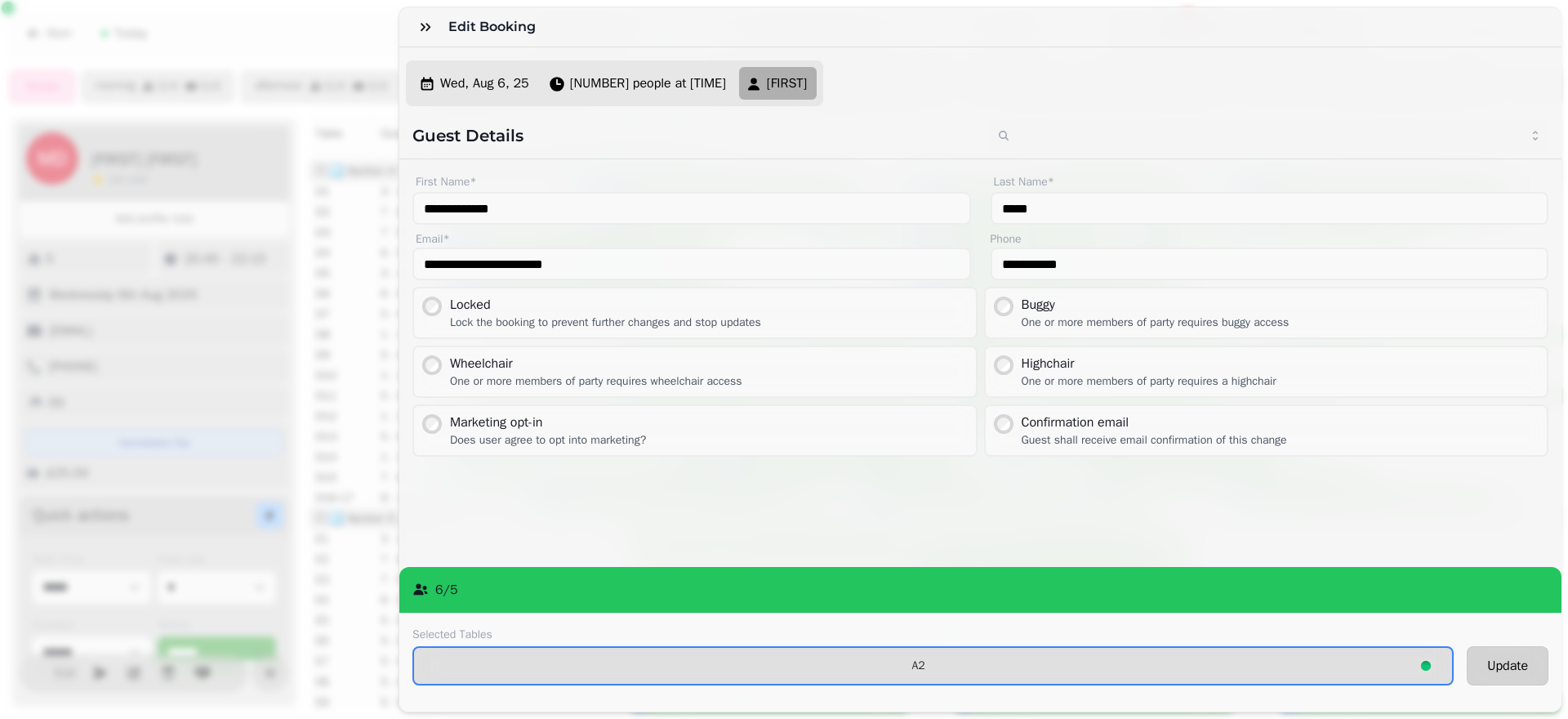 click on "Update" at bounding box center [1508, 666] 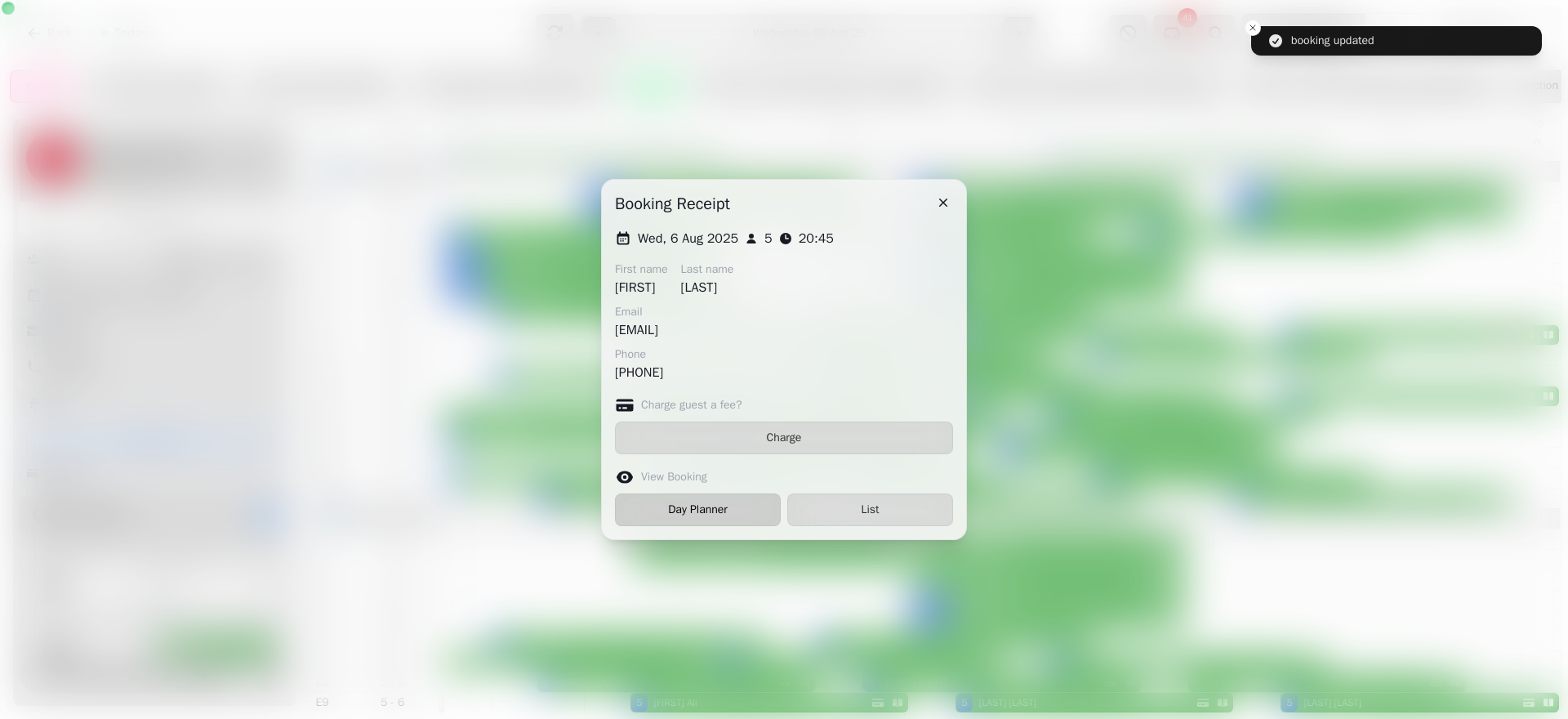 click on "Day Planner" at bounding box center [697, 510] 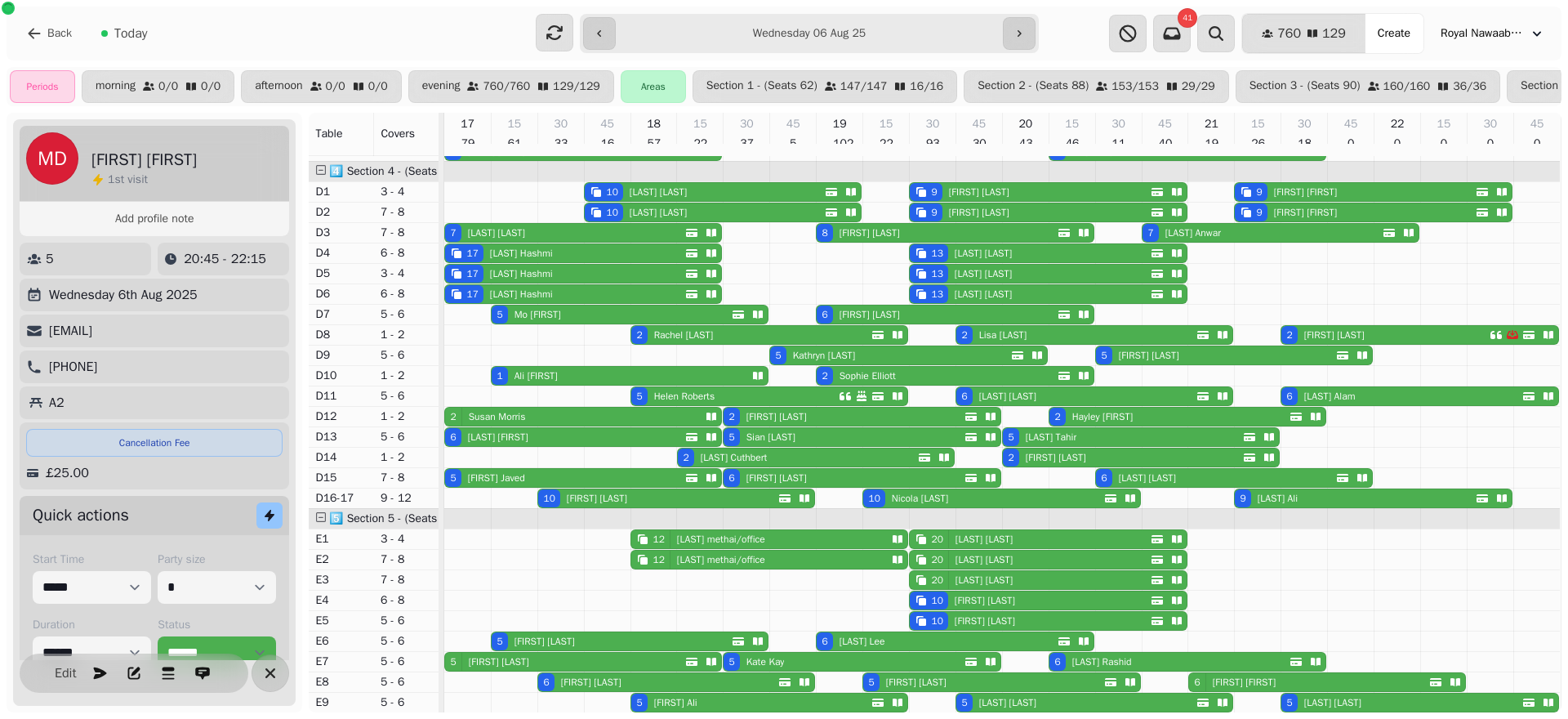 click on "[FIRST] [LAST]" at bounding box center [1241, 682] 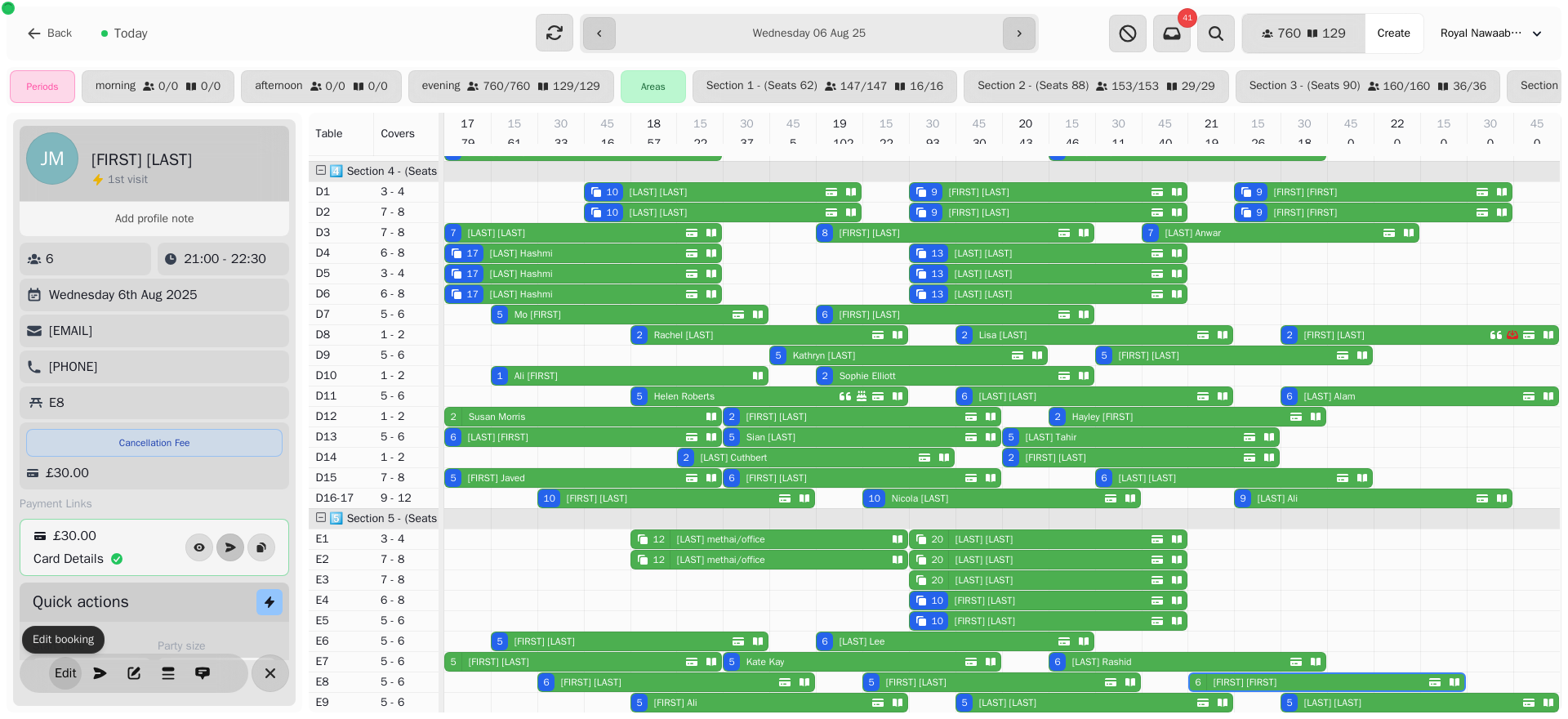 click on "Edit" at bounding box center [65, 673] 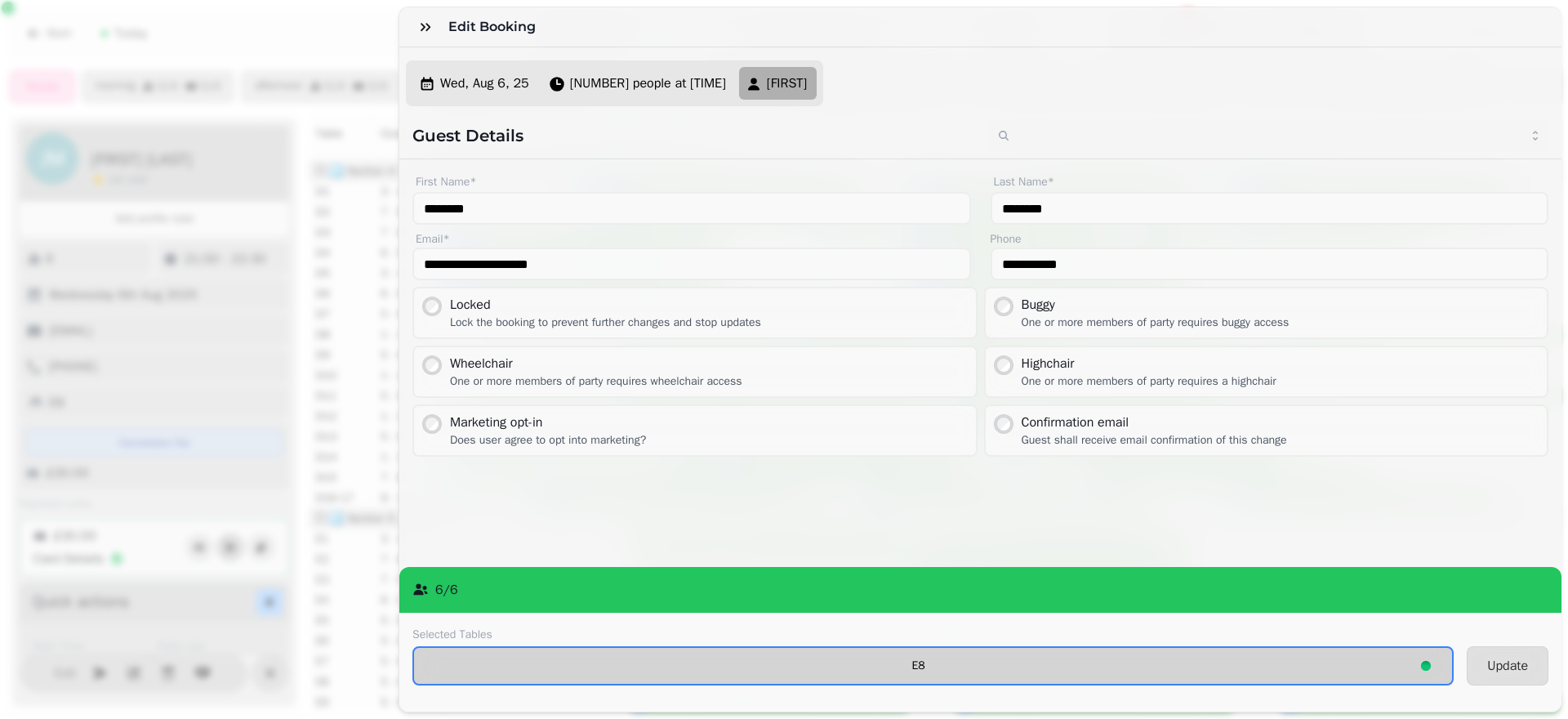 click on "E8" at bounding box center (918, 666) 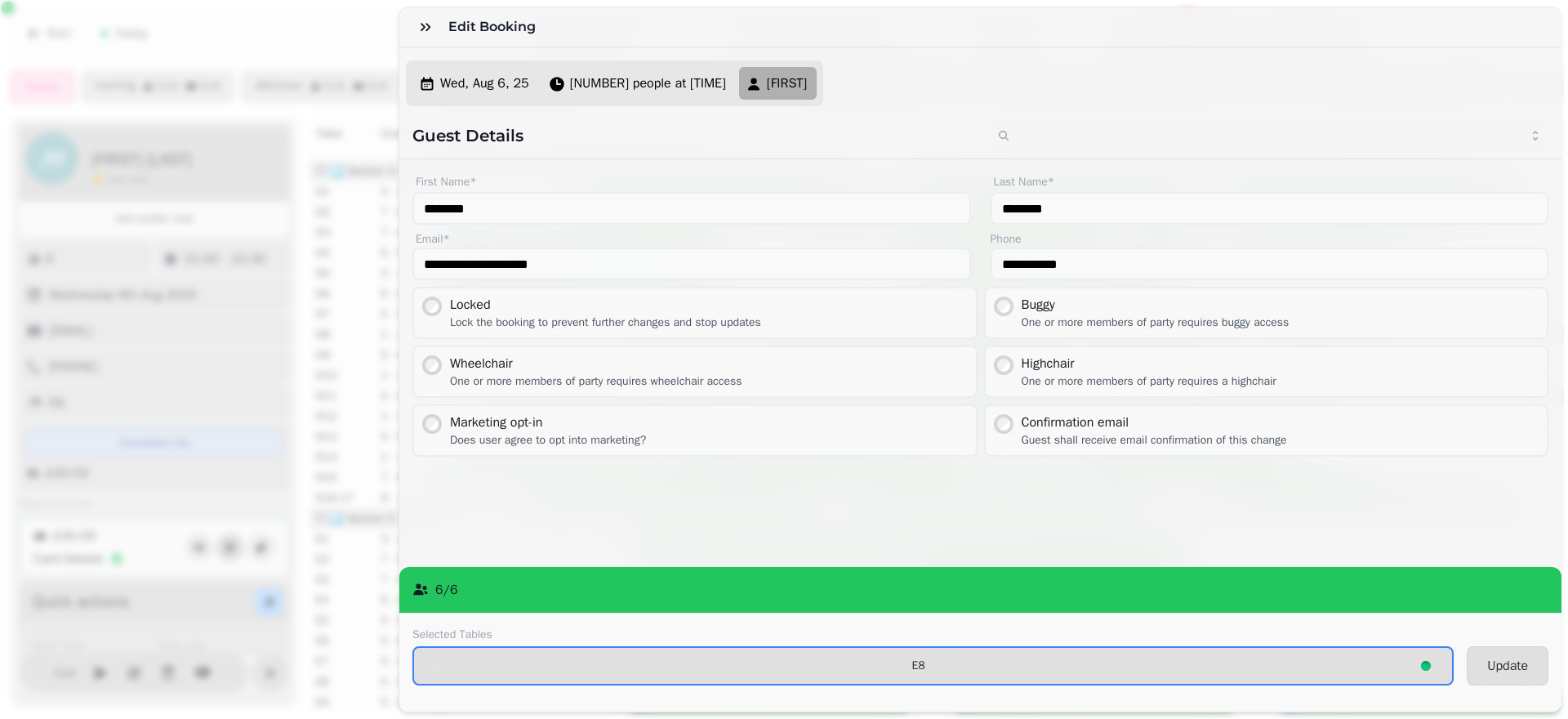 select on "**********" 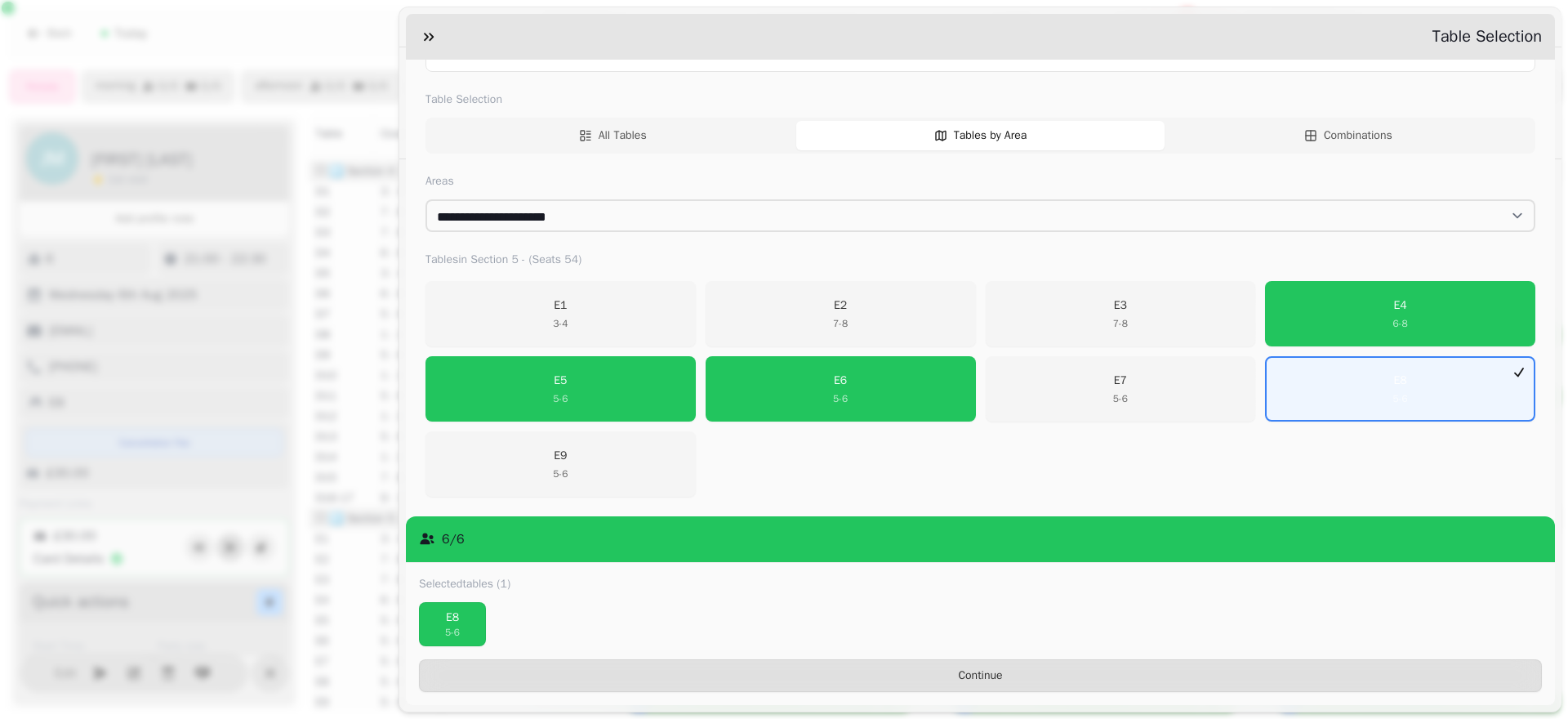 click on "**********" at bounding box center [784, 373] 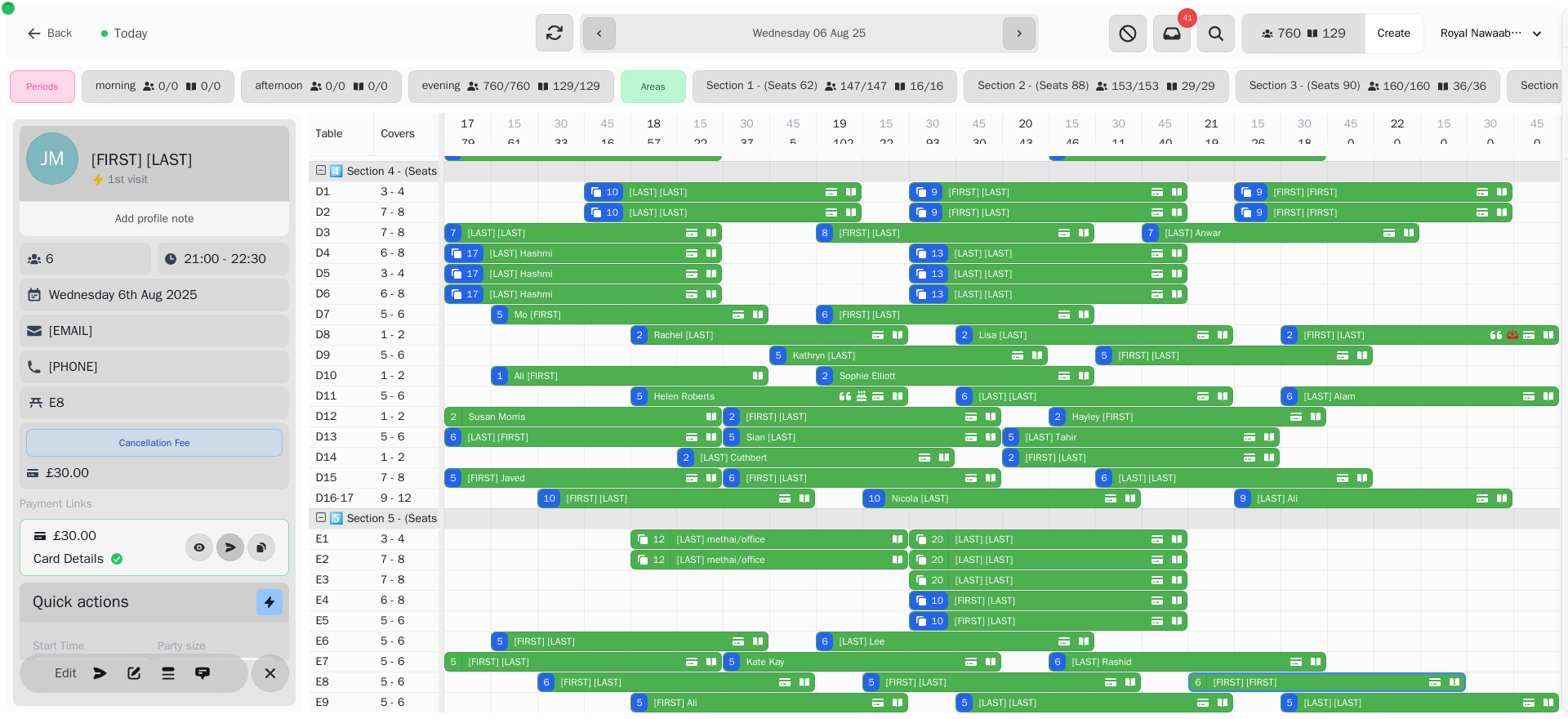 click on "**********" at bounding box center [784, 373] 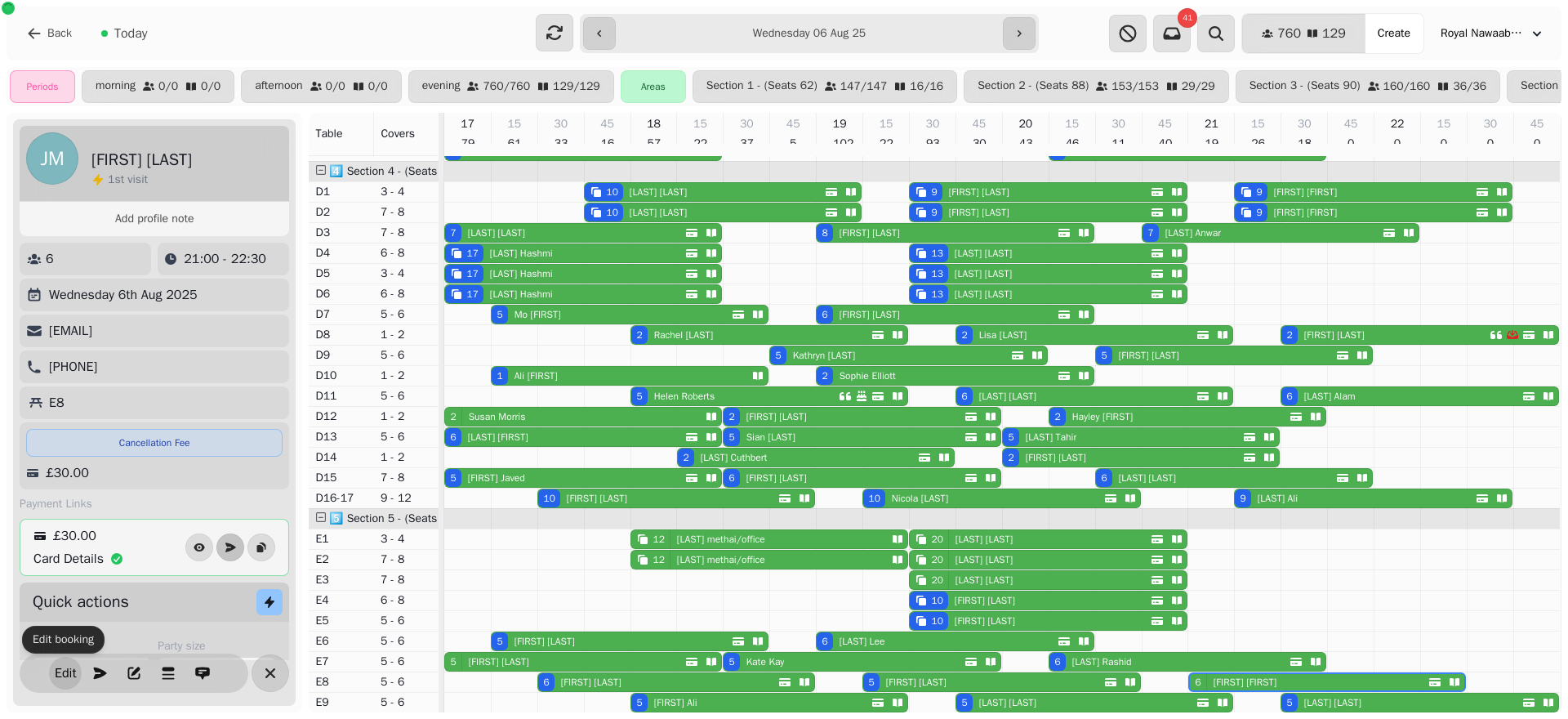 click on "Edit" at bounding box center (65, 673) 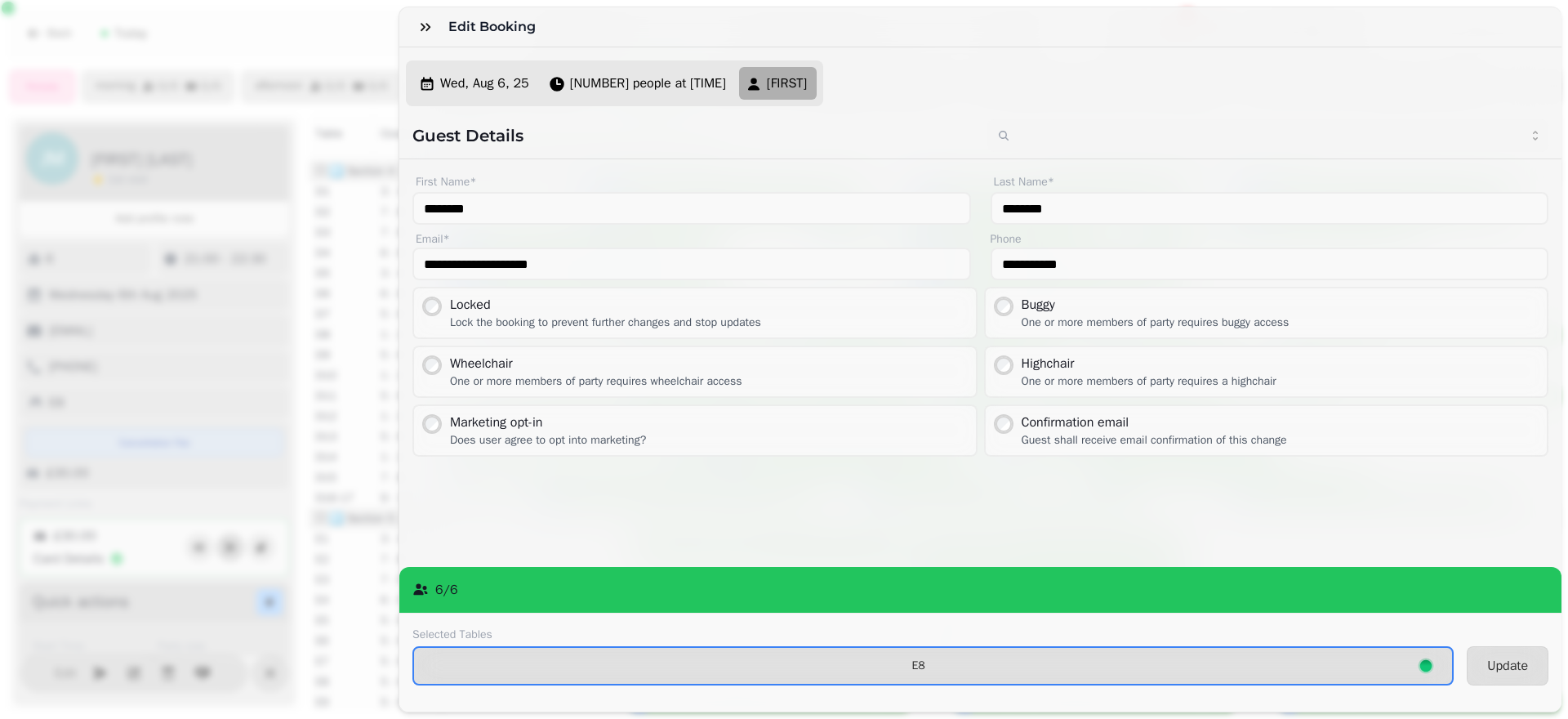 click on "Selected Tables E8   Update" at bounding box center [980, 662] 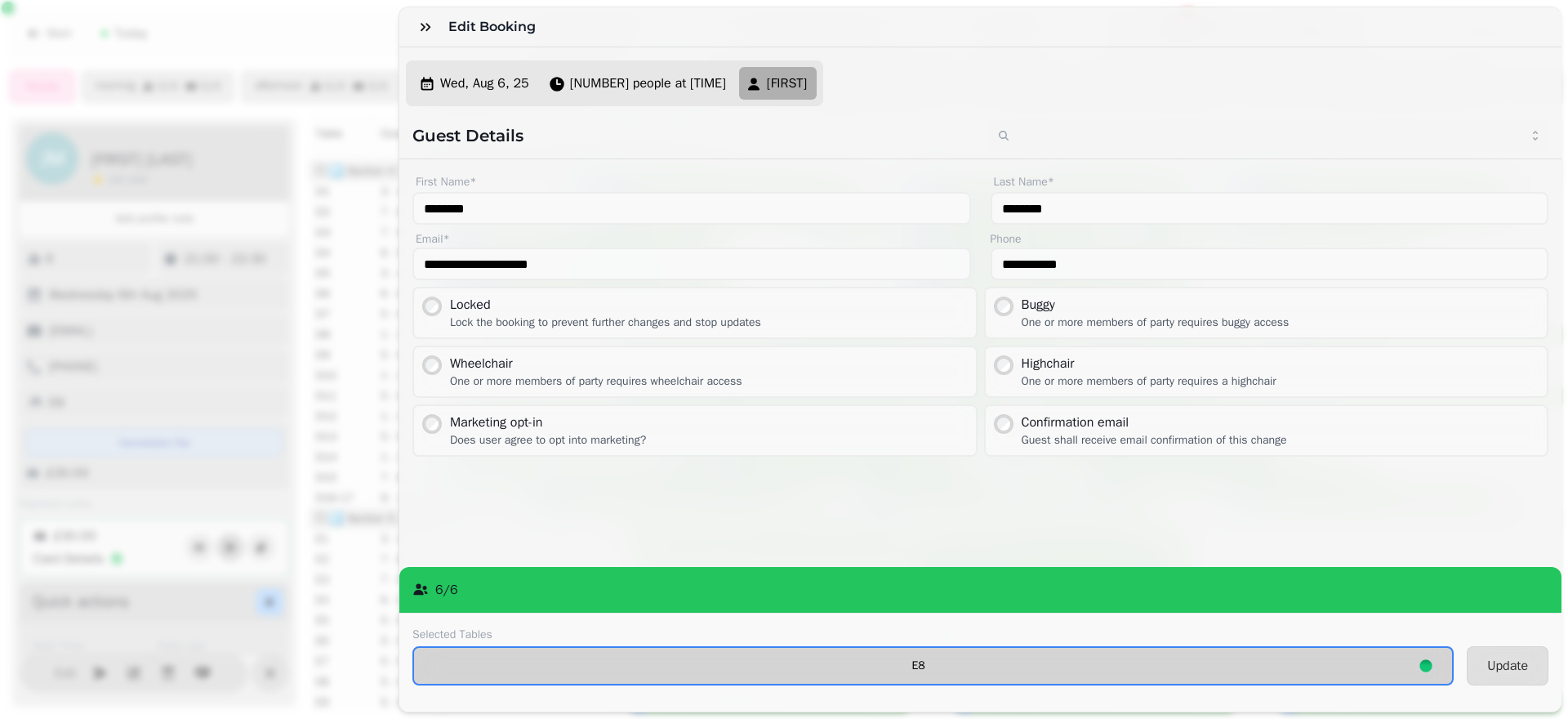 click on "E8" at bounding box center [933, 666] 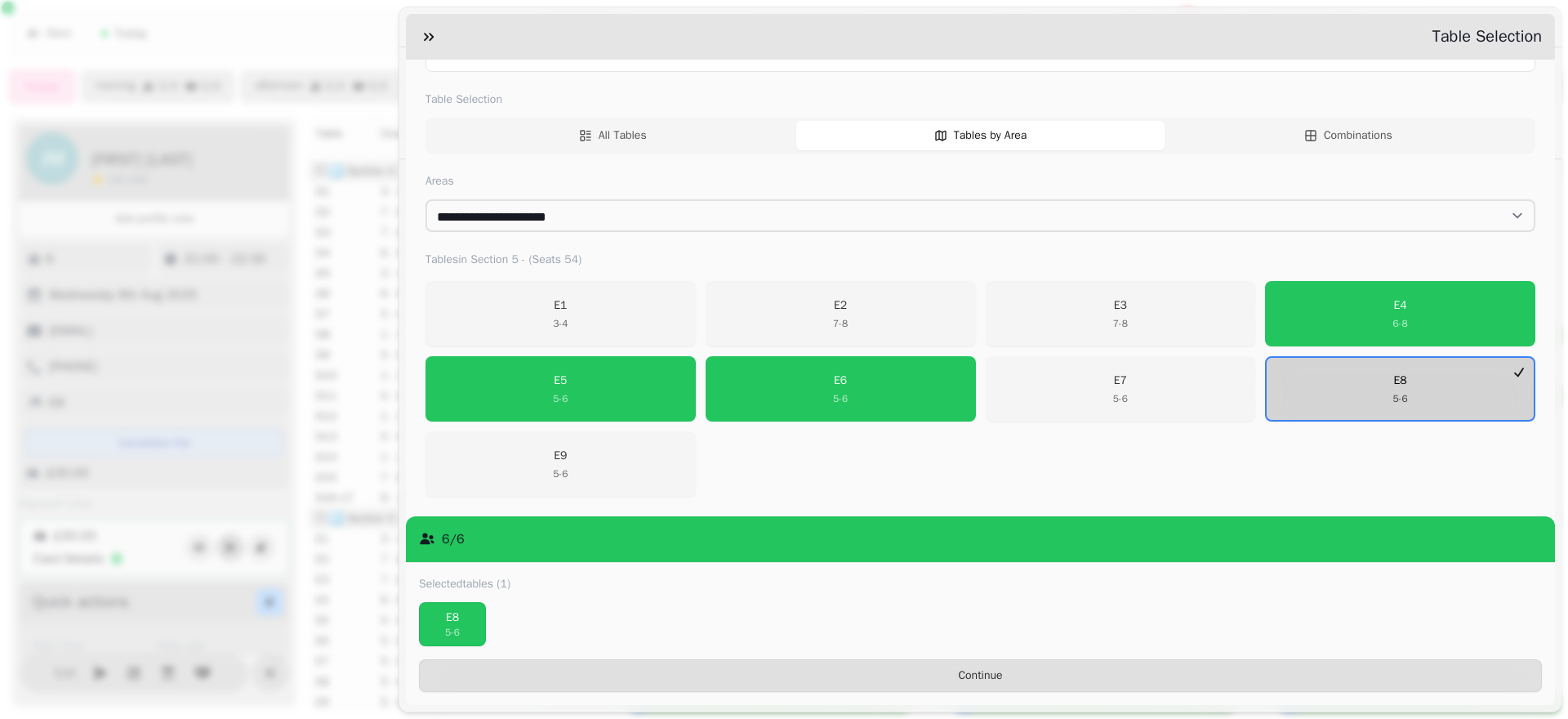click on "[POSTAL_CODE]" at bounding box center (1400, 389) 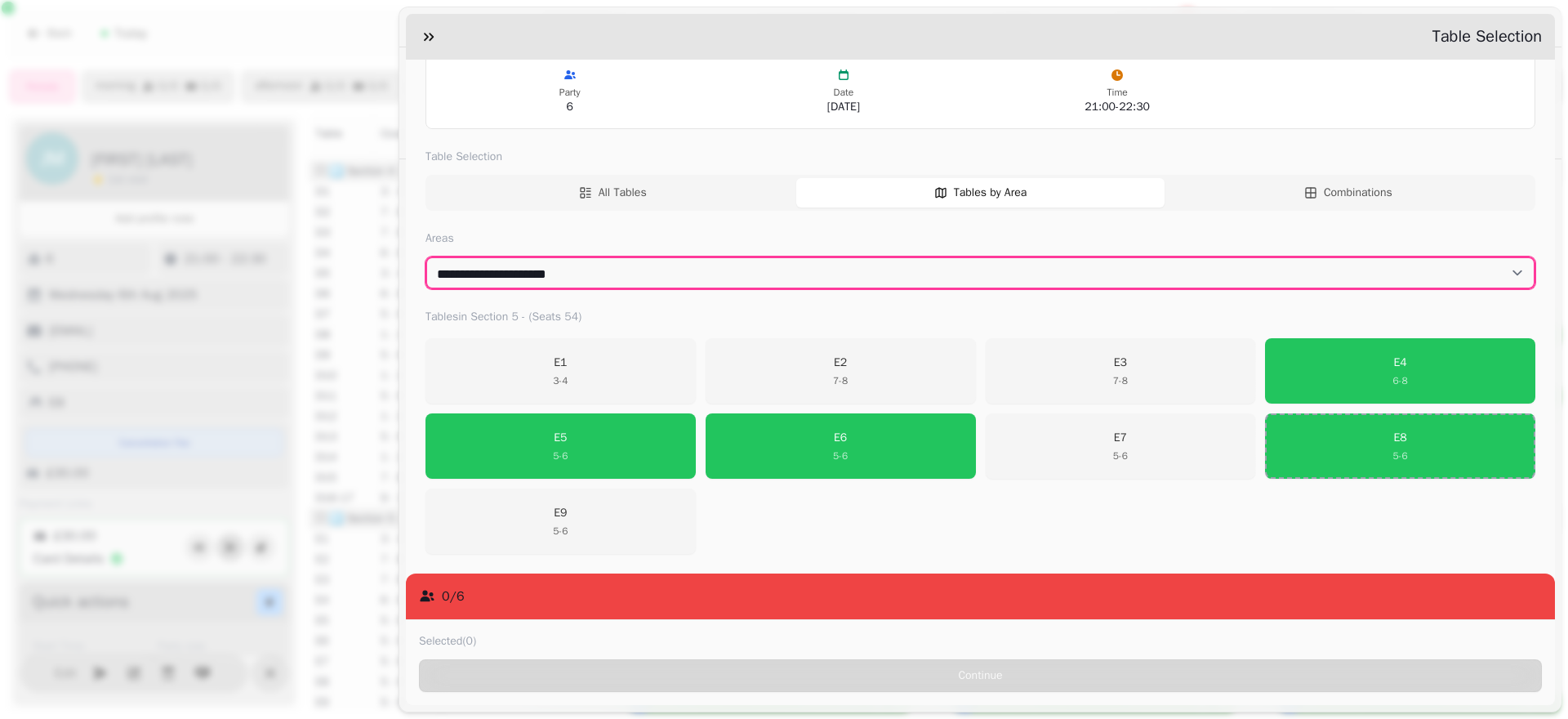 click on "**********" at bounding box center (980, 273) 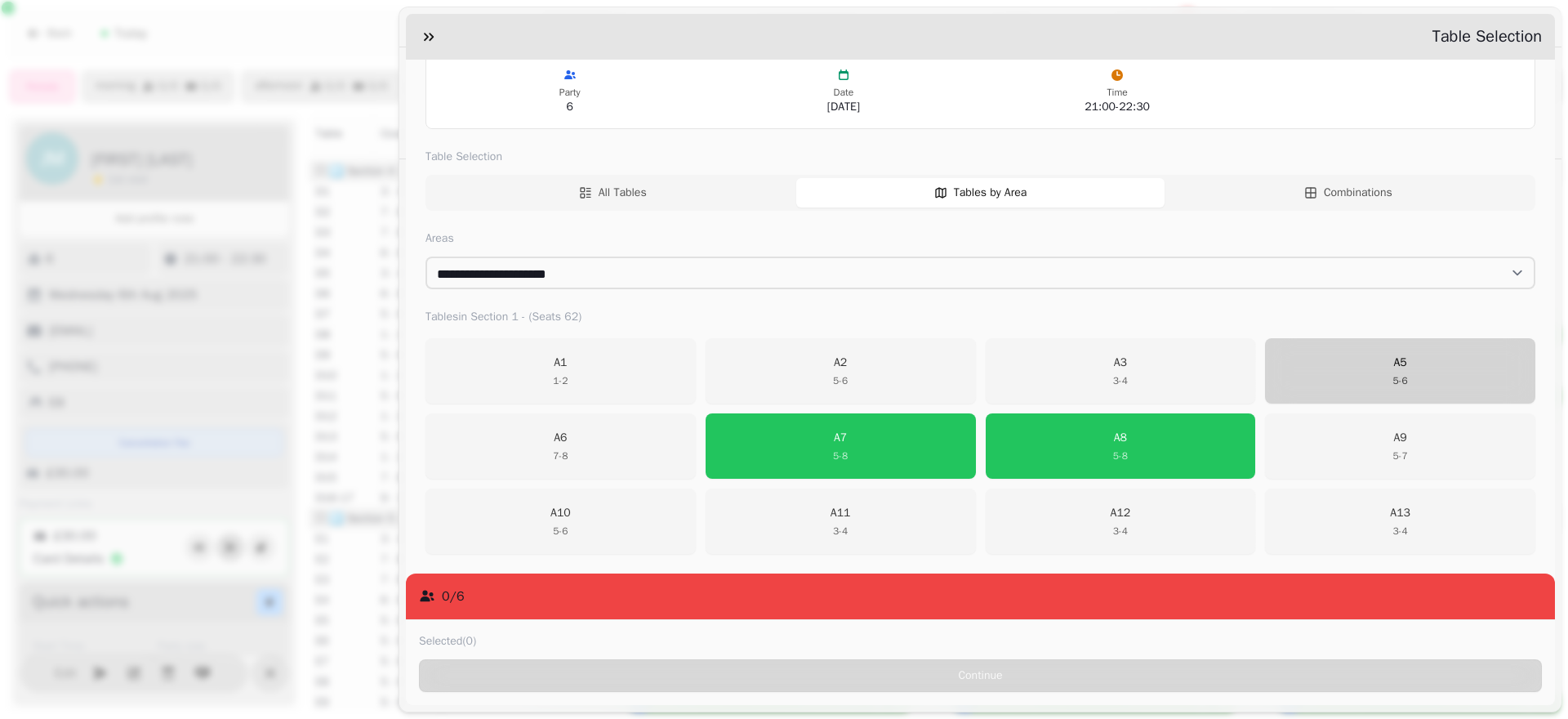 click on "A5 5  -  6" at bounding box center (1400, 371) 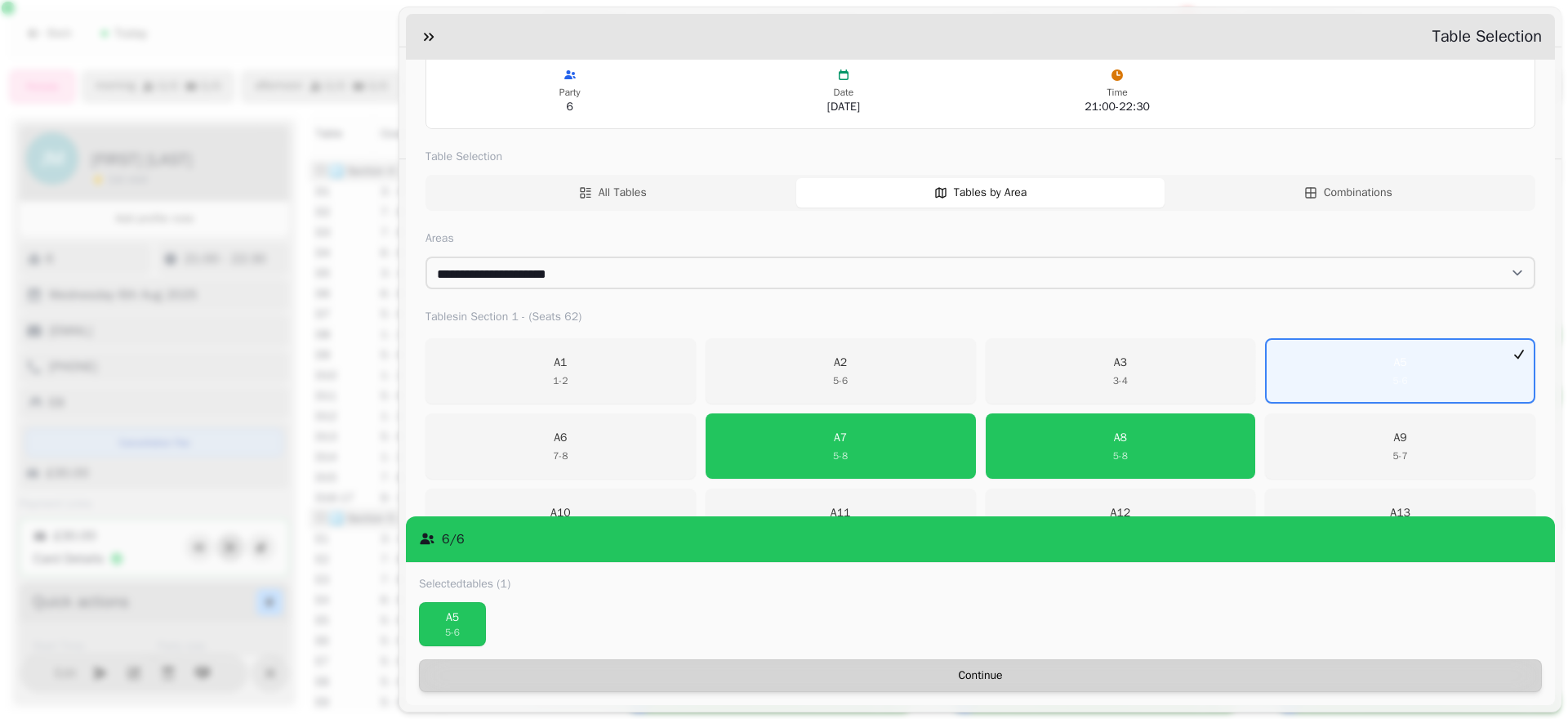click on "Continue" at bounding box center [980, 676] 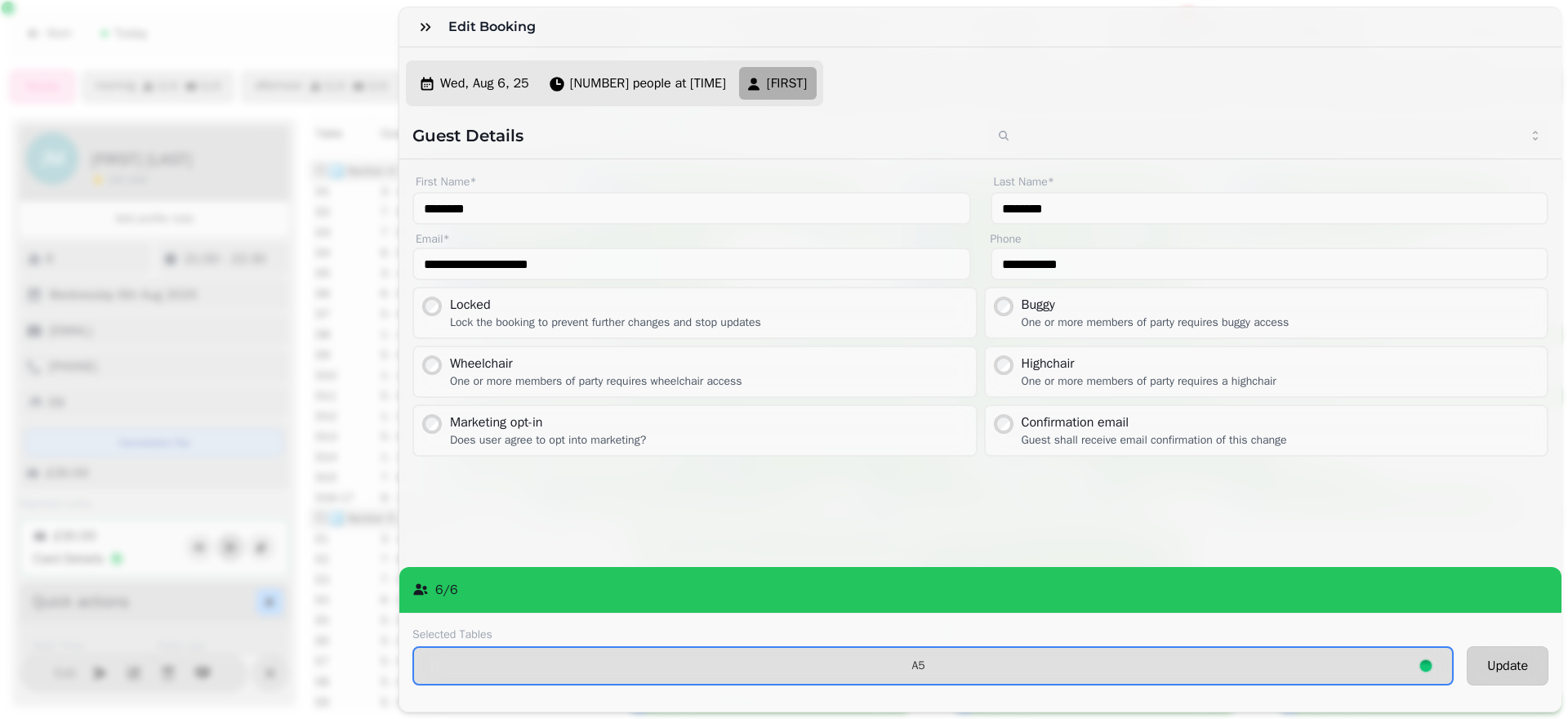 click on "Update" at bounding box center (1508, 666) 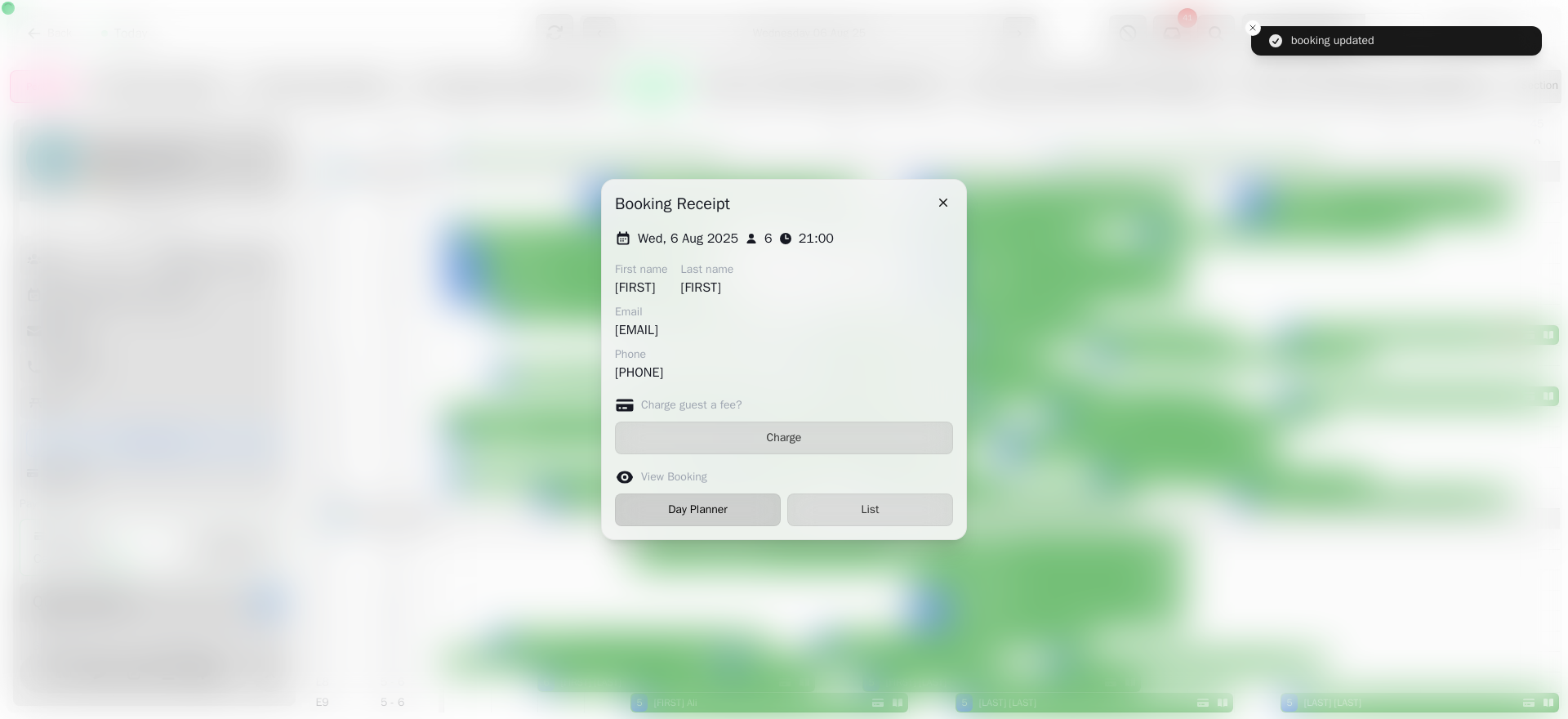 click on "Day Planner" at bounding box center [697, 510] 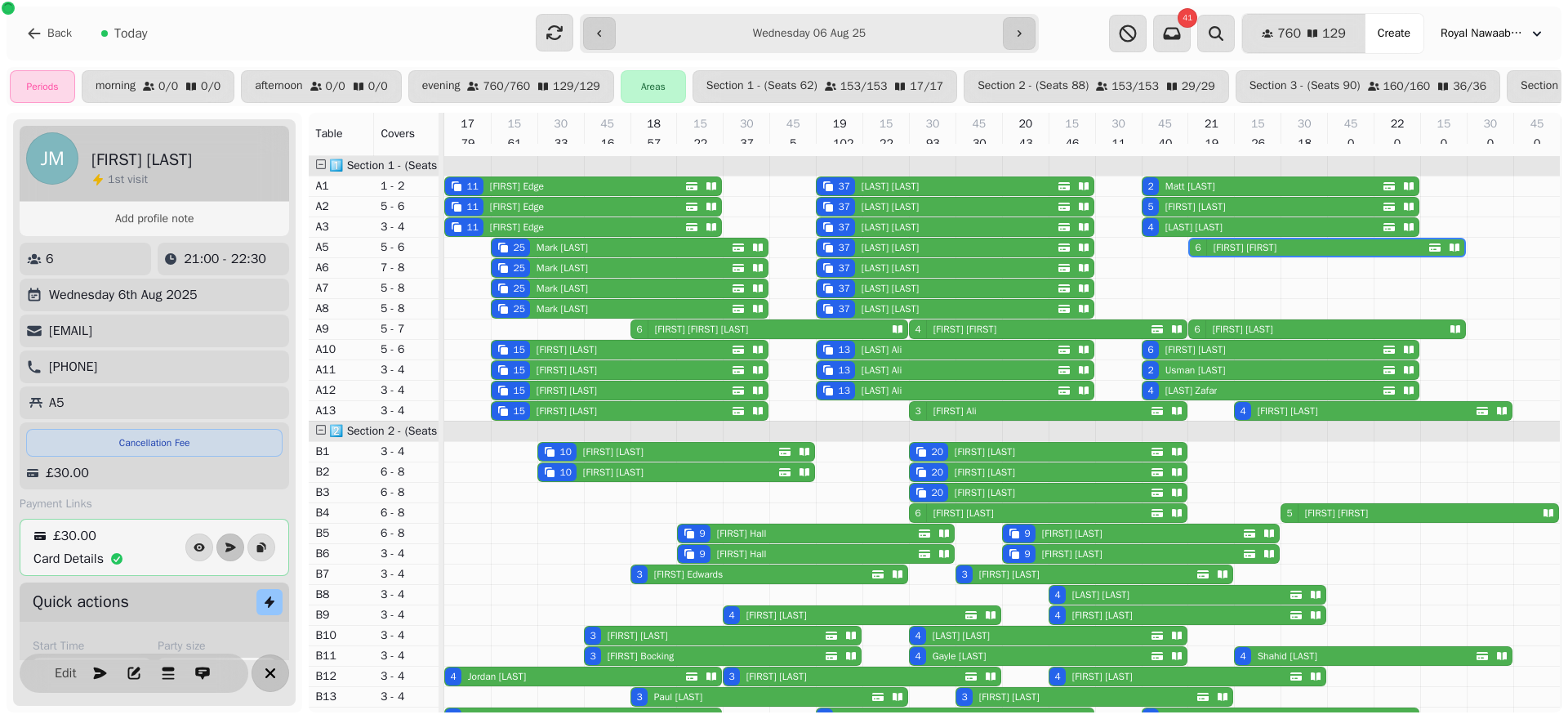 click 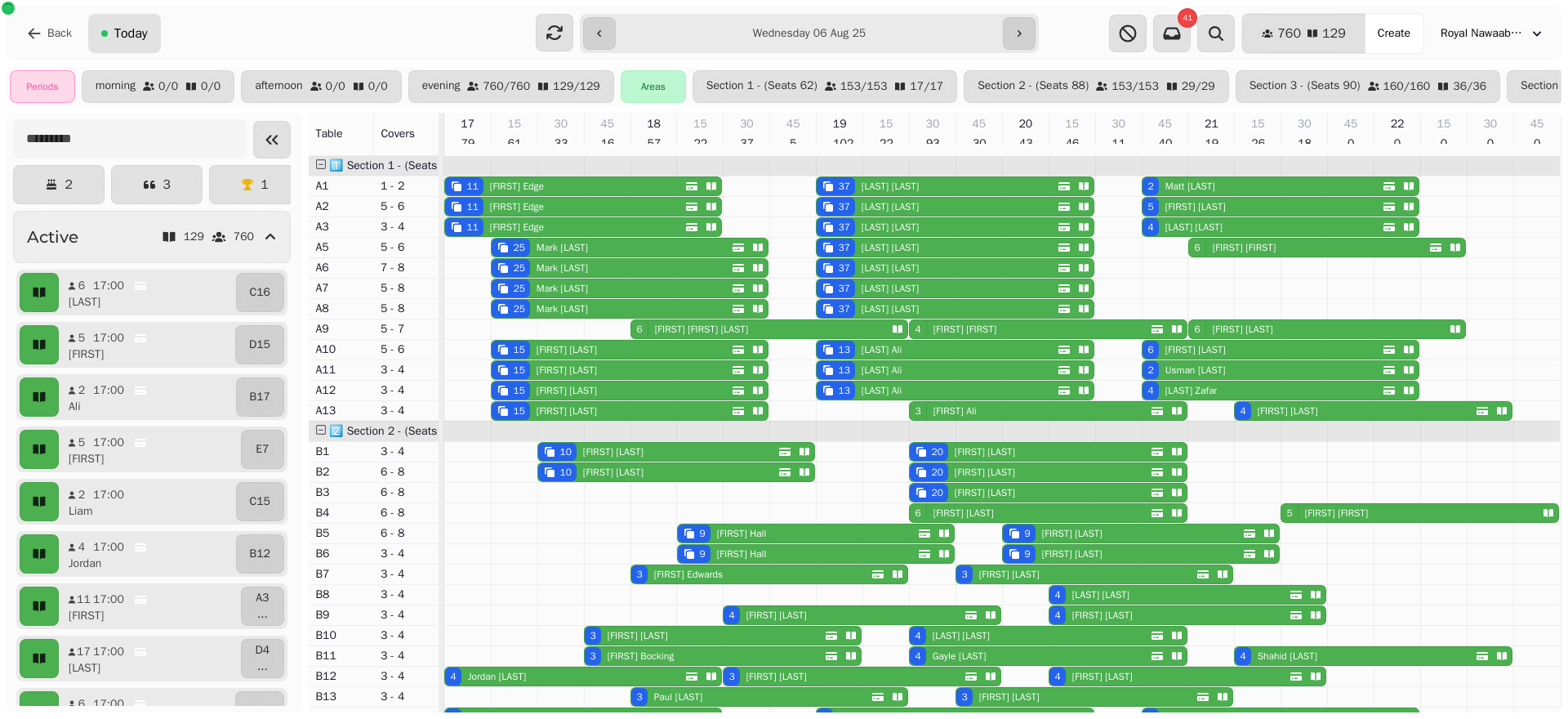 click on "Today" at bounding box center (124, 33) 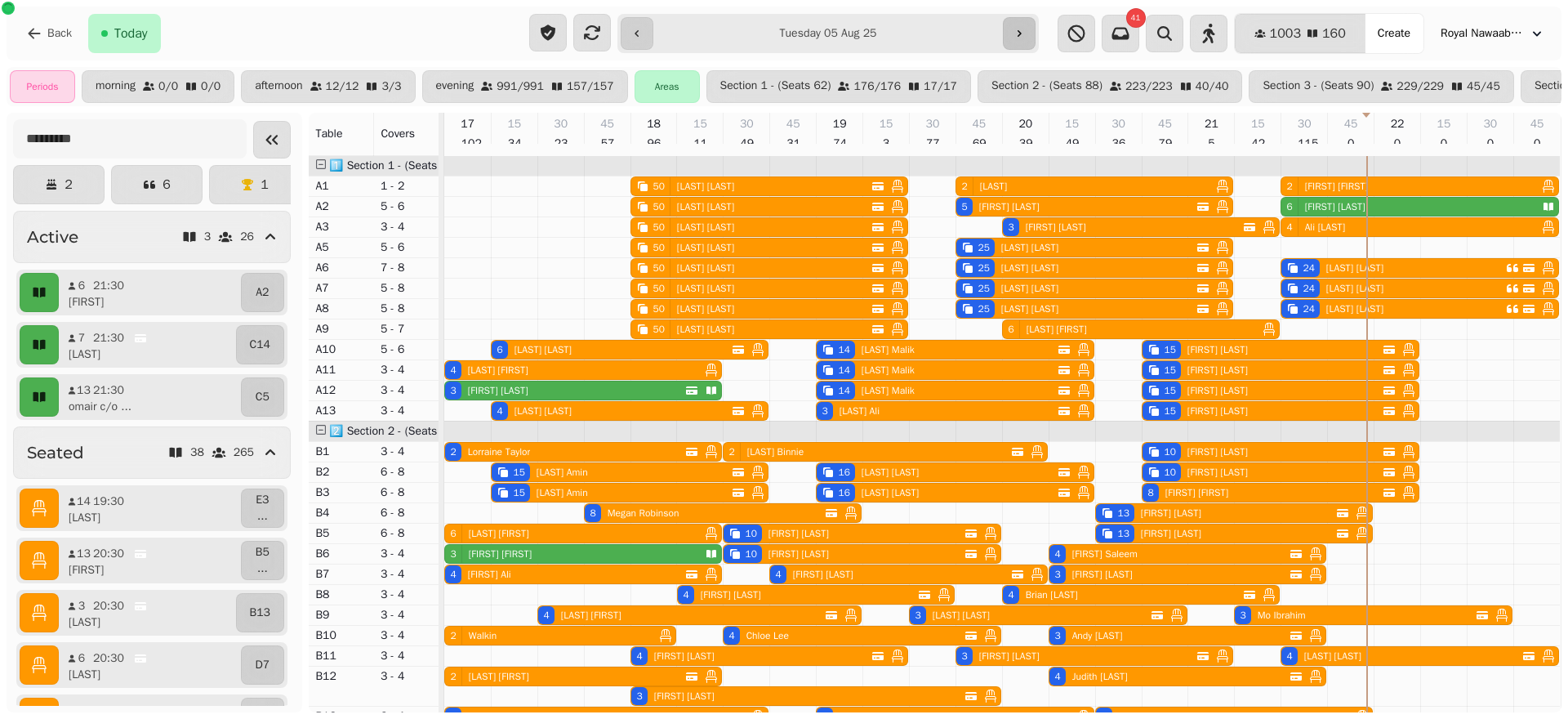 click at bounding box center [1019, 33] 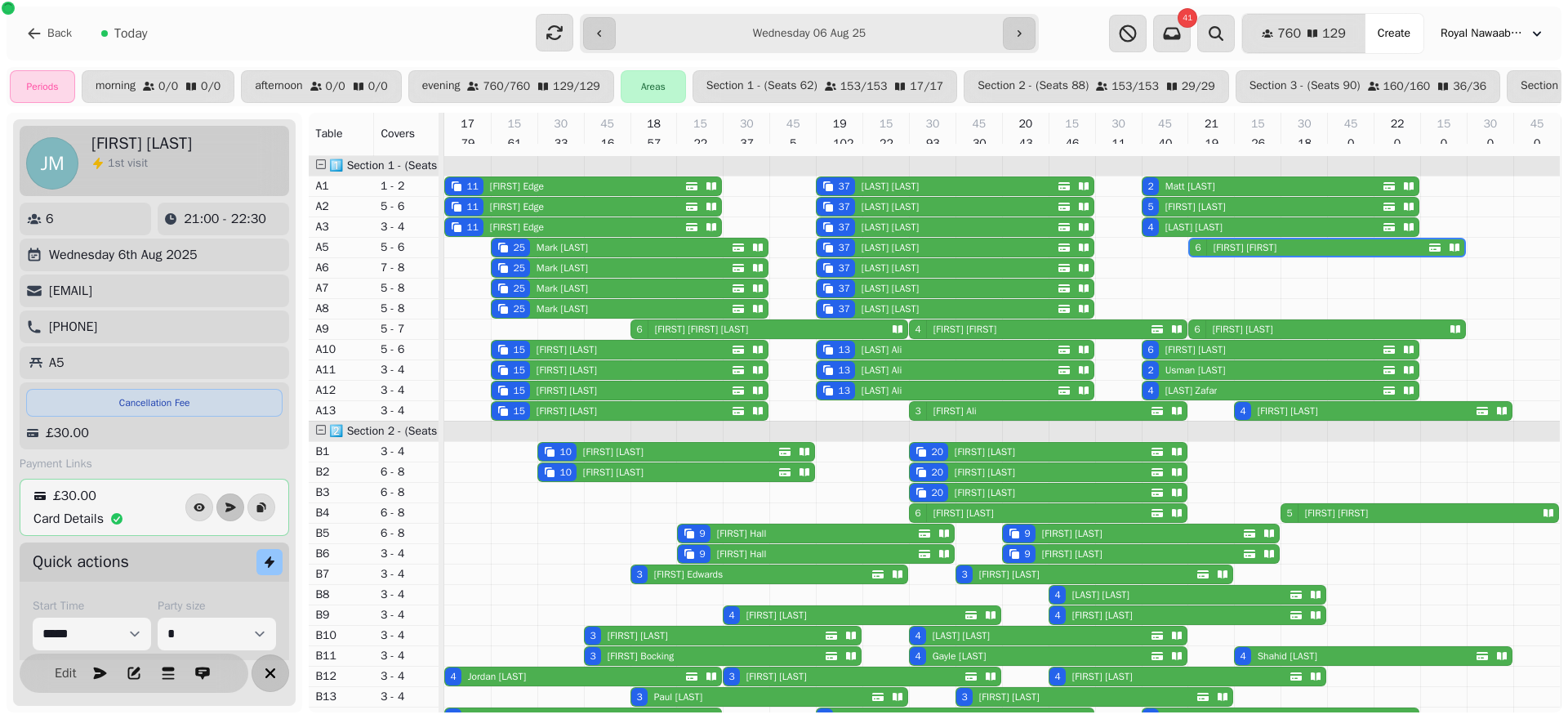 click 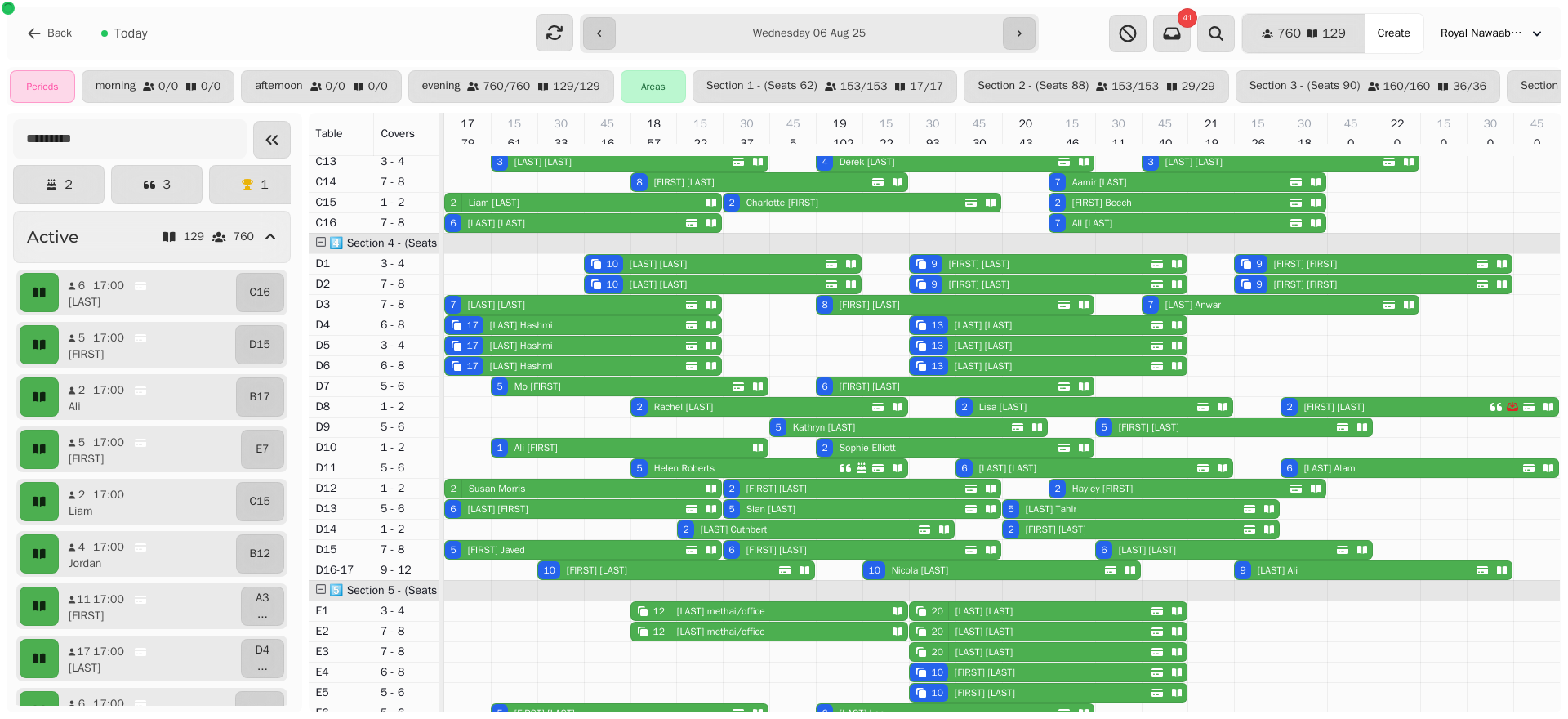 click on "5 [FIRST]   [LAST]" at bounding box center [612, 386] 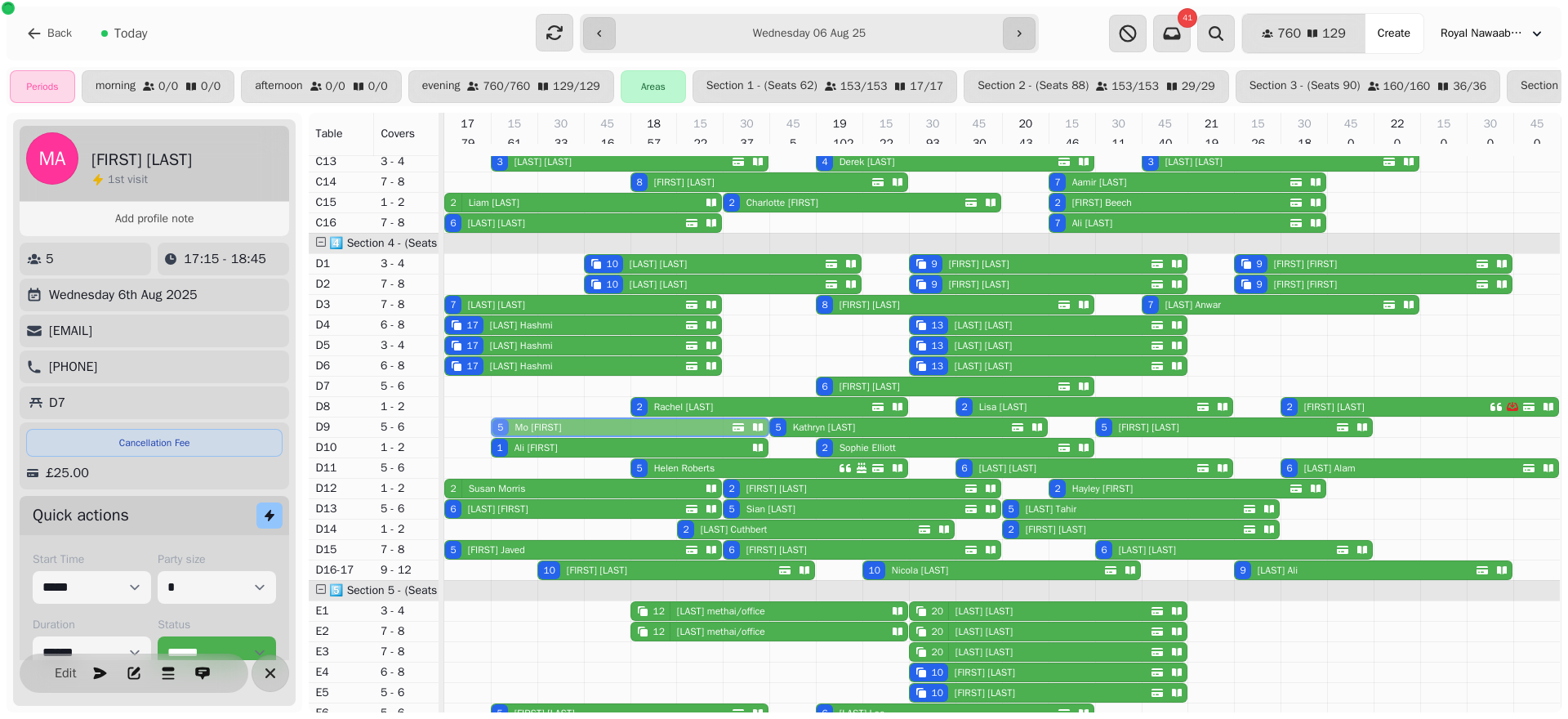 drag, startPoint x: 603, startPoint y: 399, endPoint x: 599, endPoint y: 431, distance: 32.249 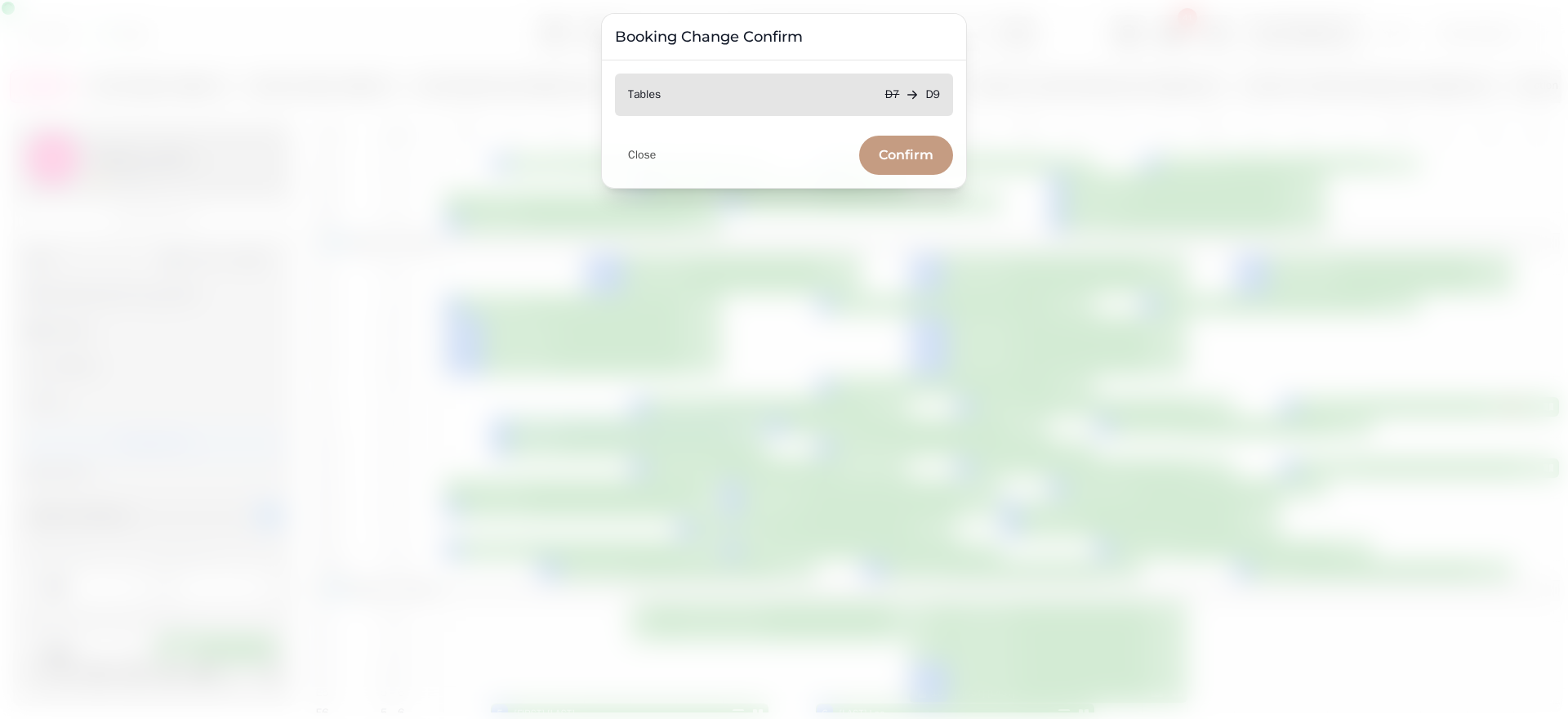click on "Confirm" at bounding box center (906, 155) 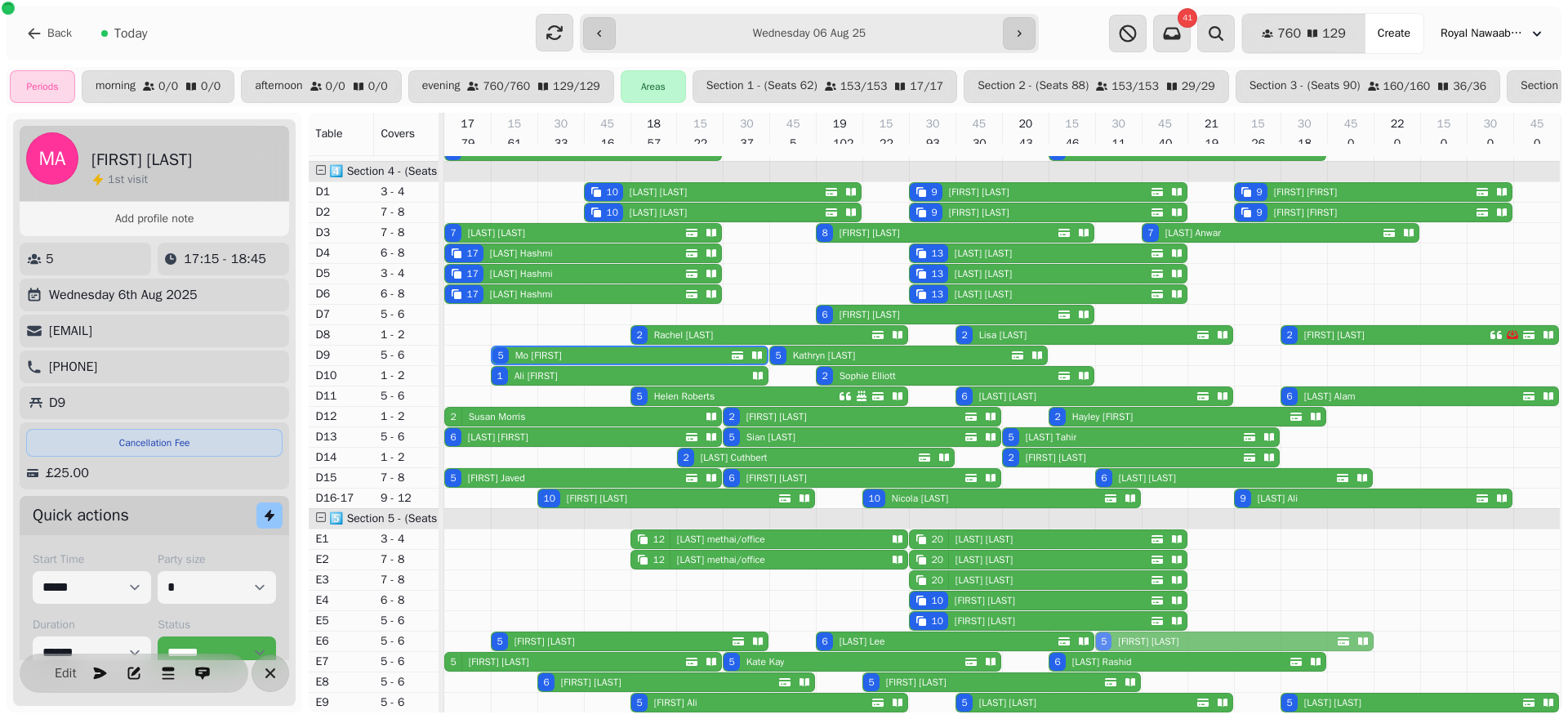 drag, startPoint x: 1134, startPoint y: 345, endPoint x: 1143, endPoint y: 627, distance: 282.14358 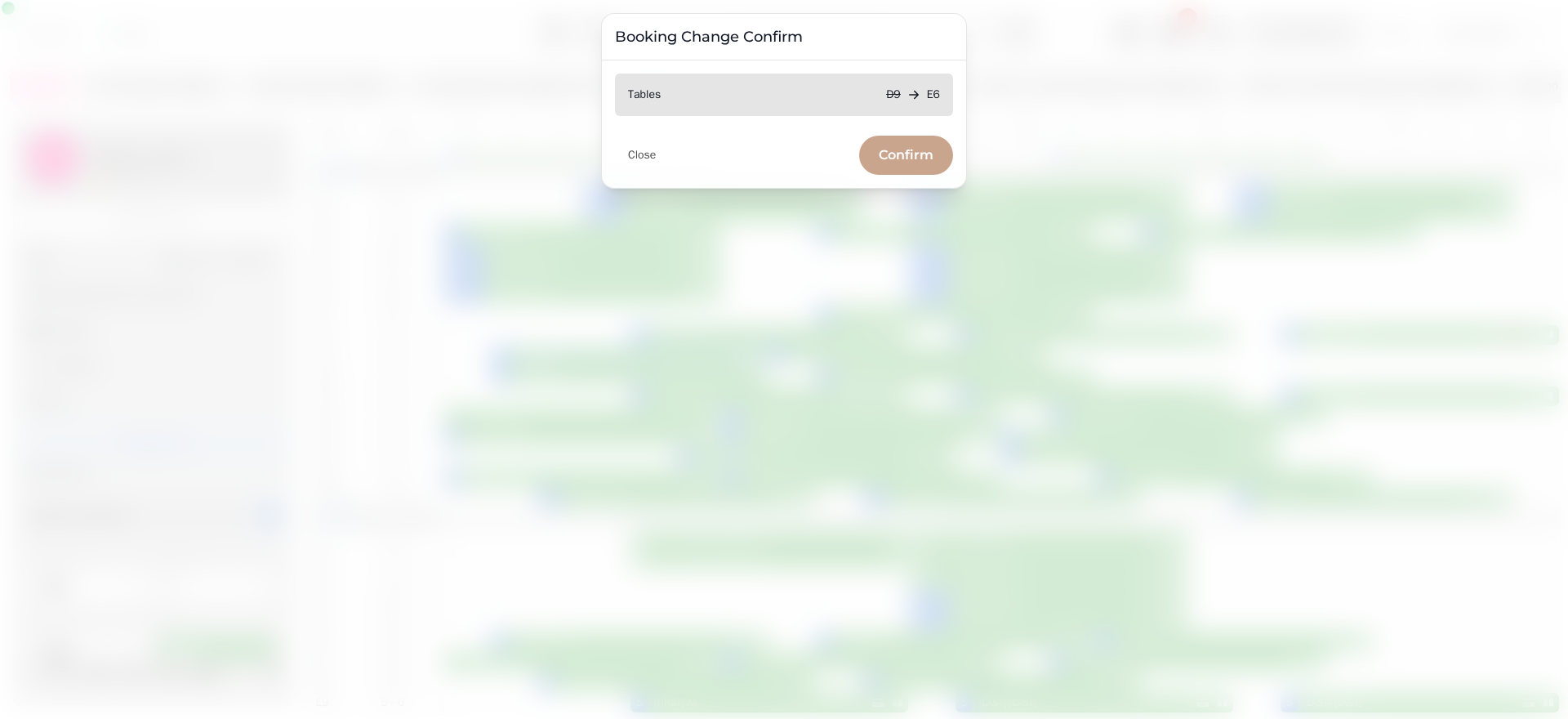 click on "Confirm" at bounding box center (906, 155) 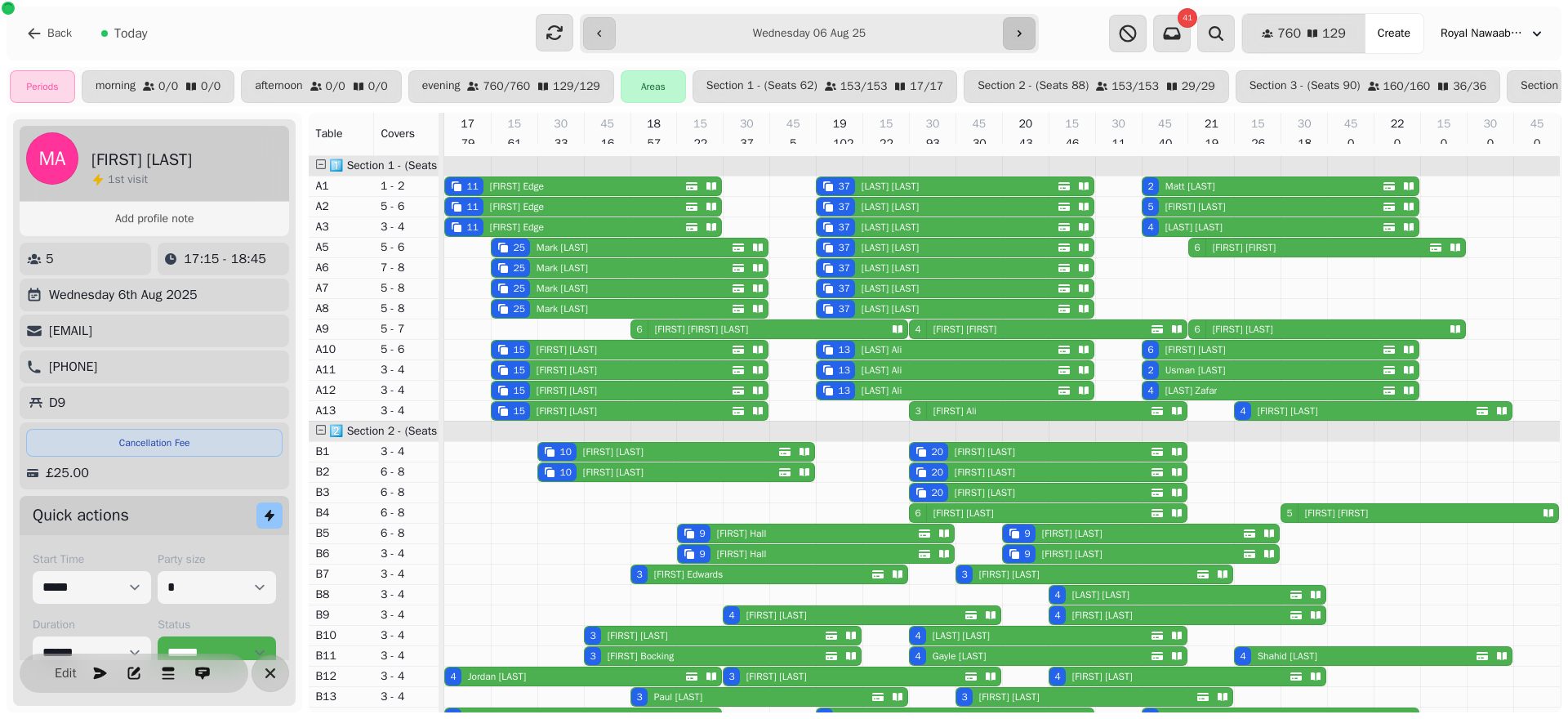 click 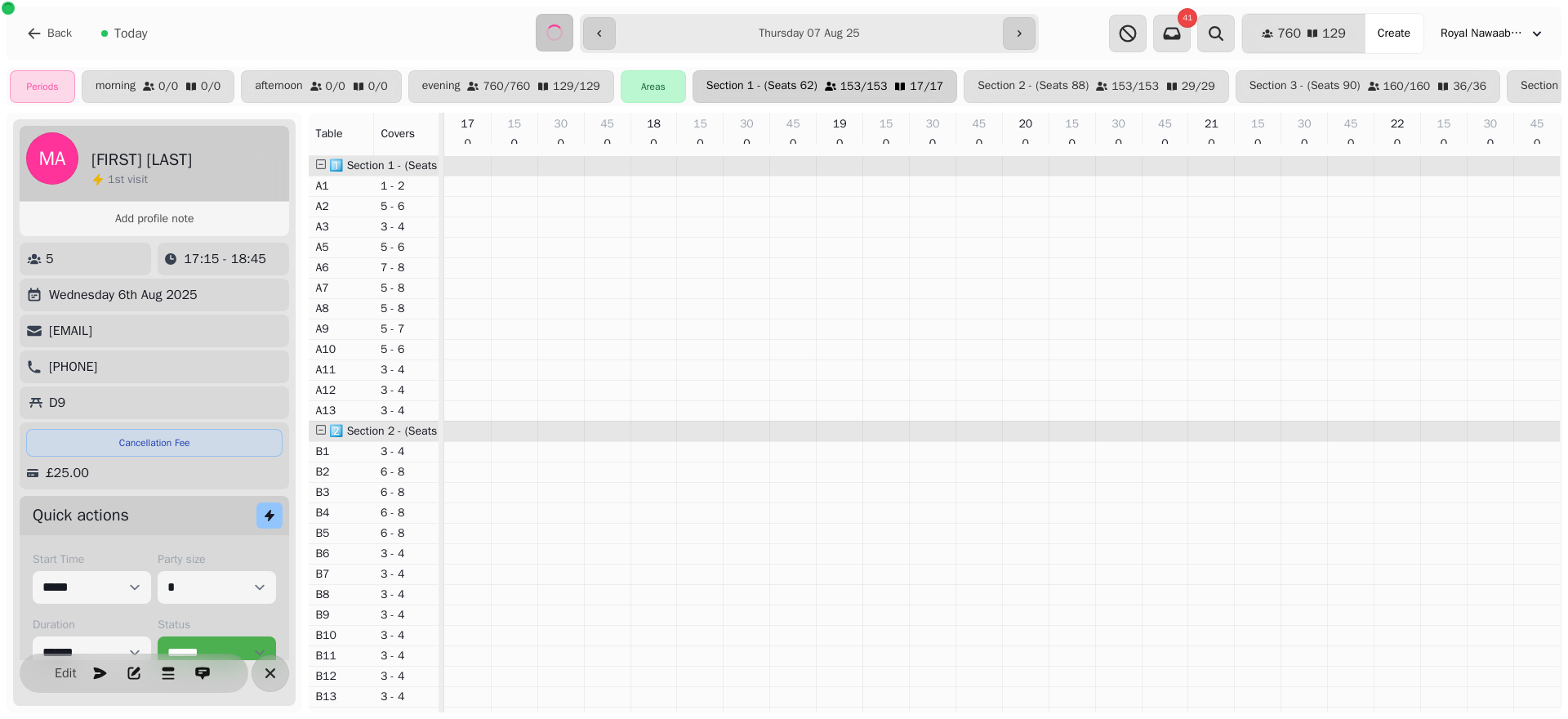 type on "**********" 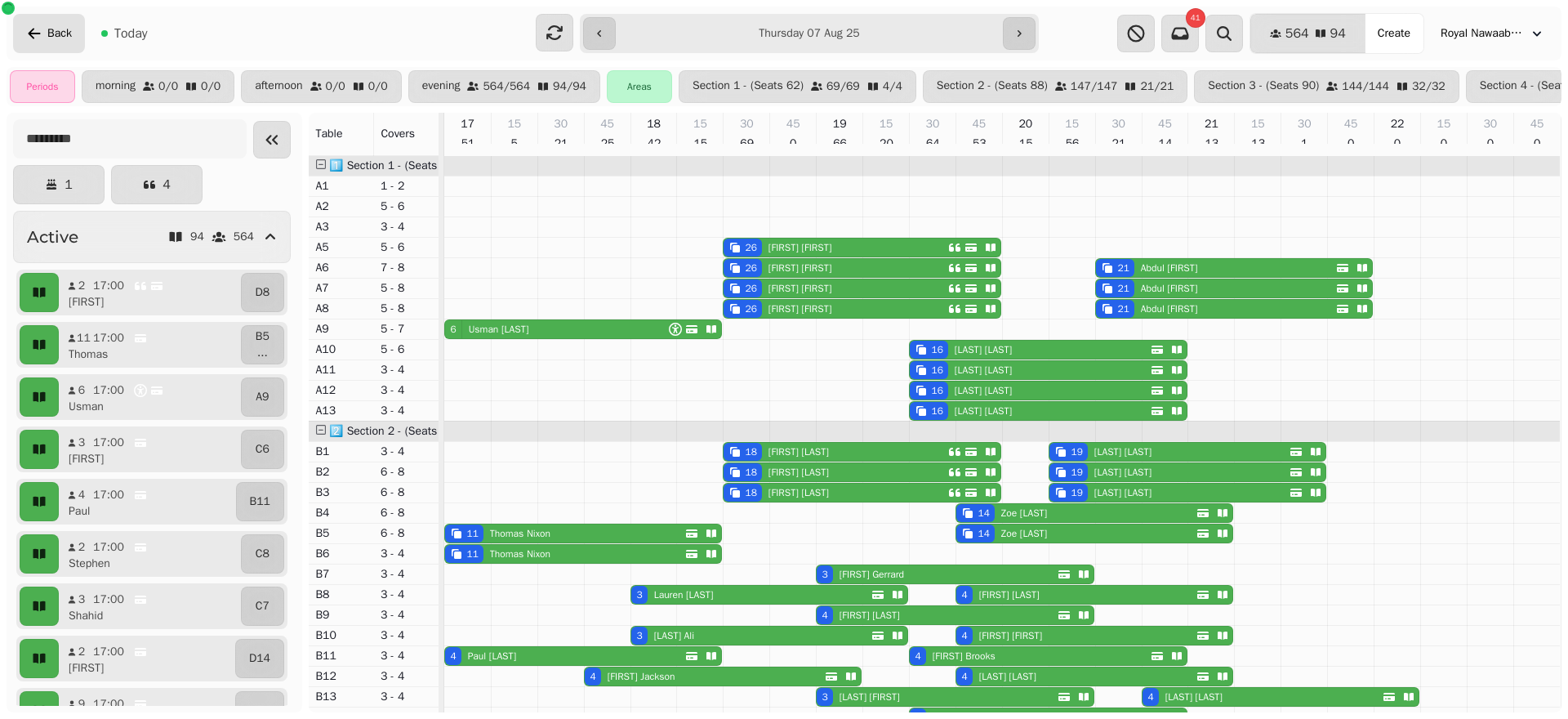 click on "Back" at bounding box center (60, 33) 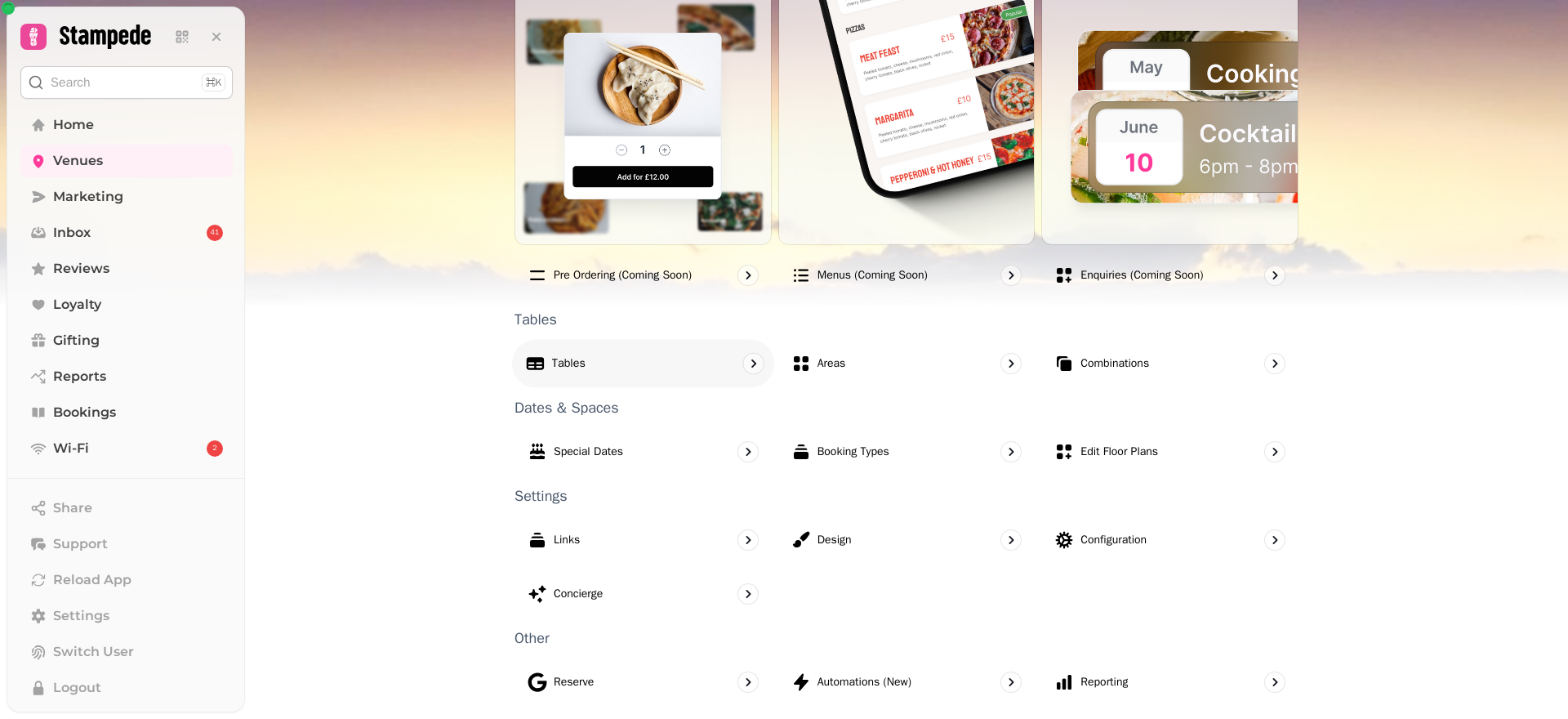 click on "Tables" at bounding box center [568, 364] 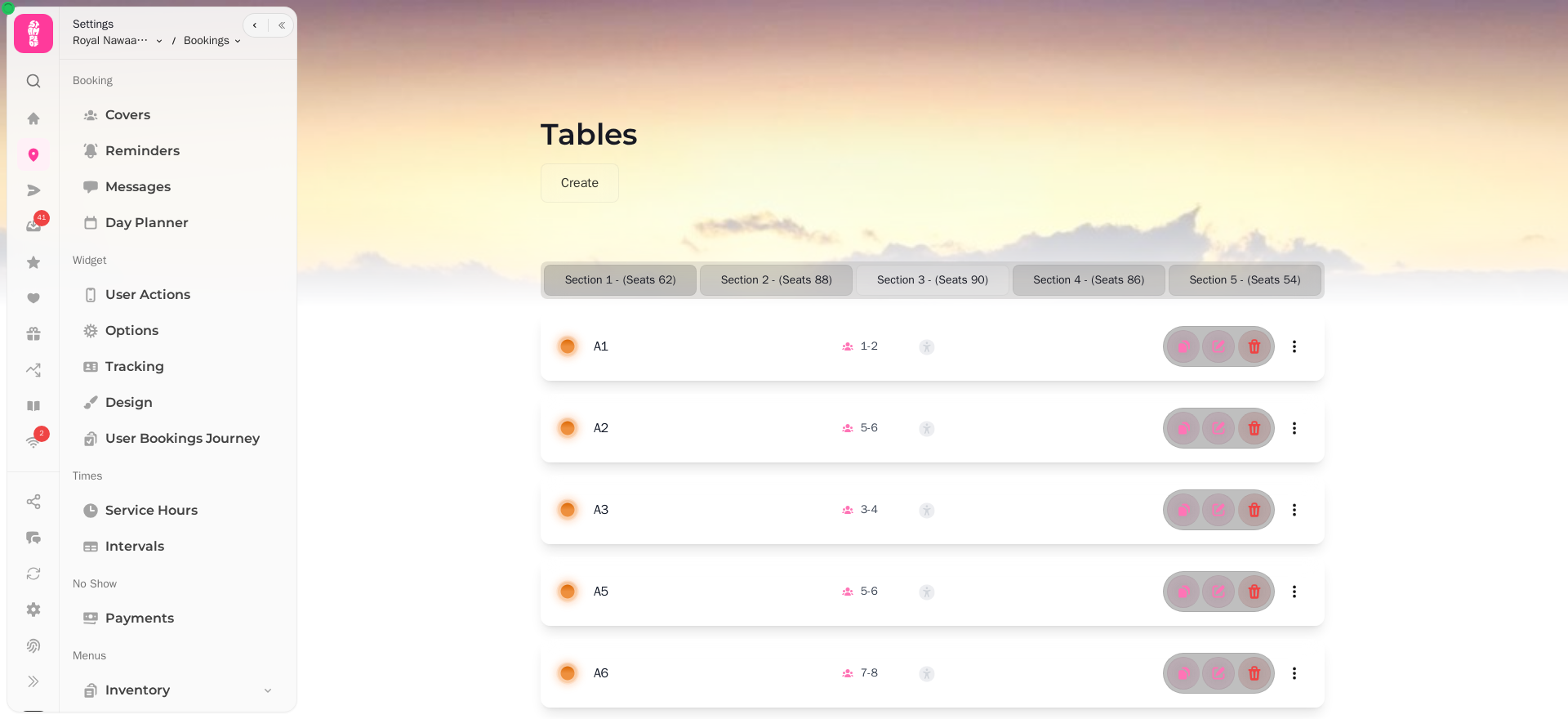 click on "Section 3 - (Seats 90)" at bounding box center (932, 280) 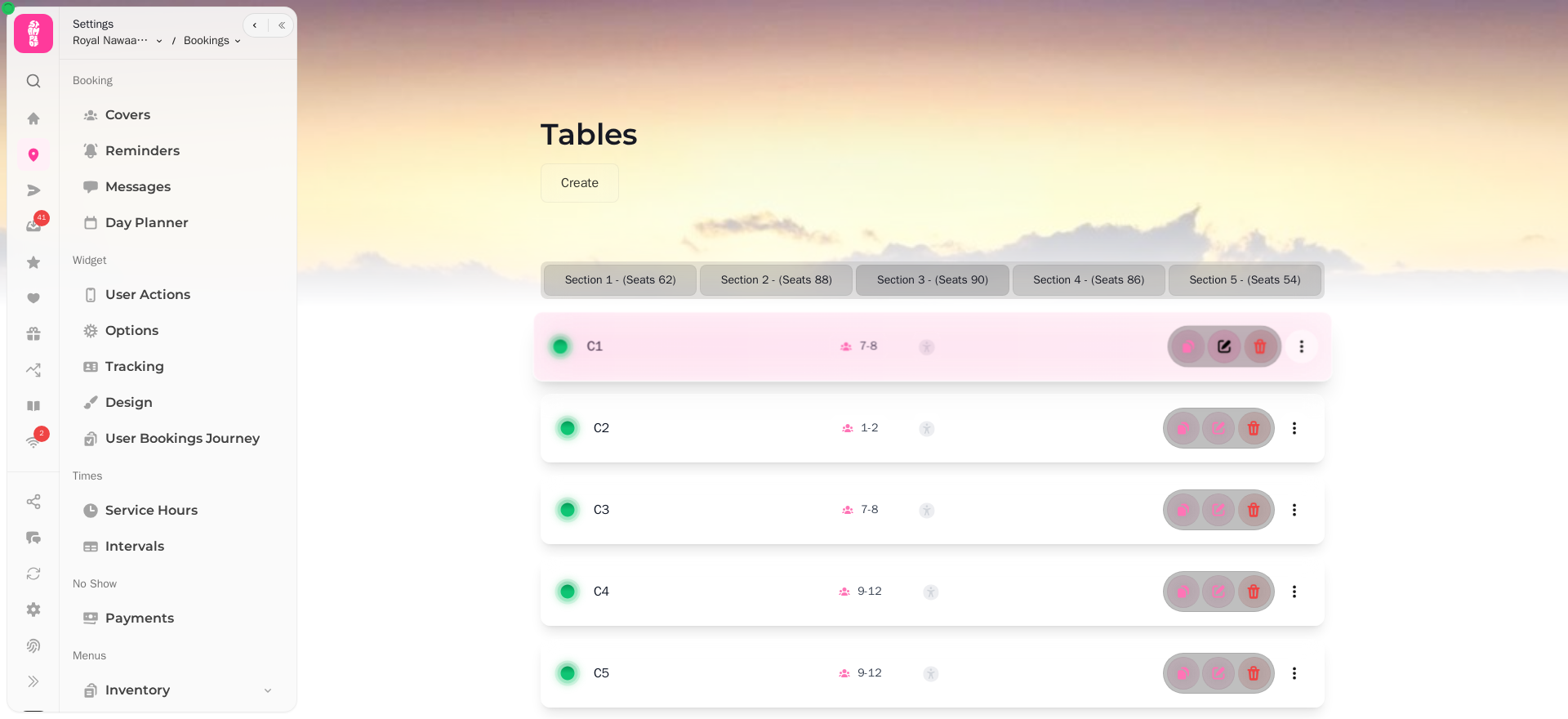 click at bounding box center (1224, 346) 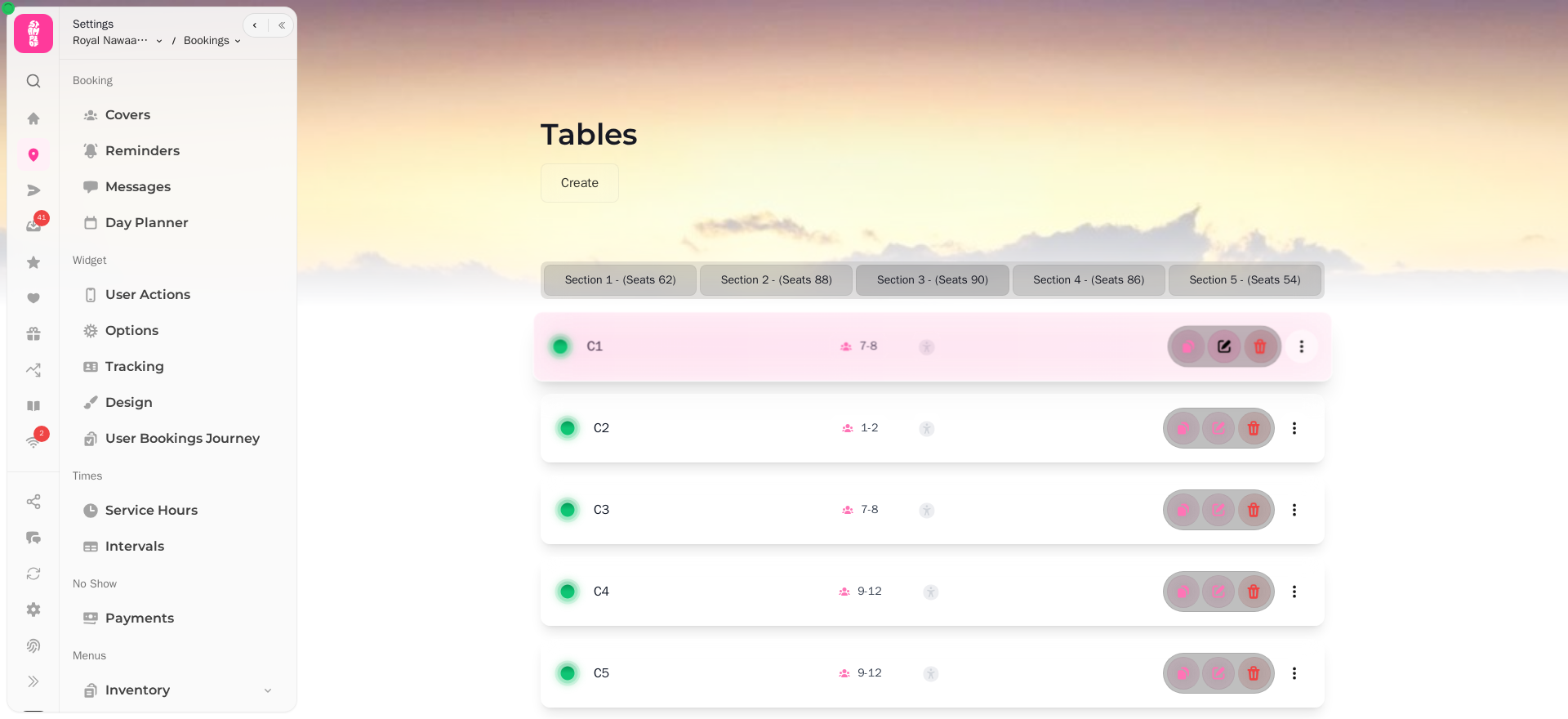 select on "**********" 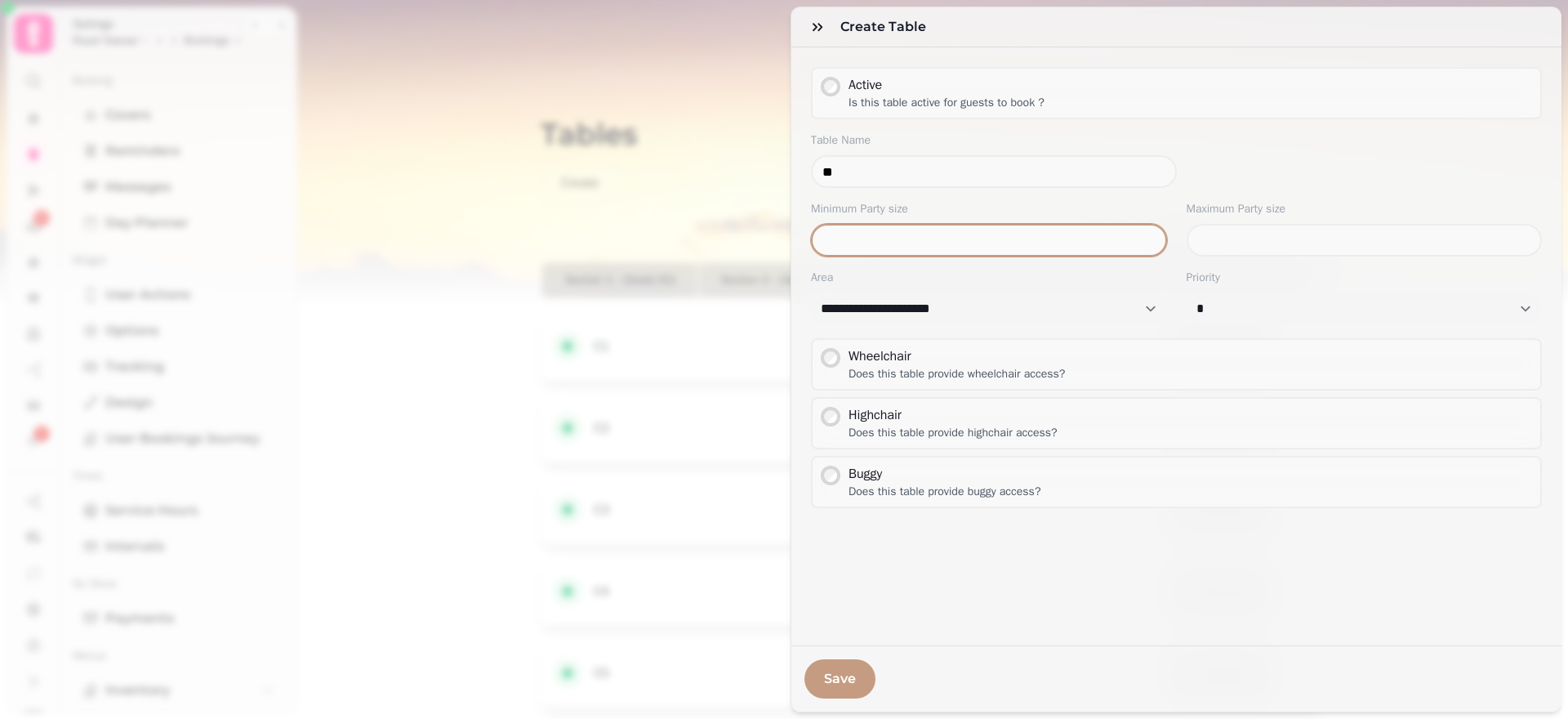 drag, startPoint x: 833, startPoint y: 240, endPoint x: 802, endPoint y: 238, distance: 31.064449 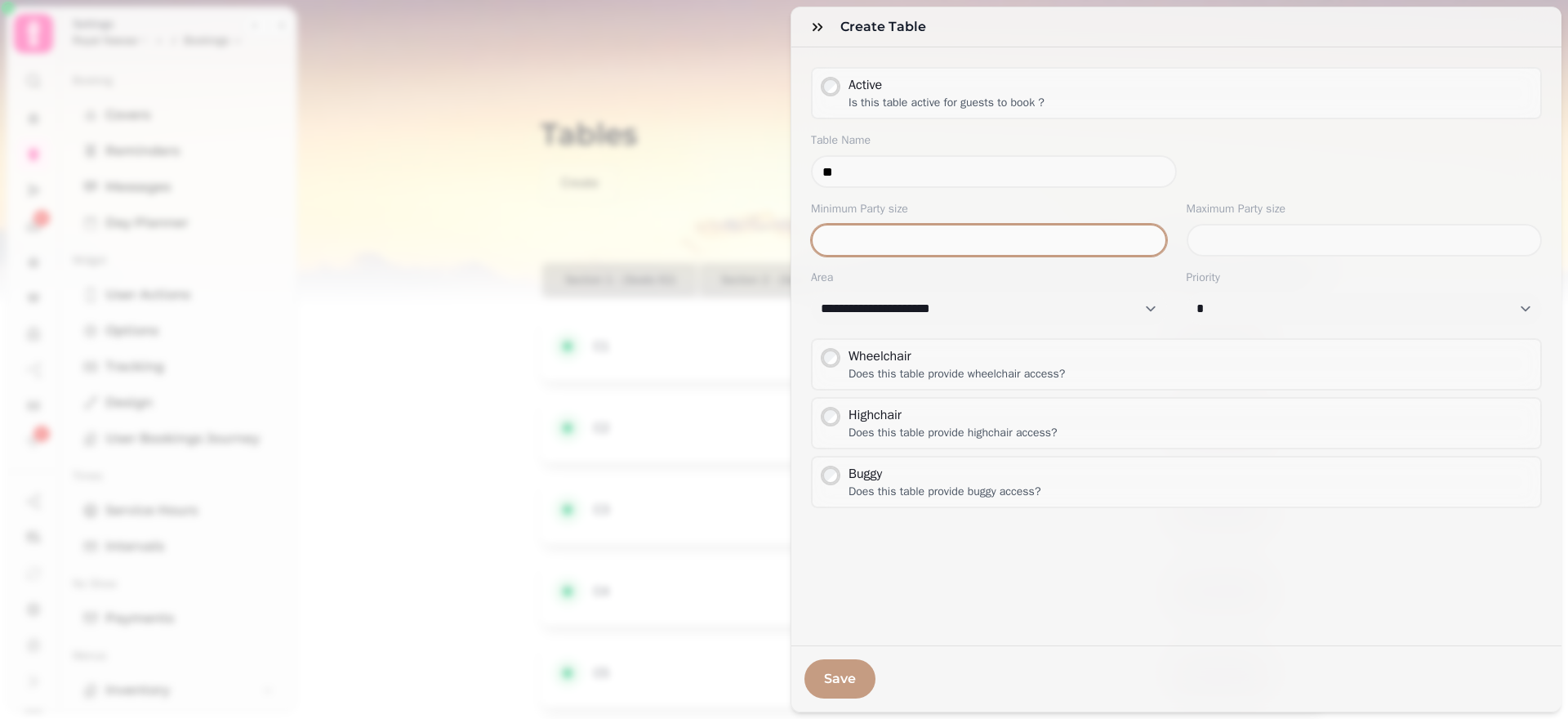 click on "*" at bounding box center [989, 240] 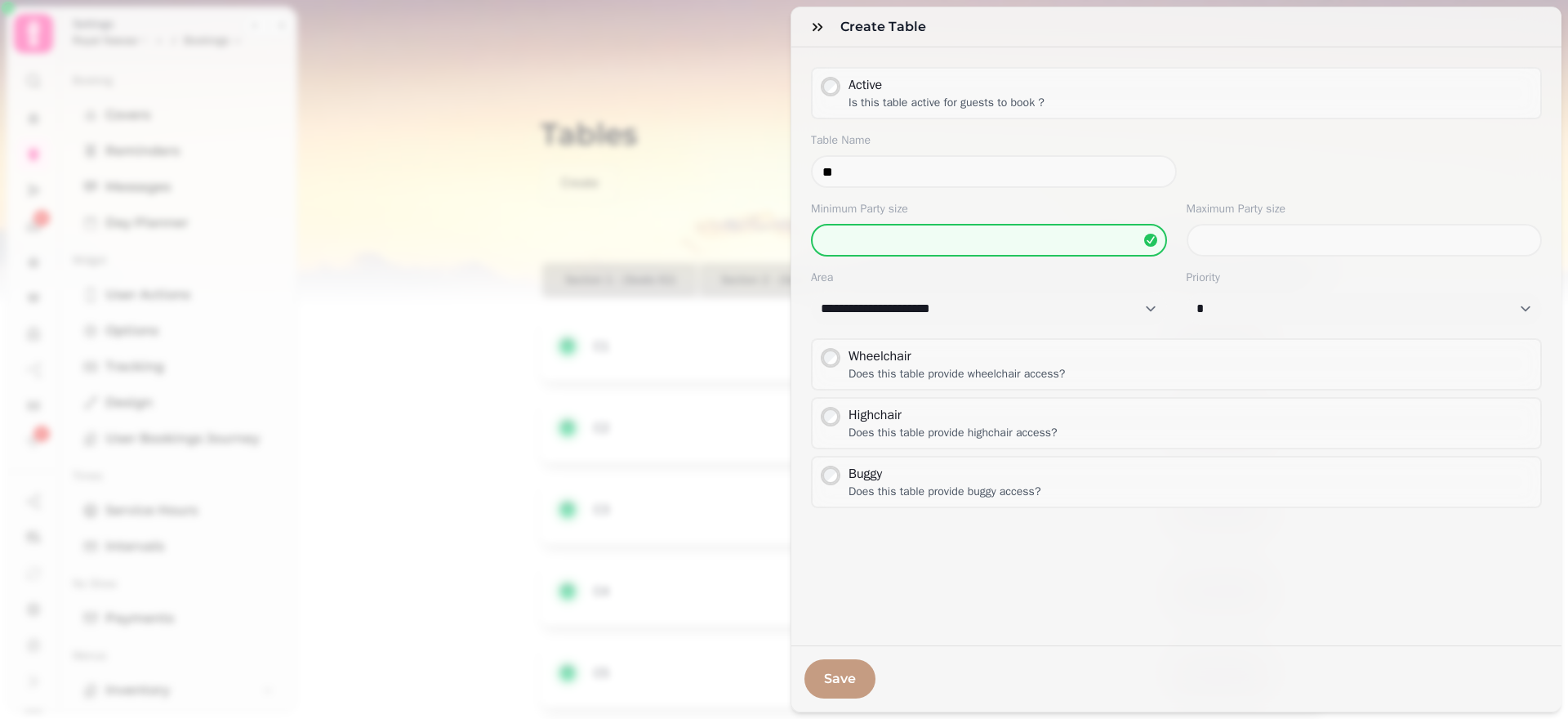 click on "Minimum Party size" at bounding box center [989, 209] 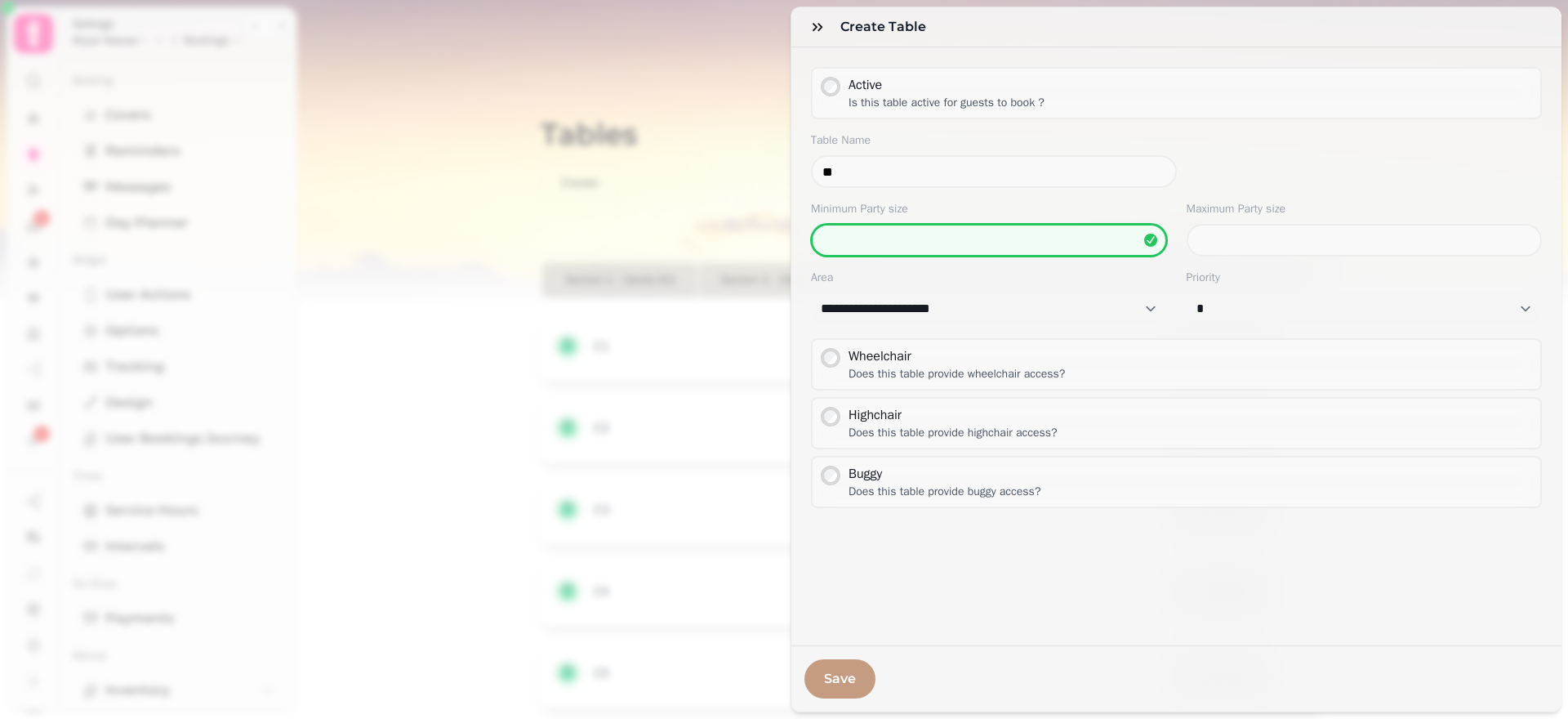 click on "*" at bounding box center [989, 240] 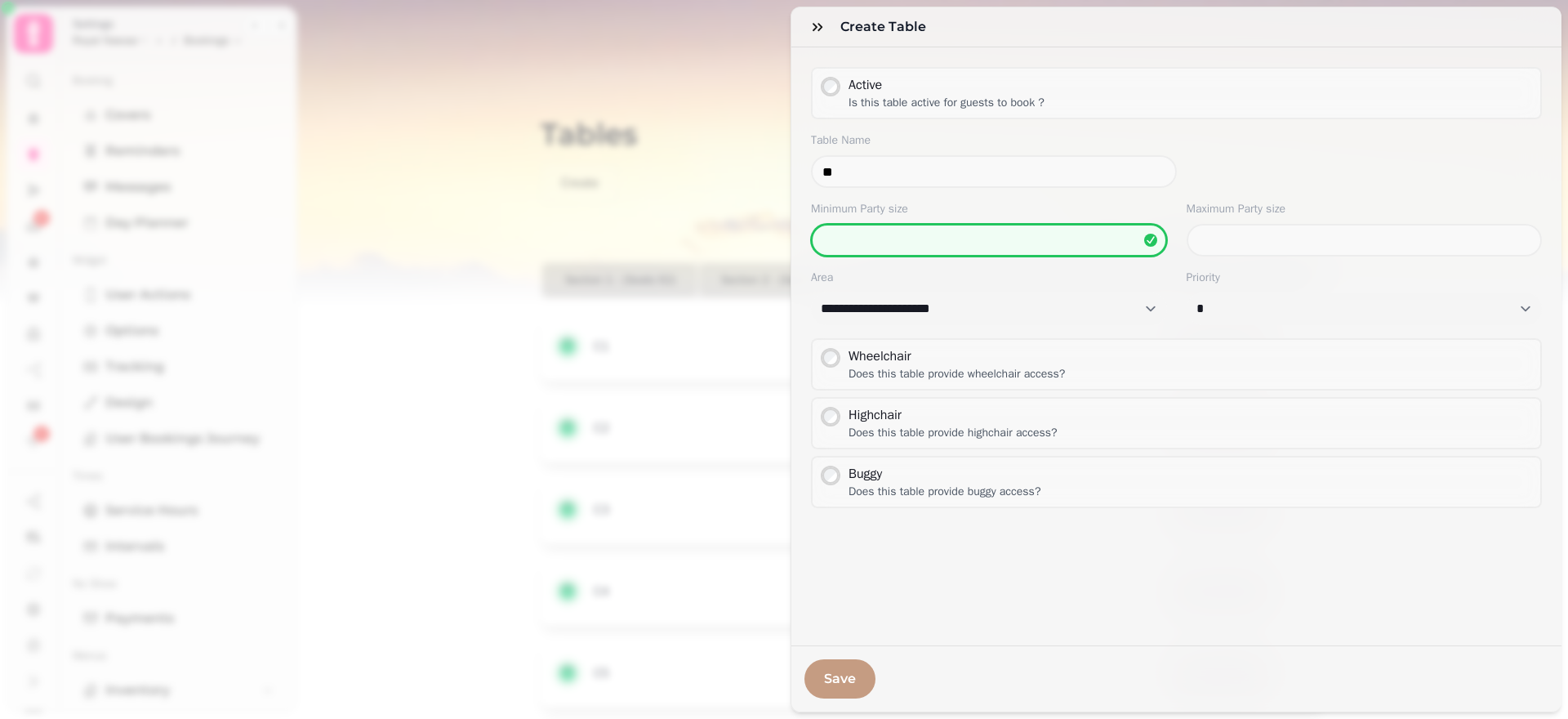 click on "*" at bounding box center (989, 240) 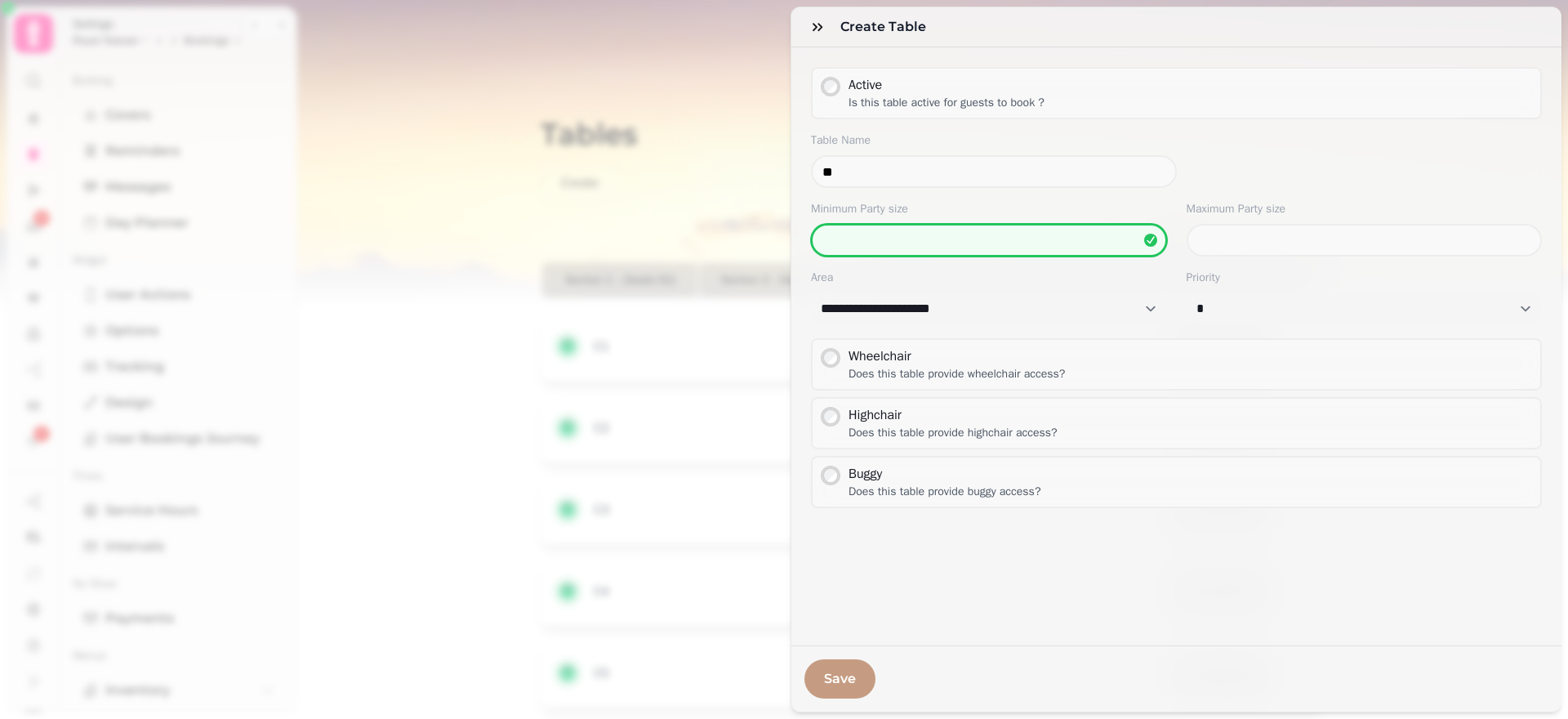 click on "*" at bounding box center (989, 240) 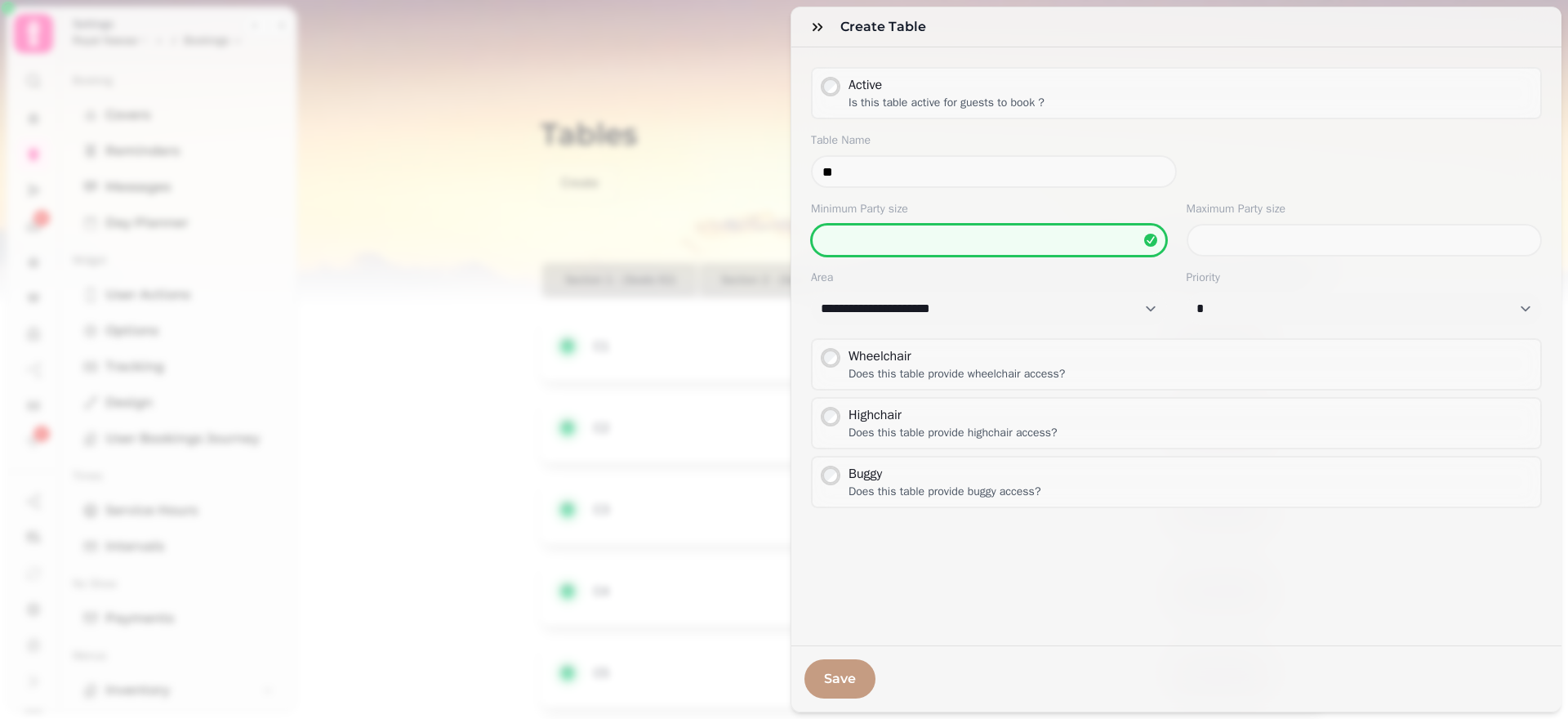 click on "*" at bounding box center [989, 240] 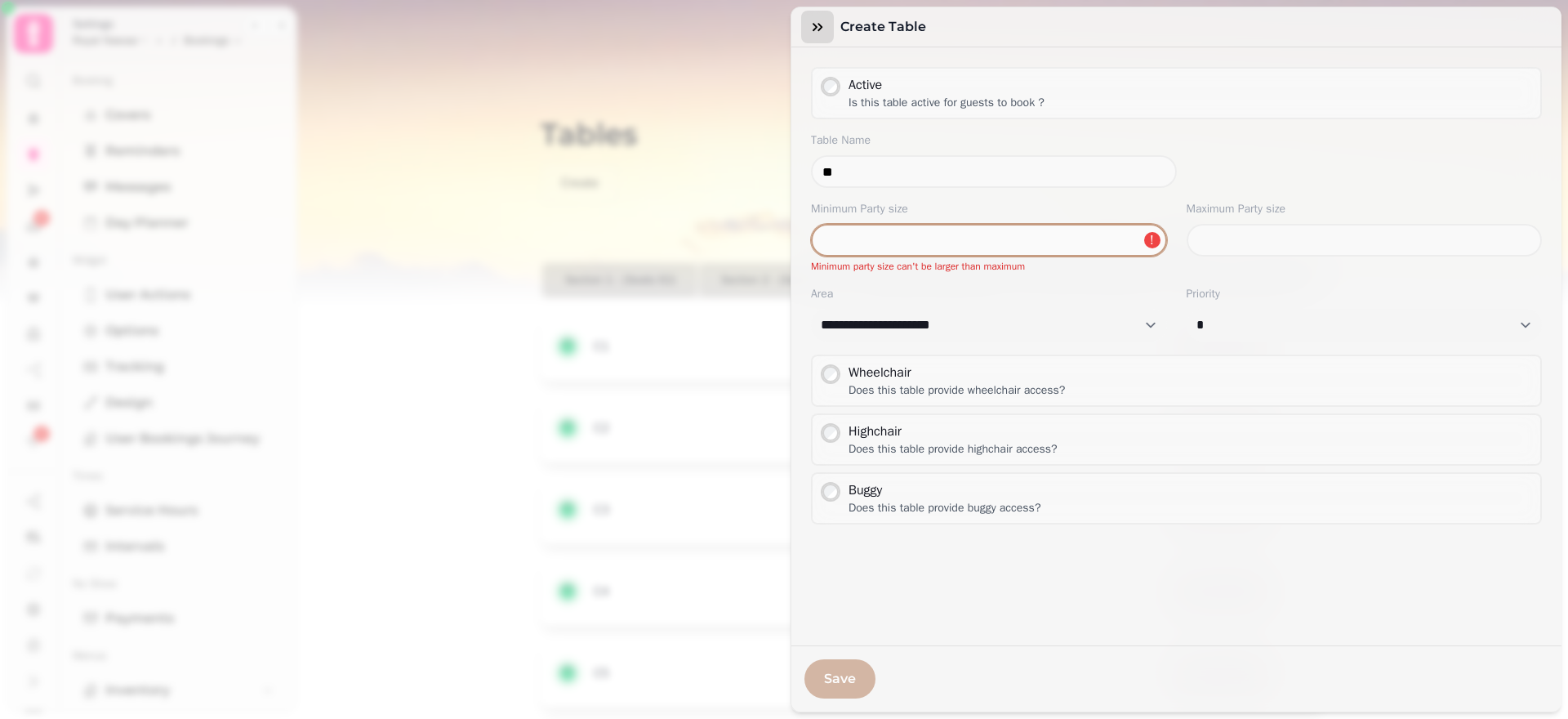 type on "**" 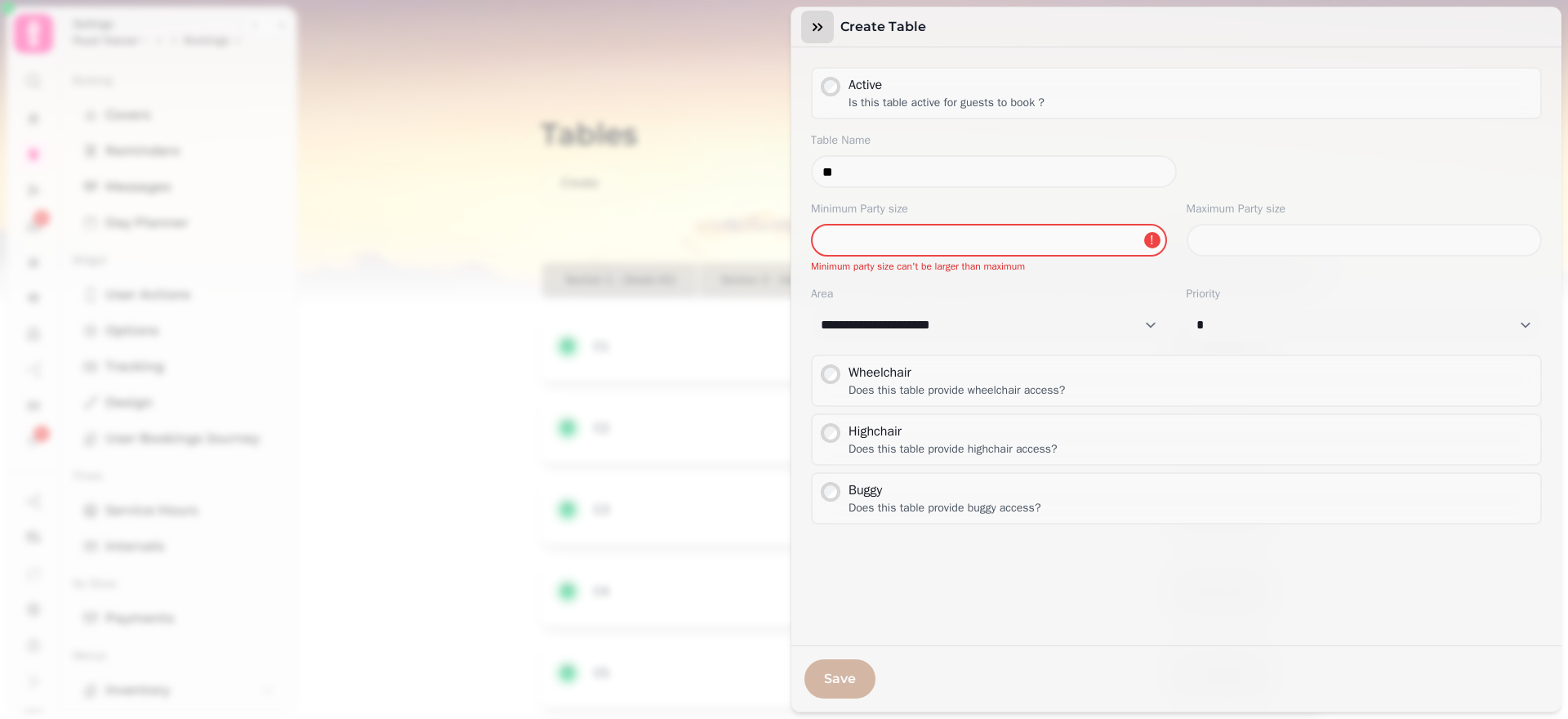 click at bounding box center [817, 27] 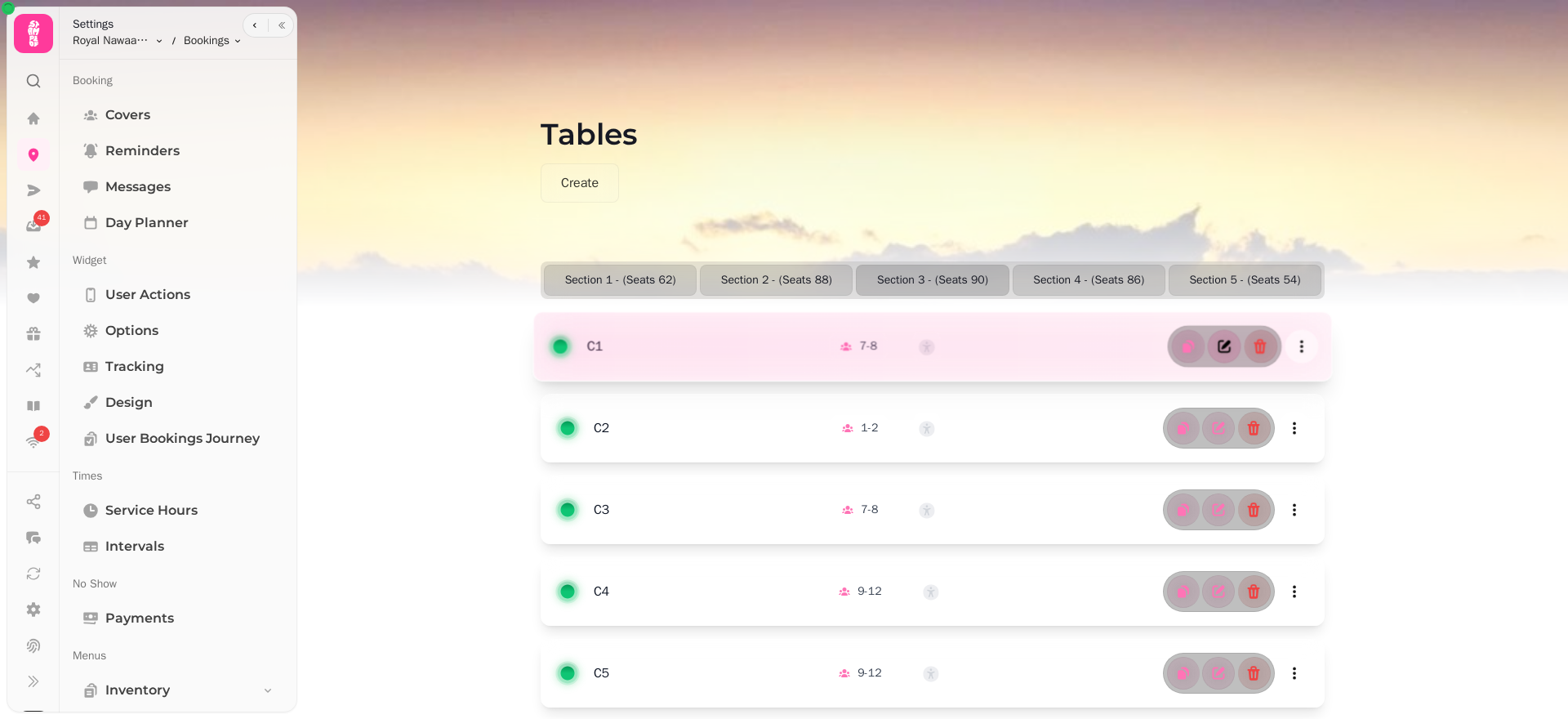 click 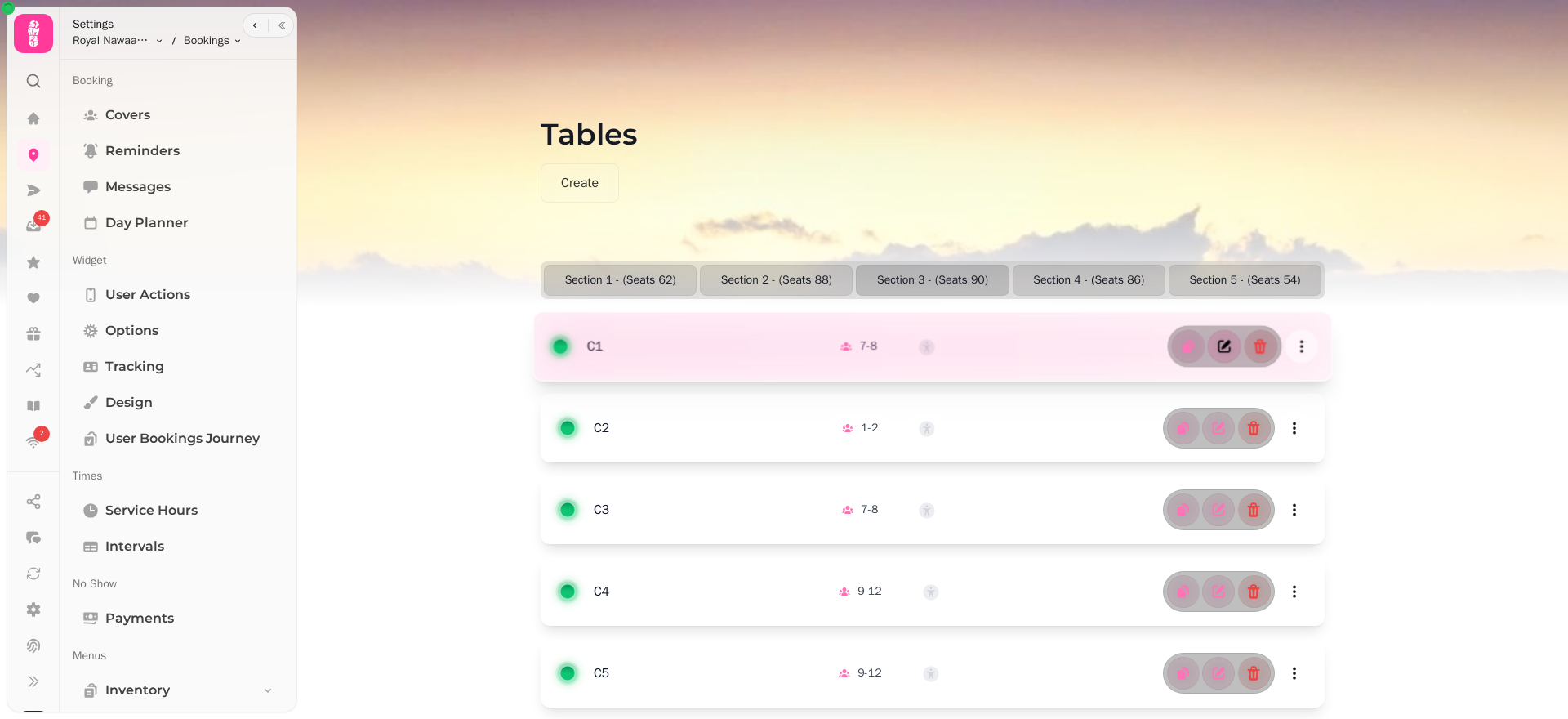 select on "**********" 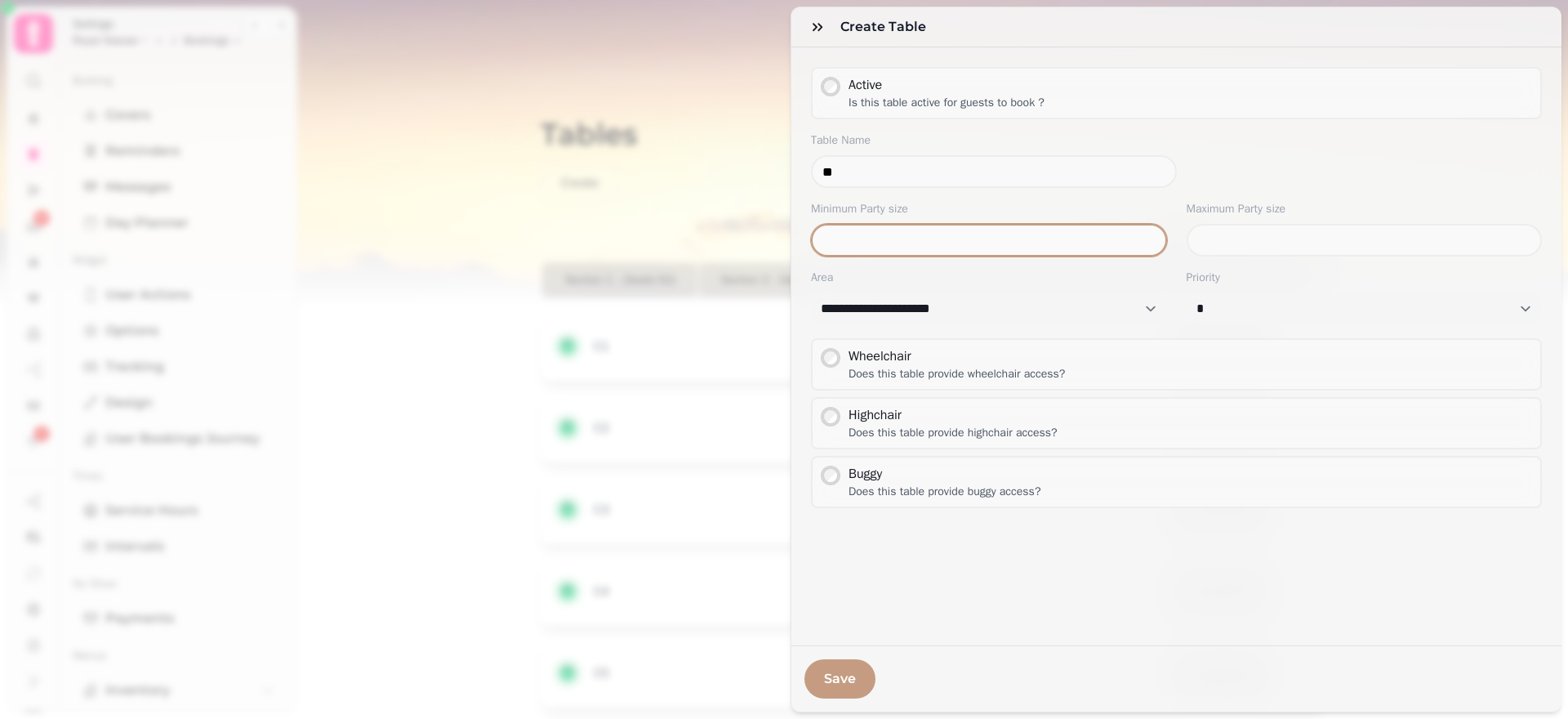 drag, startPoint x: 840, startPoint y: 239, endPoint x: 789, endPoint y: 231, distance: 51.62364 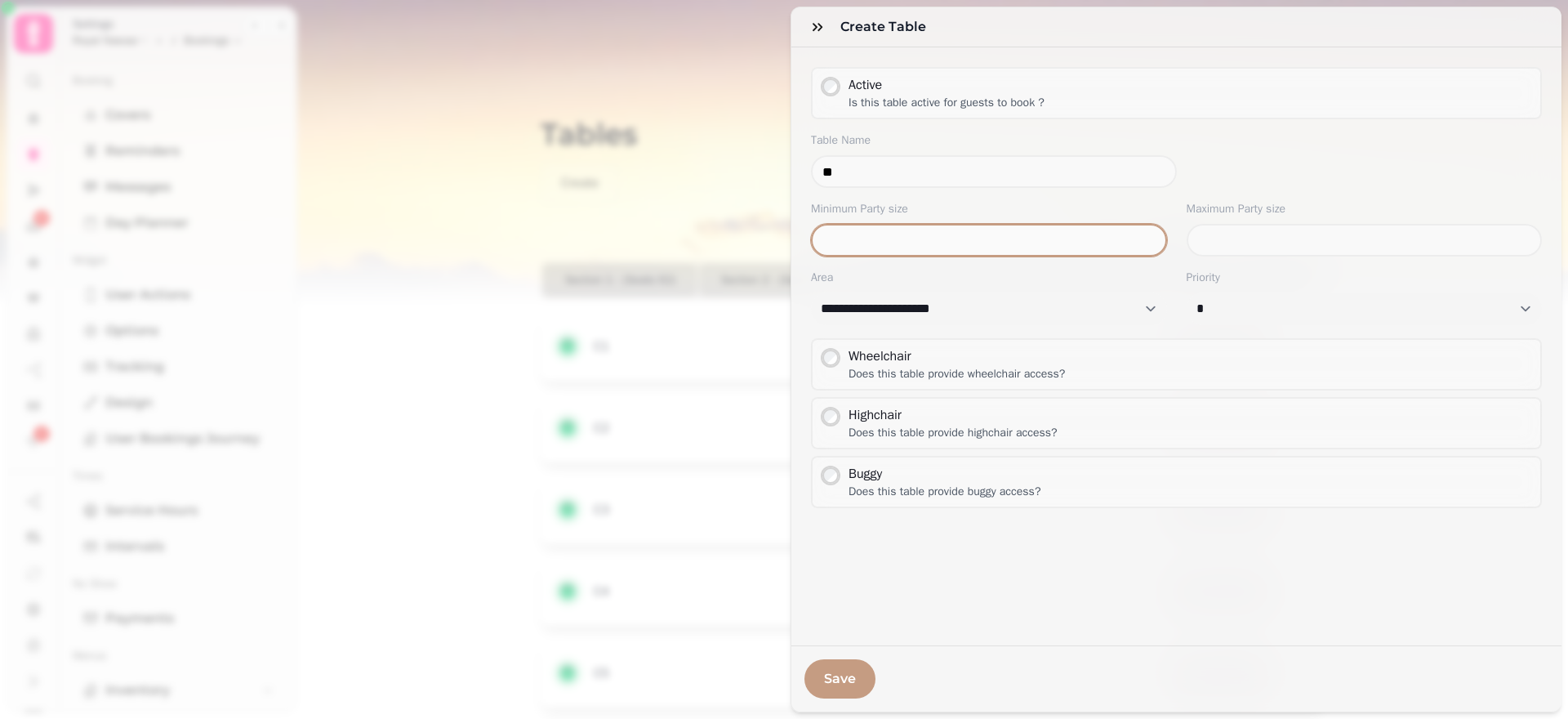 click on "**********" at bounding box center [784, 373] 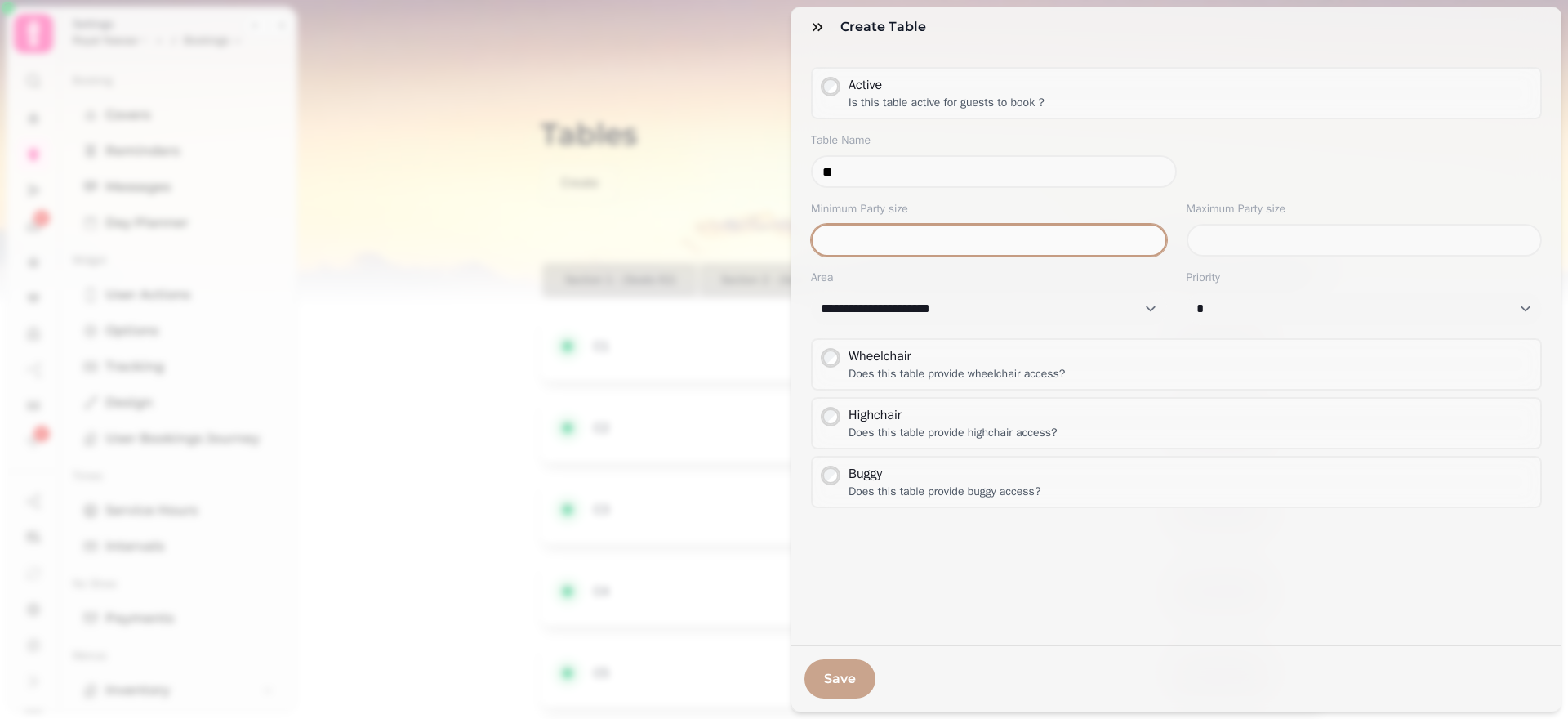 type on "*" 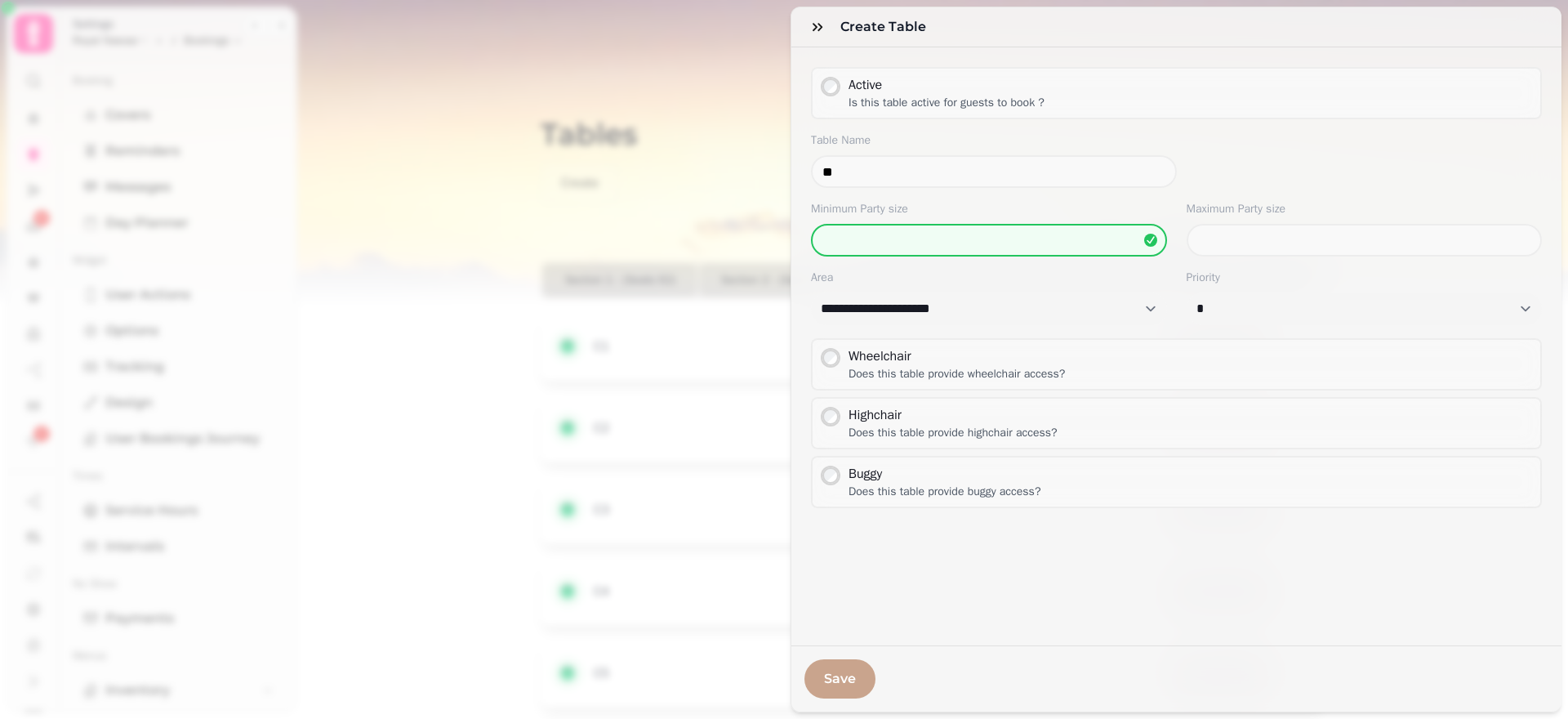 click on "Save" at bounding box center (840, 679) 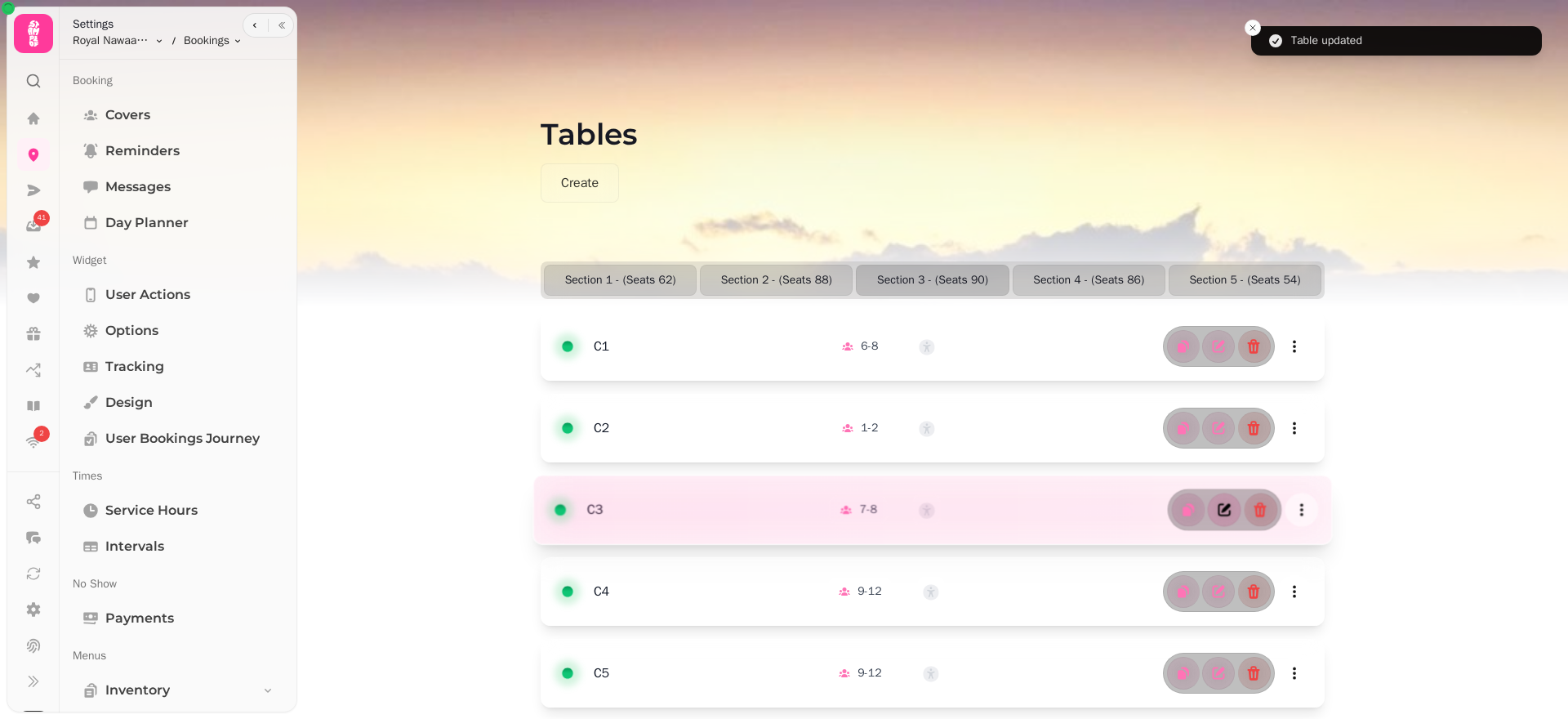 click at bounding box center (1224, 510) 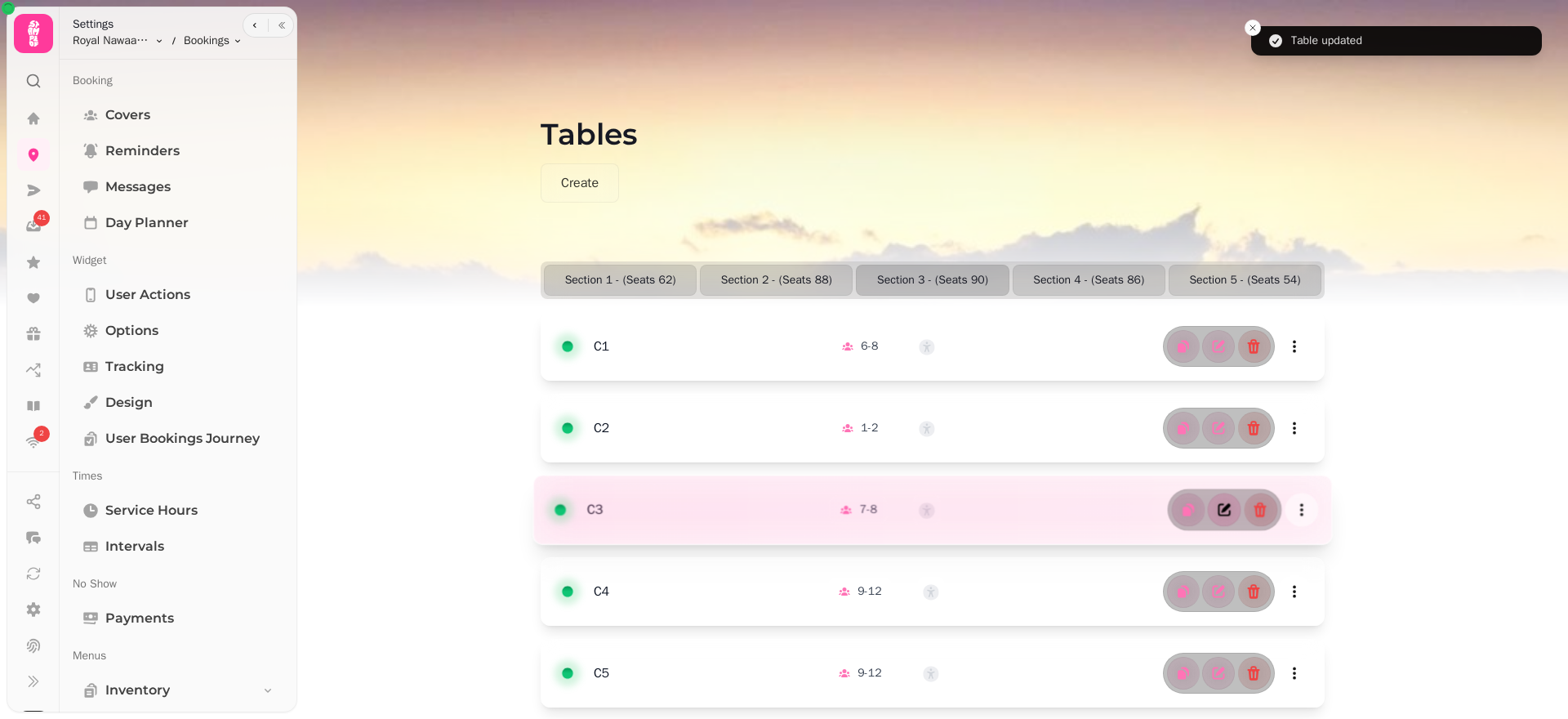 select on "**********" 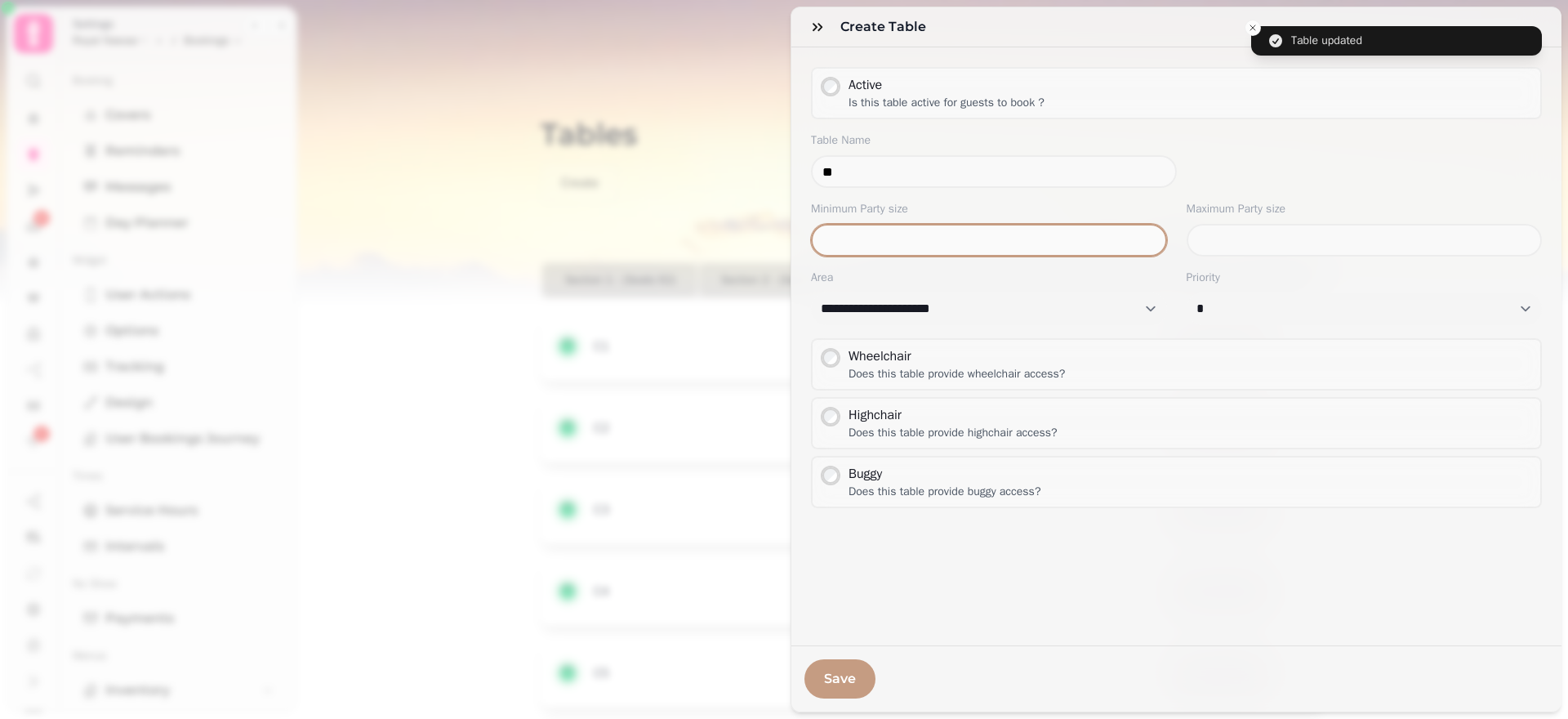 drag, startPoint x: 840, startPoint y: 225, endPoint x: 751, endPoint y: 212, distance: 89.94443 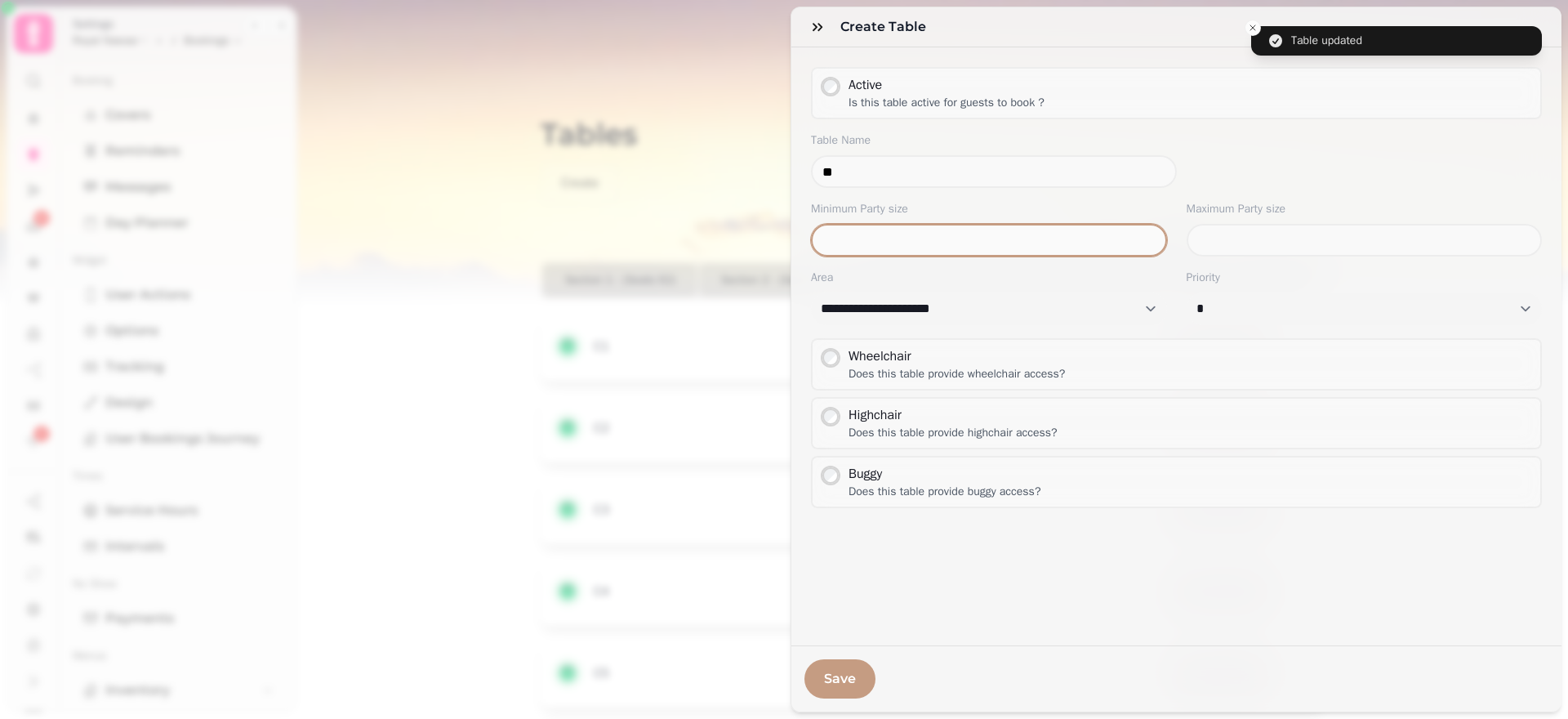 click on "**********" at bounding box center (784, 373) 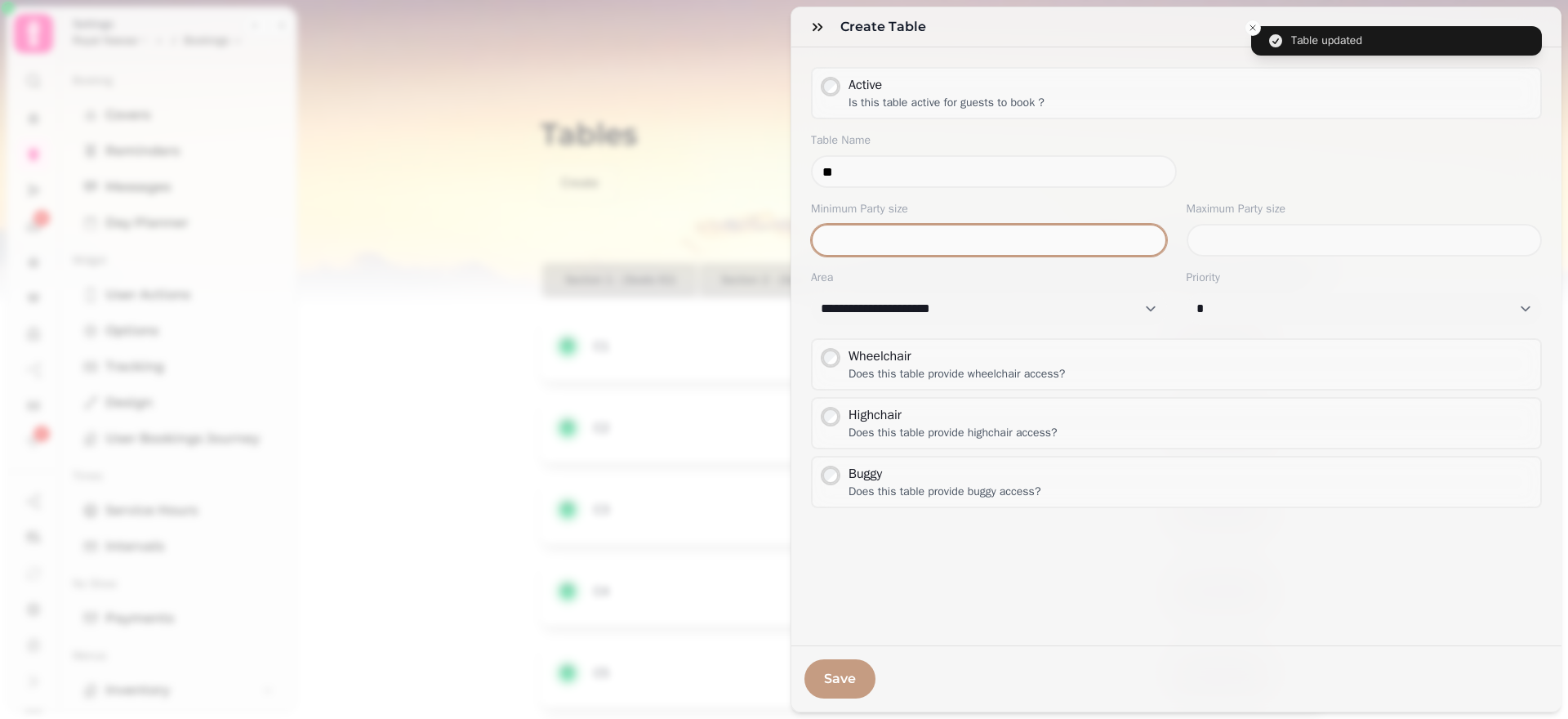 drag, startPoint x: 844, startPoint y: 238, endPoint x: 684, endPoint y: 212, distance: 162.09874 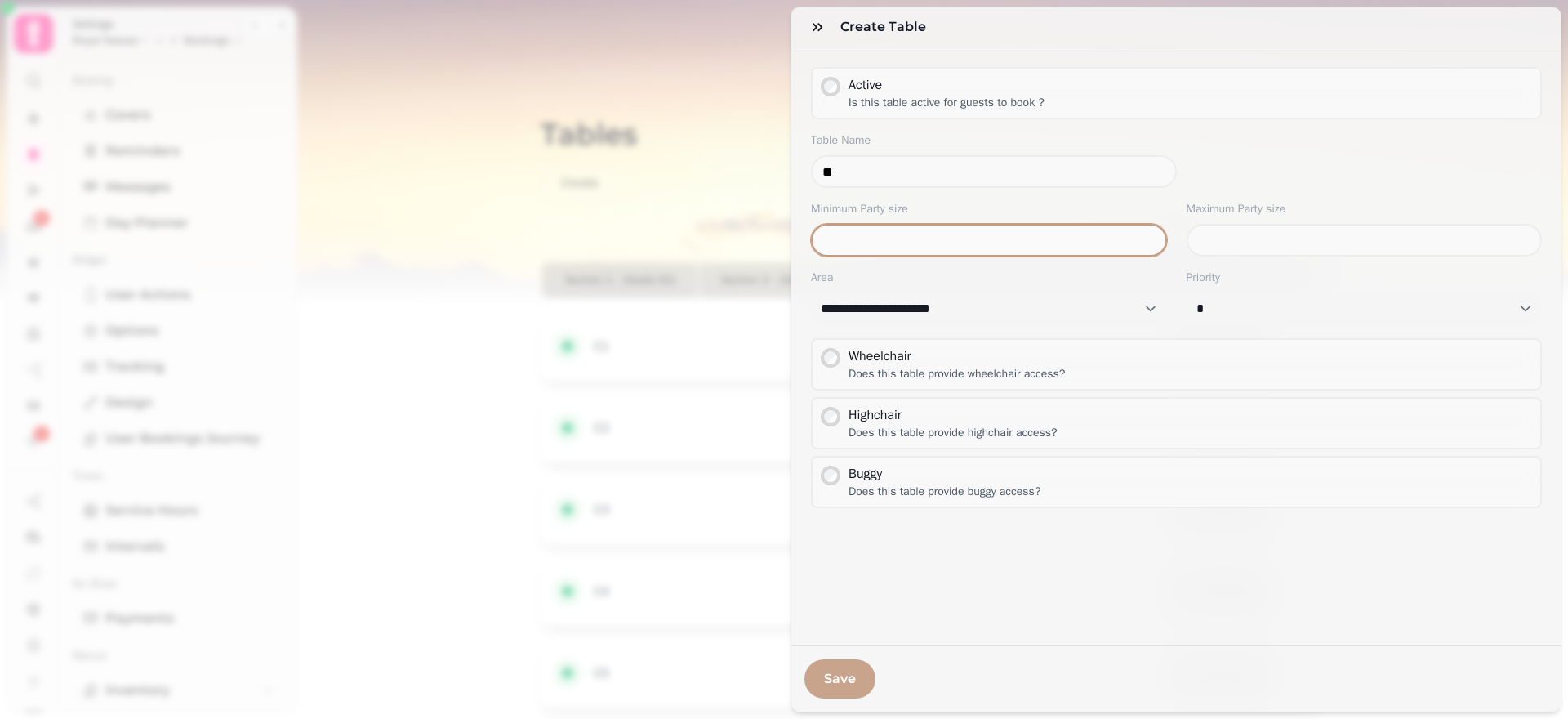 type on "*" 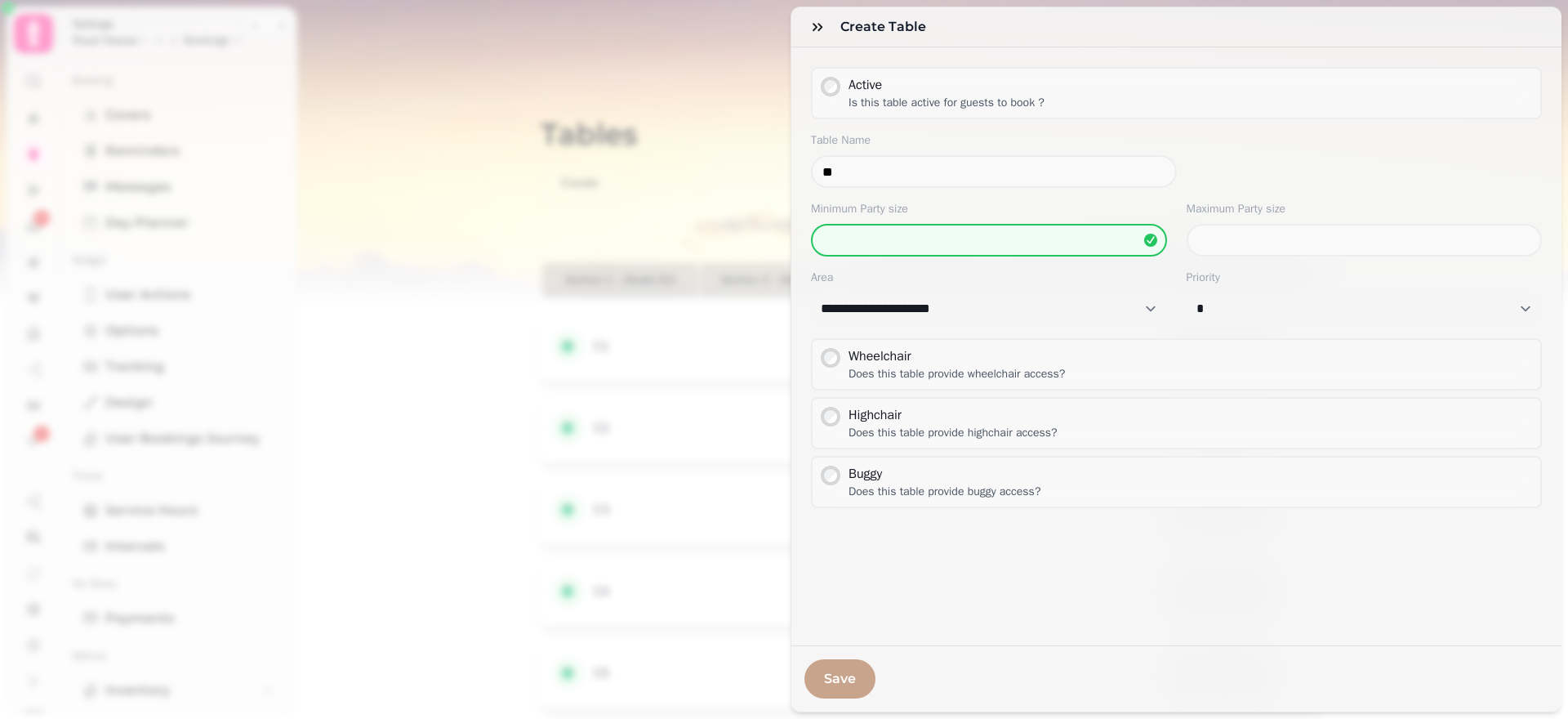 click on "Save" at bounding box center [840, 679] 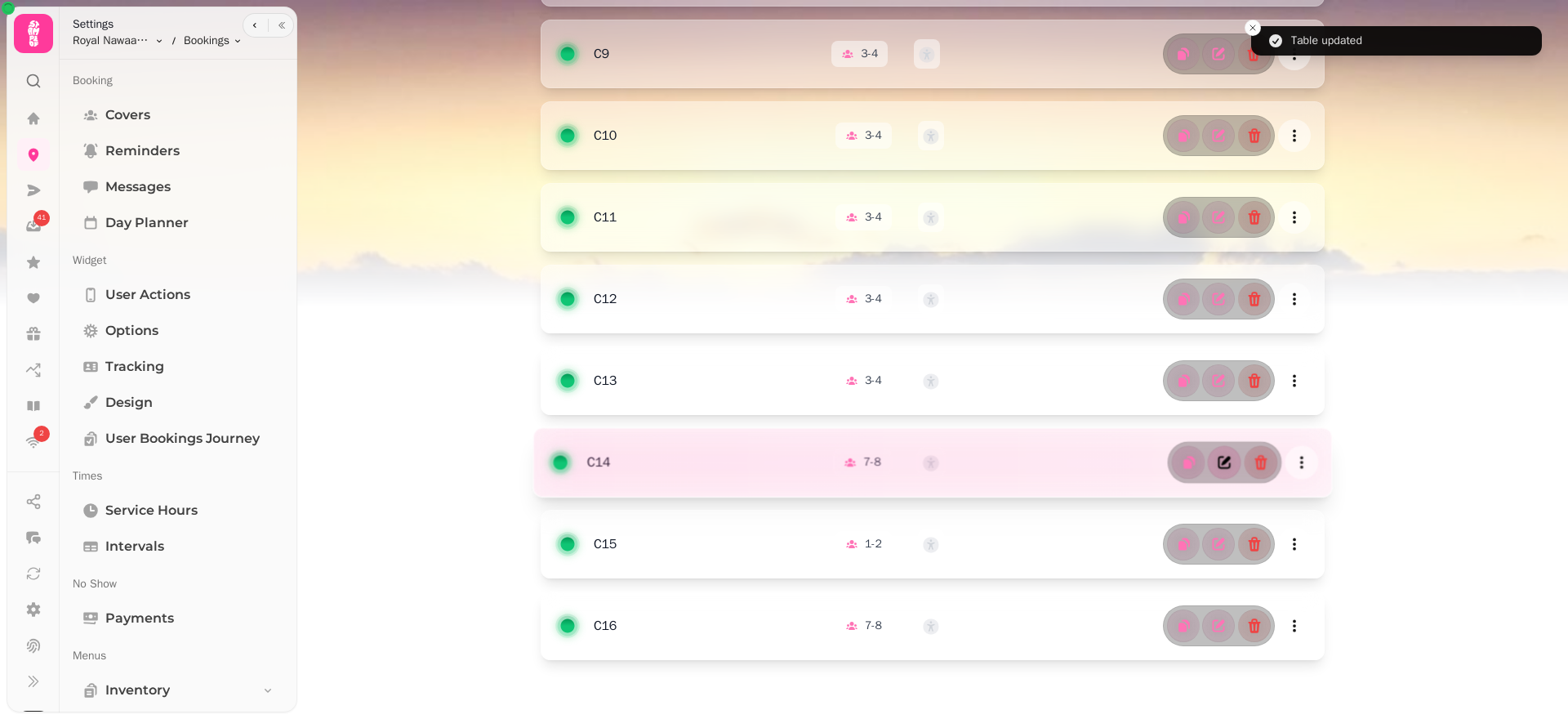 click 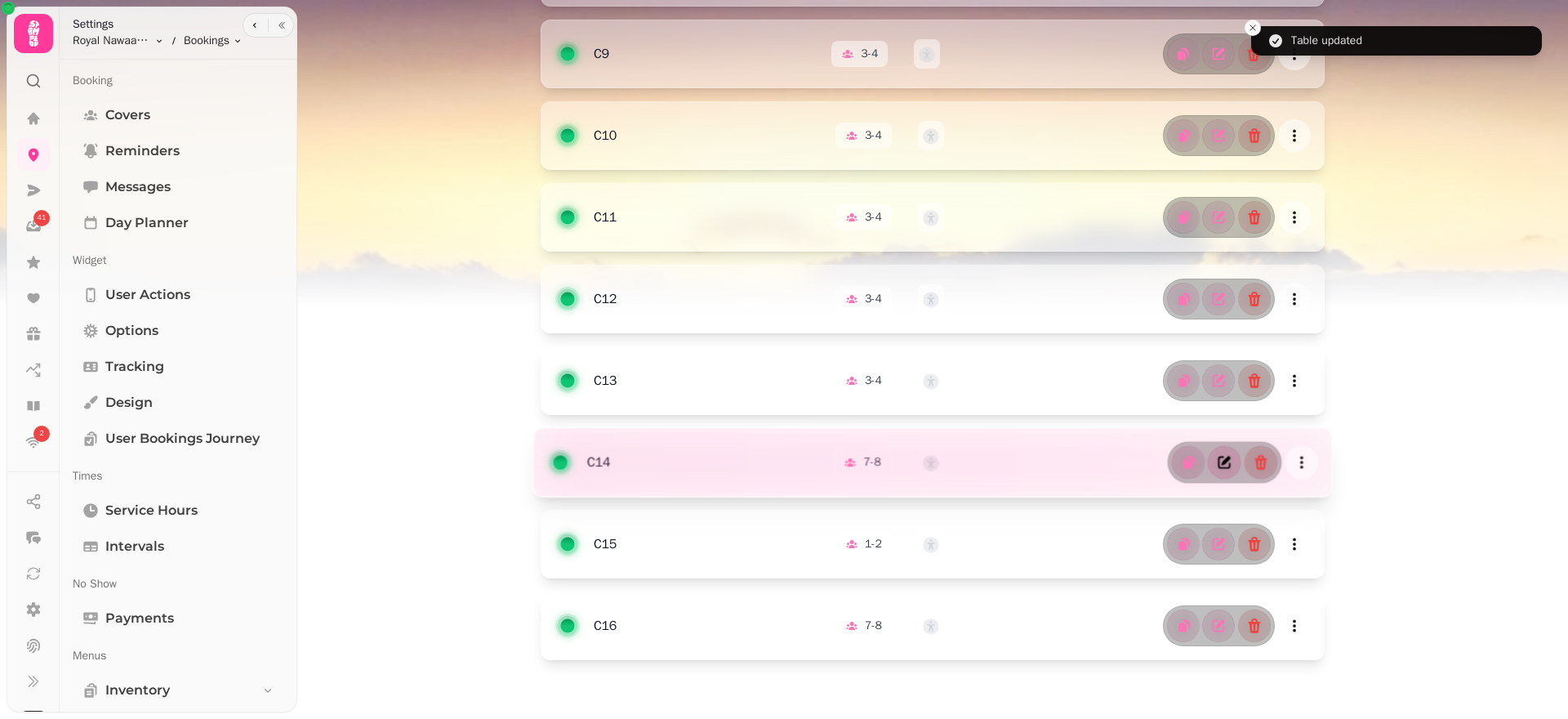 select on "**********" 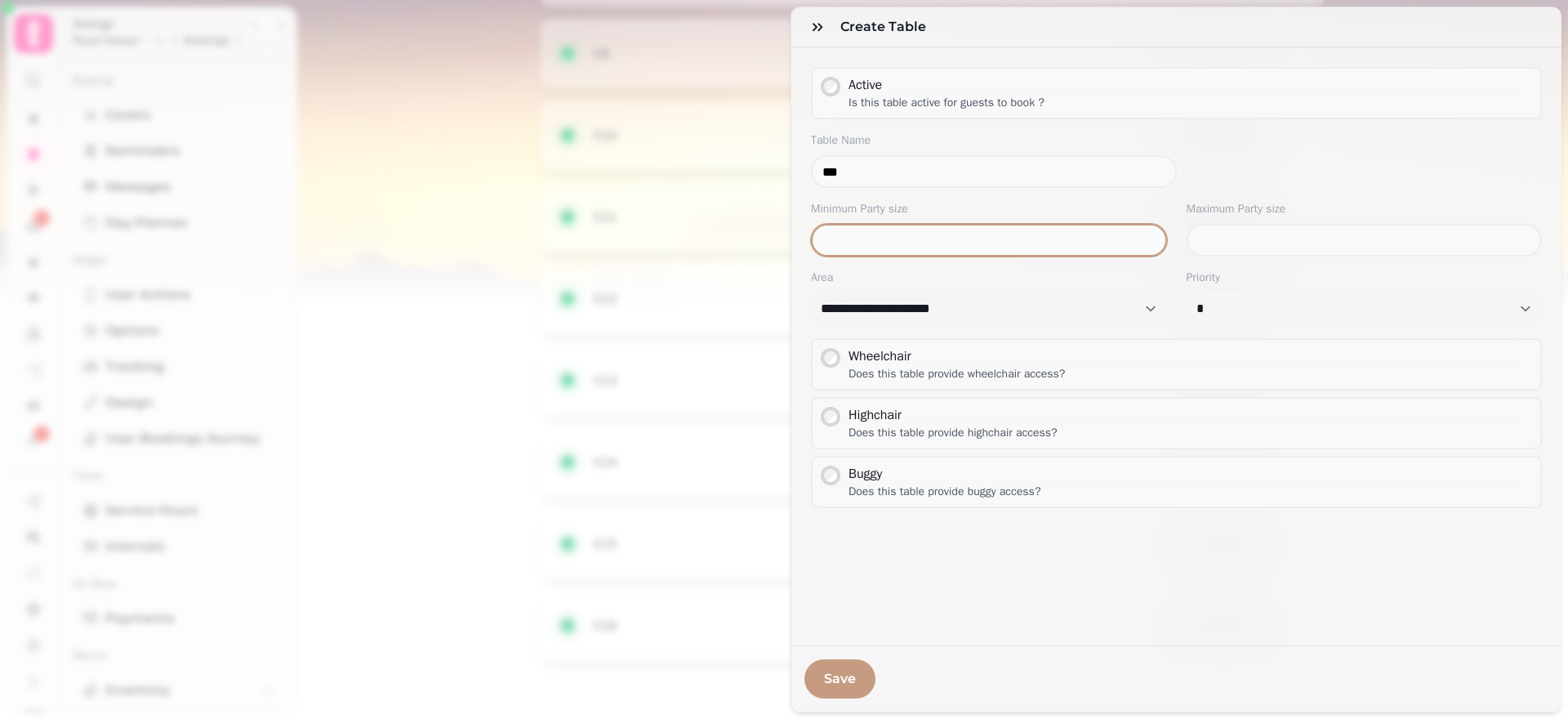 drag, startPoint x: 849, startPoint y: 242, endPoint x: 735, endPoint y: 213, distance: 117.6308 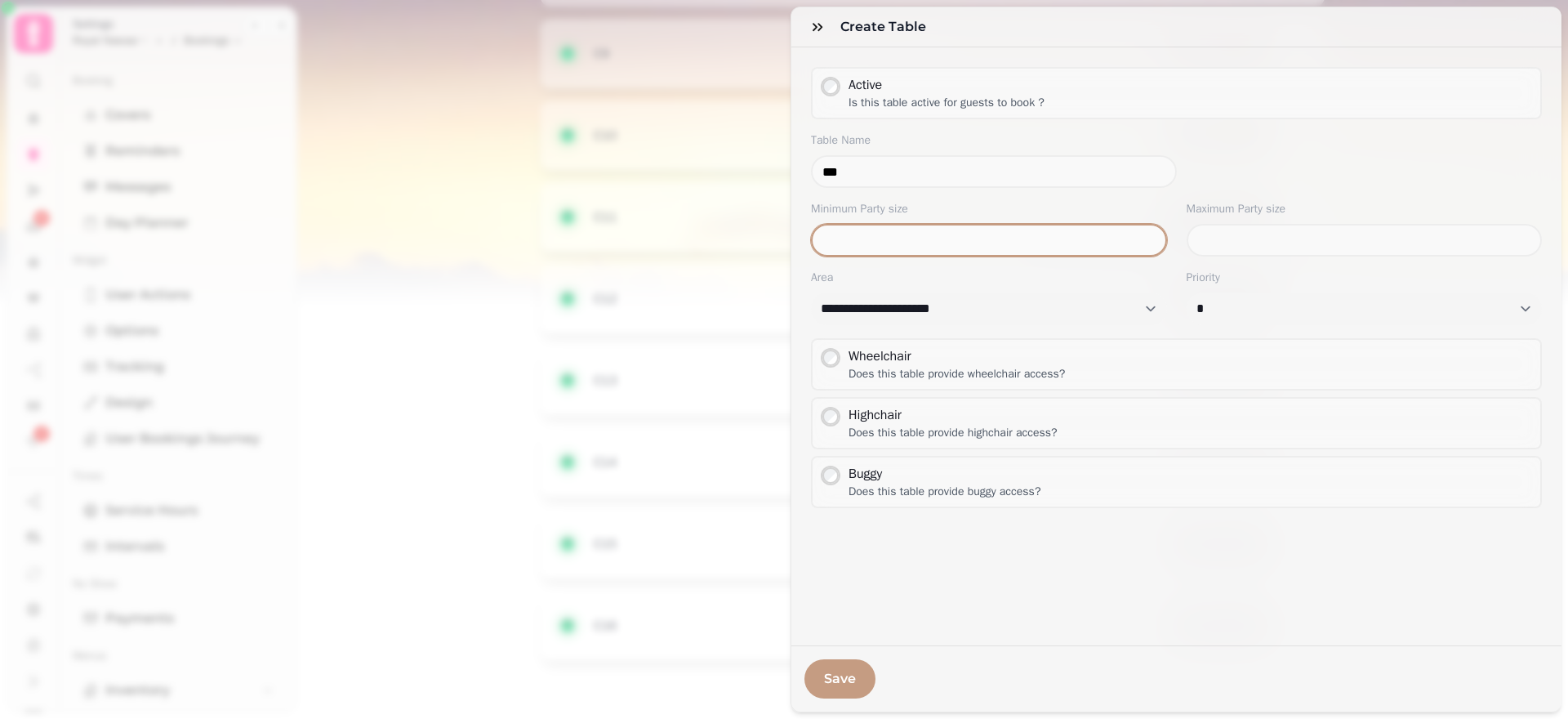 click on "**********" at bounding box center (784, 373) 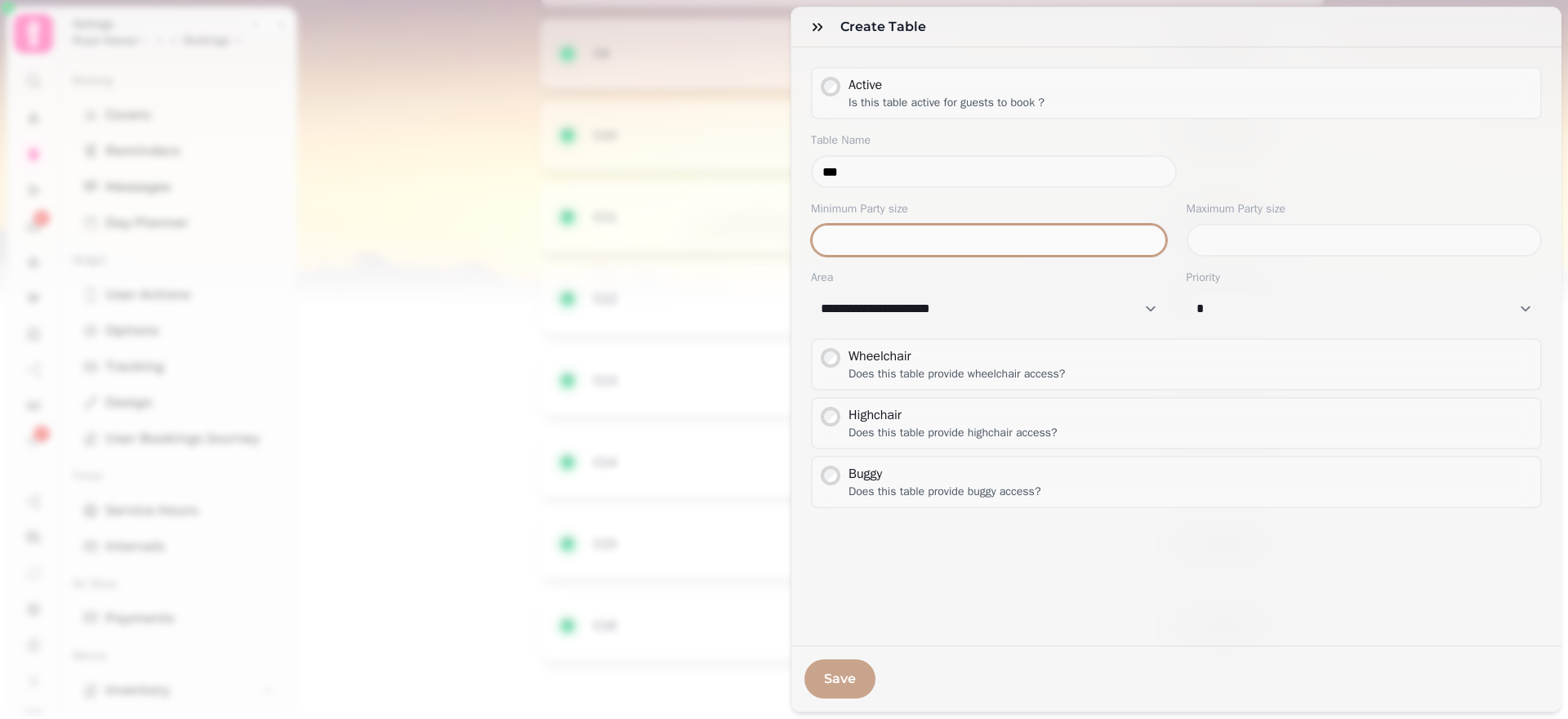 type on "*" 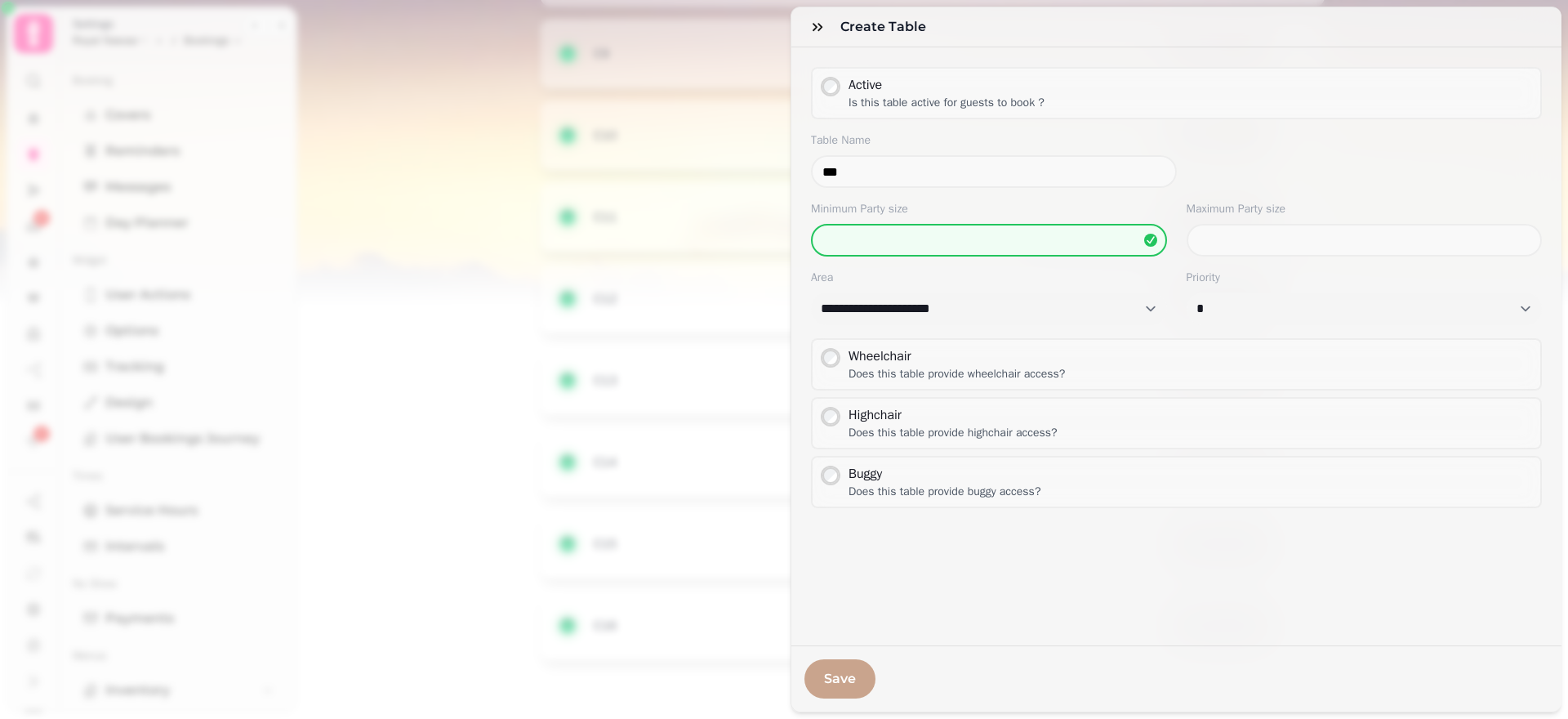 click on "Save" at bounding box center [840, 679] 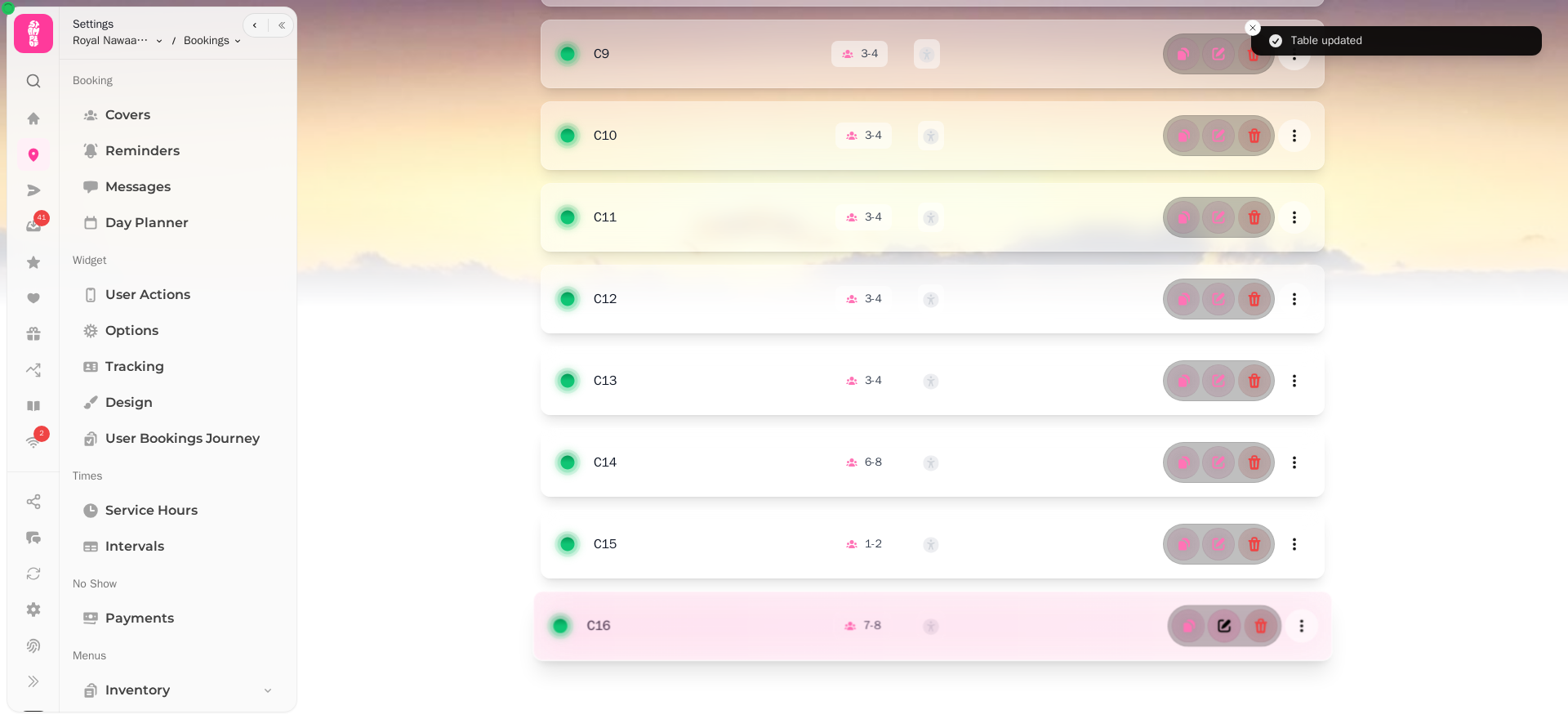 click 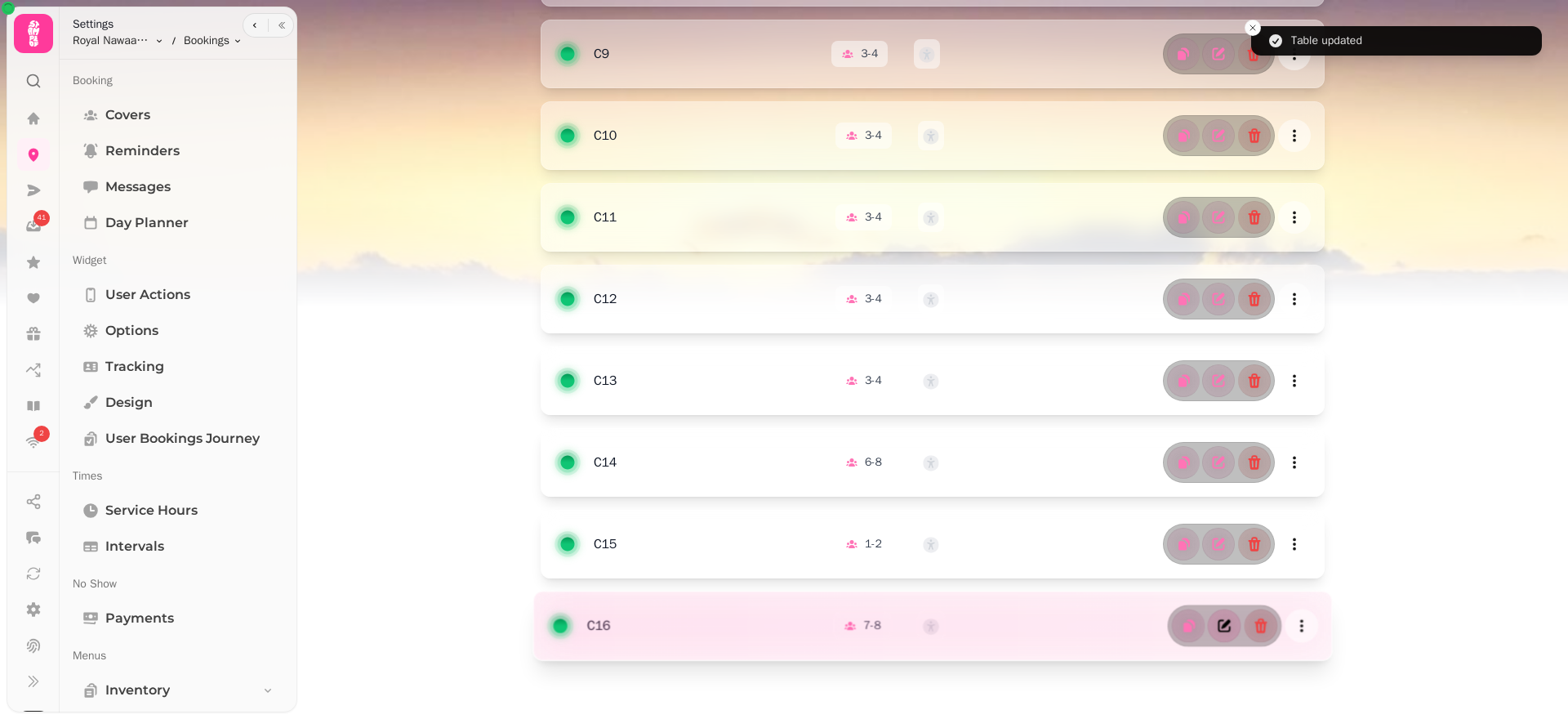 select on "**********" 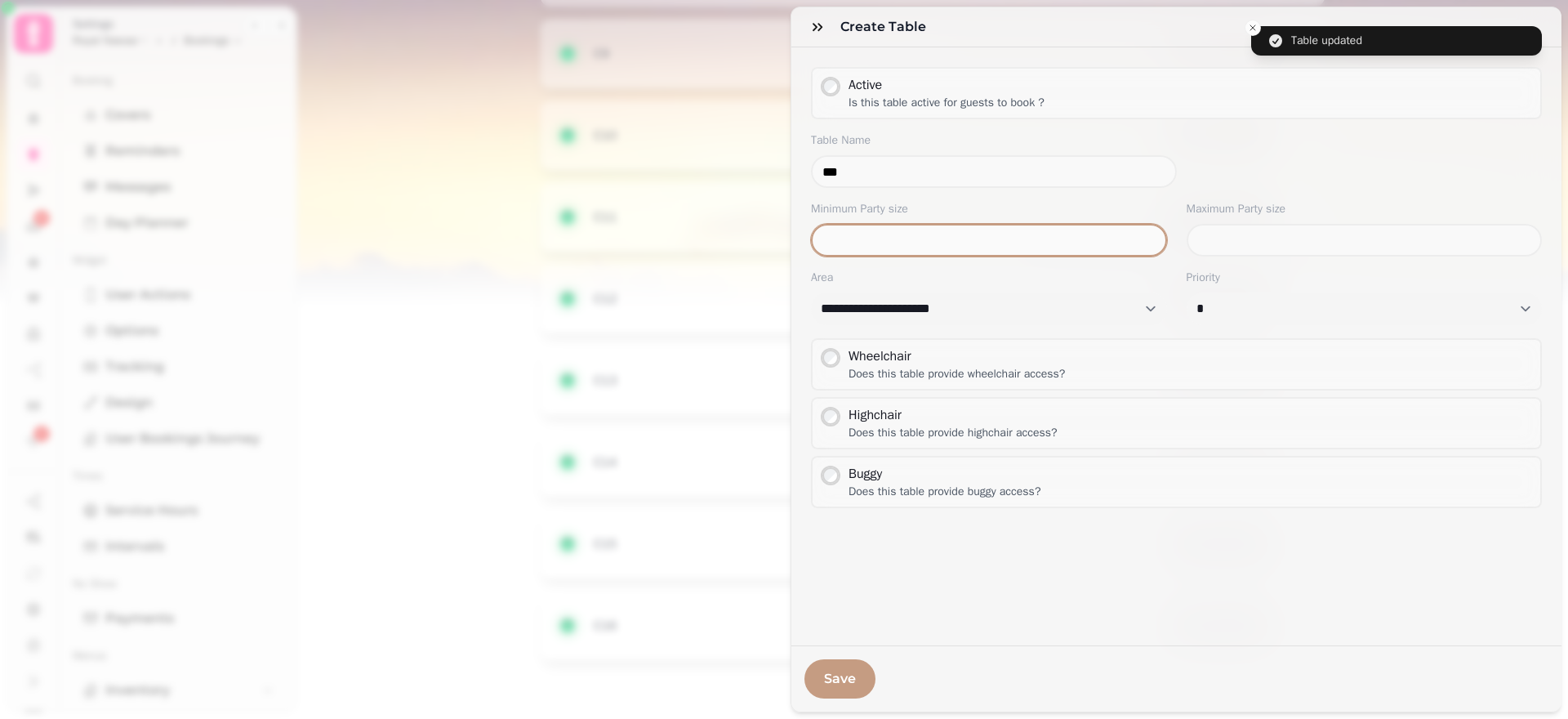drag, startPoint x: 853, startPoint y: 246, endPoint x: 695, endPoint y: 258, distance: 158.45504 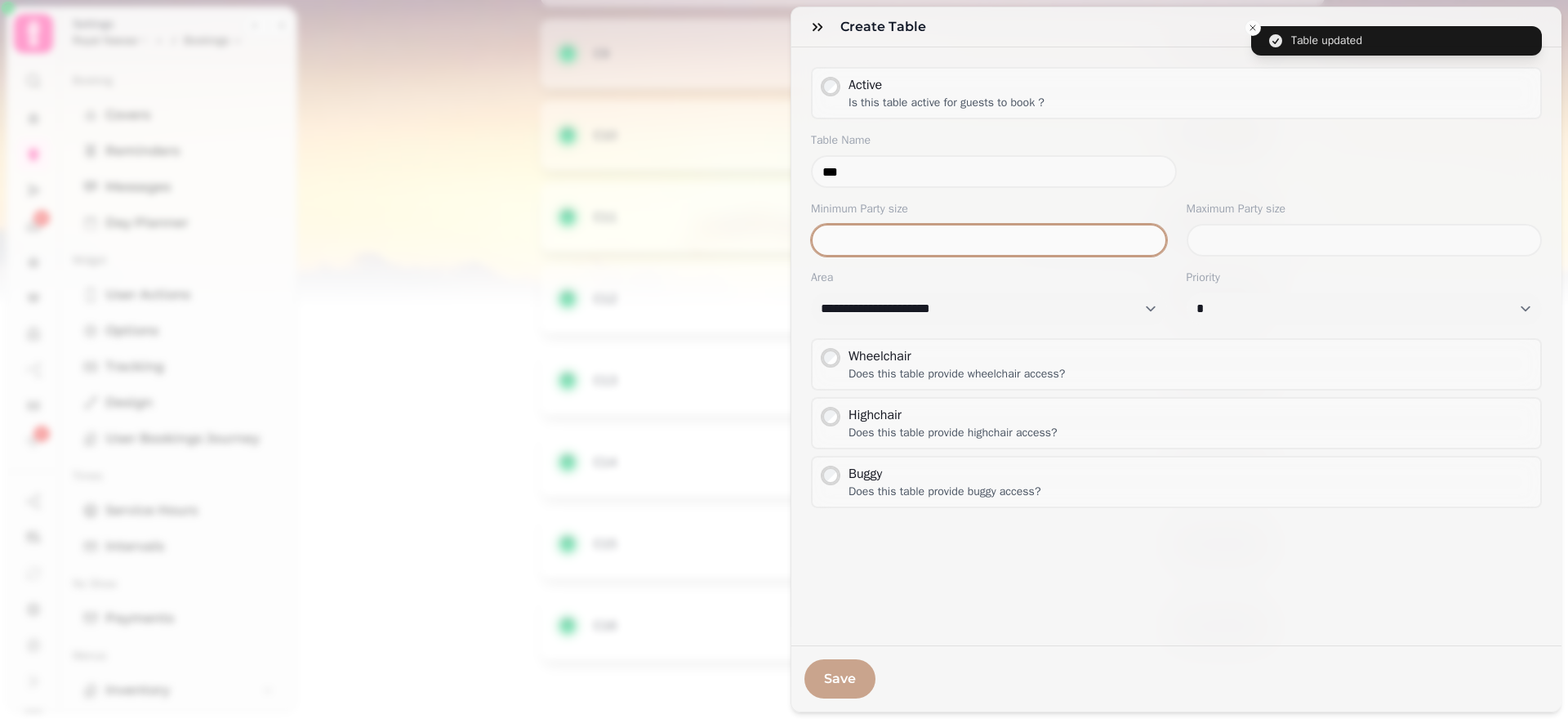 type on "*" 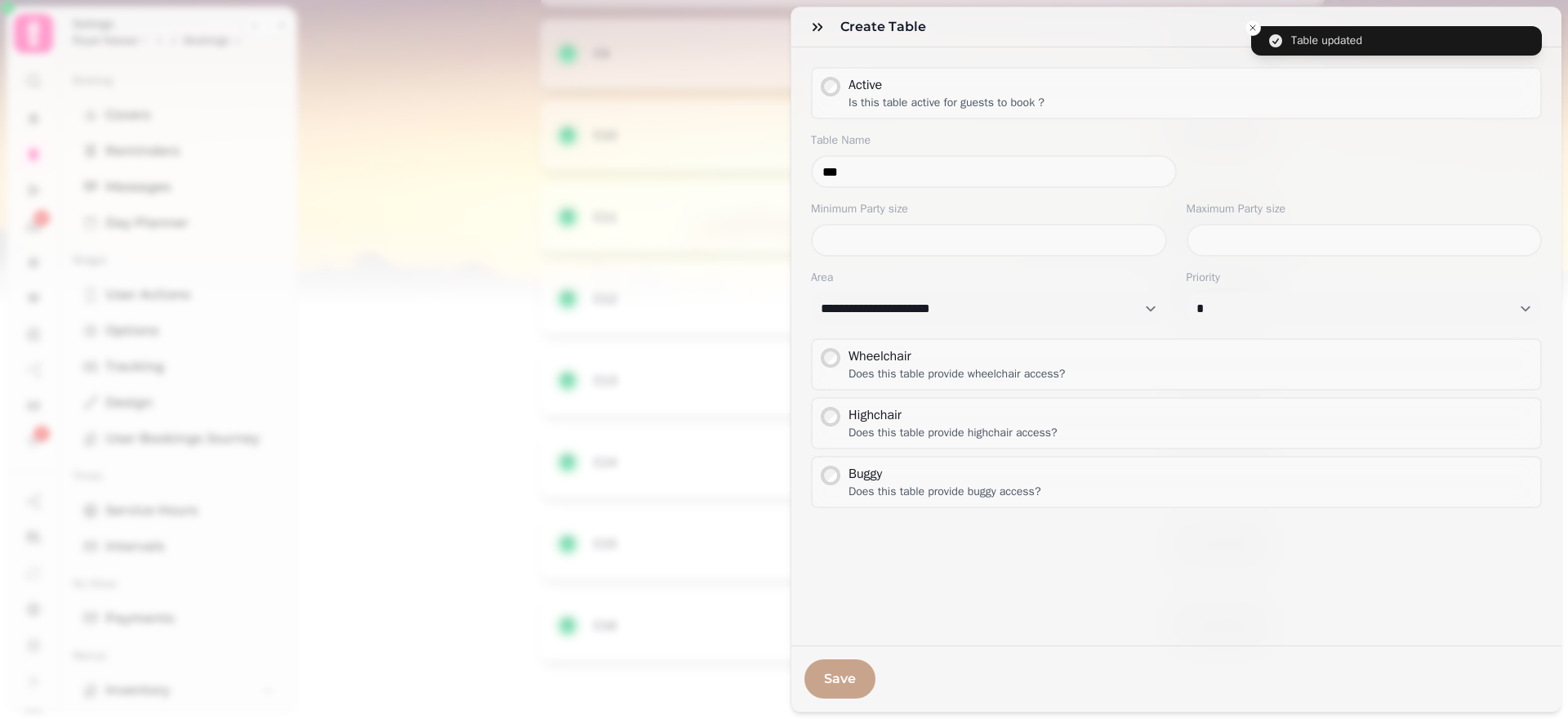 click on "Save" at bounding box center [840, 679] 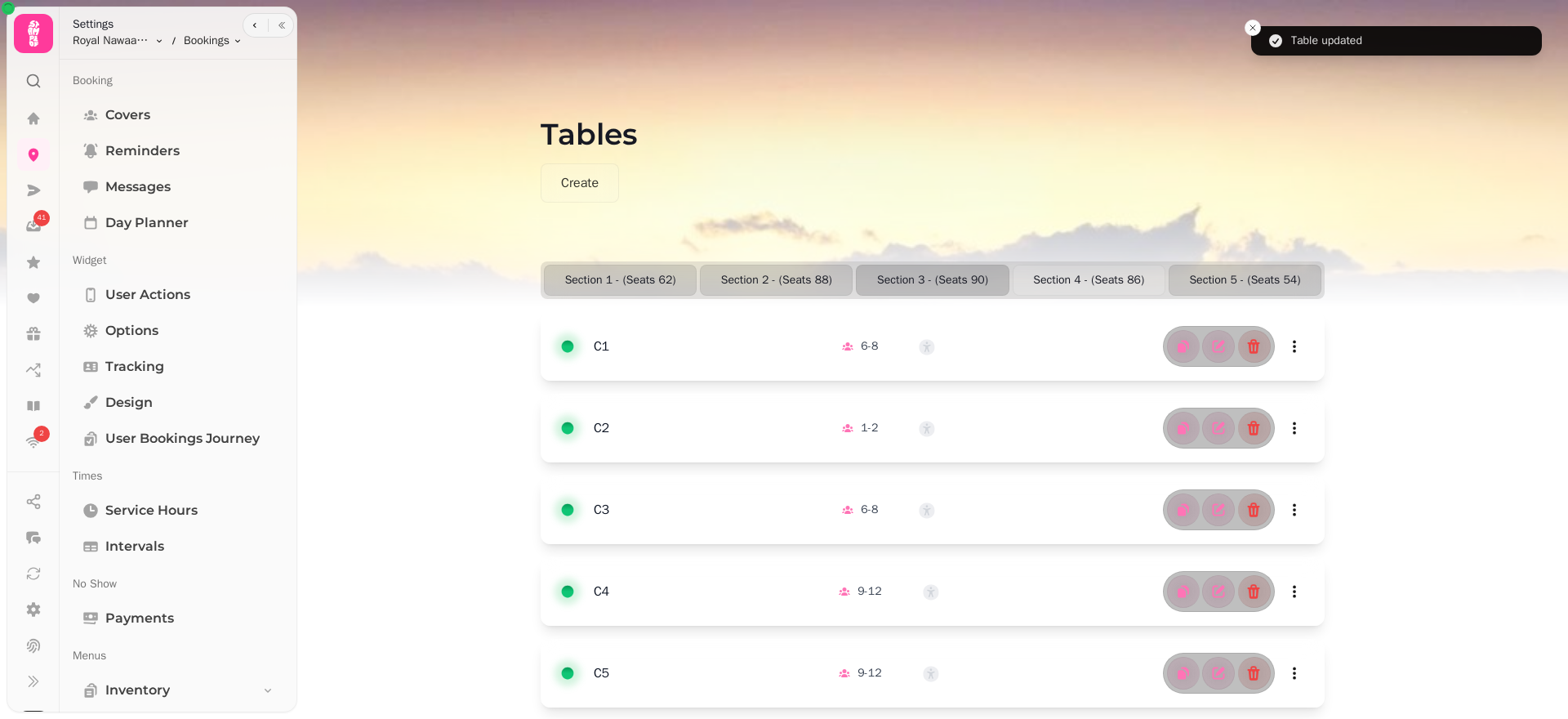 click on "Section 4 - (Seats 86)" at bounding box center [1089, 280] 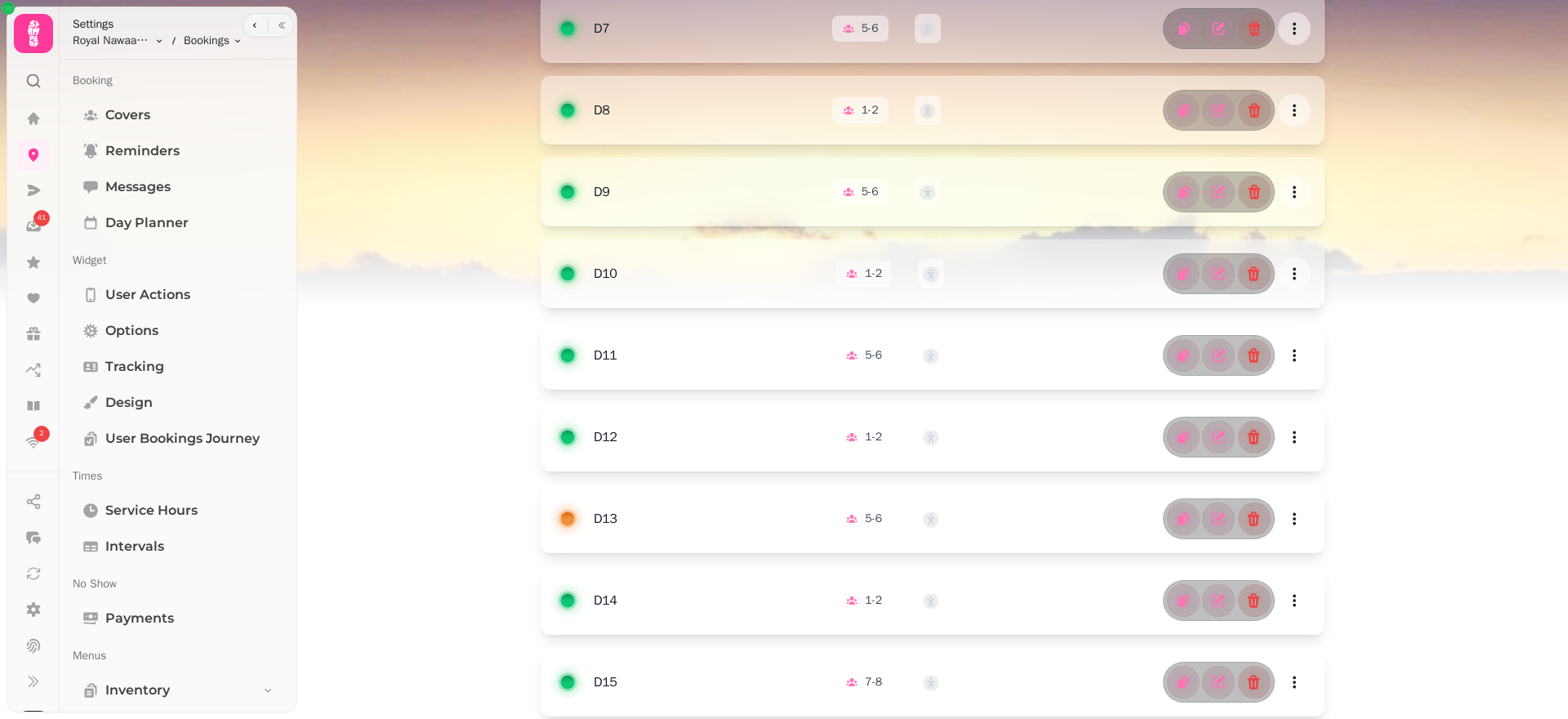 scroll, scrollTop: 958, scrollLeft: 0, axis: vertical 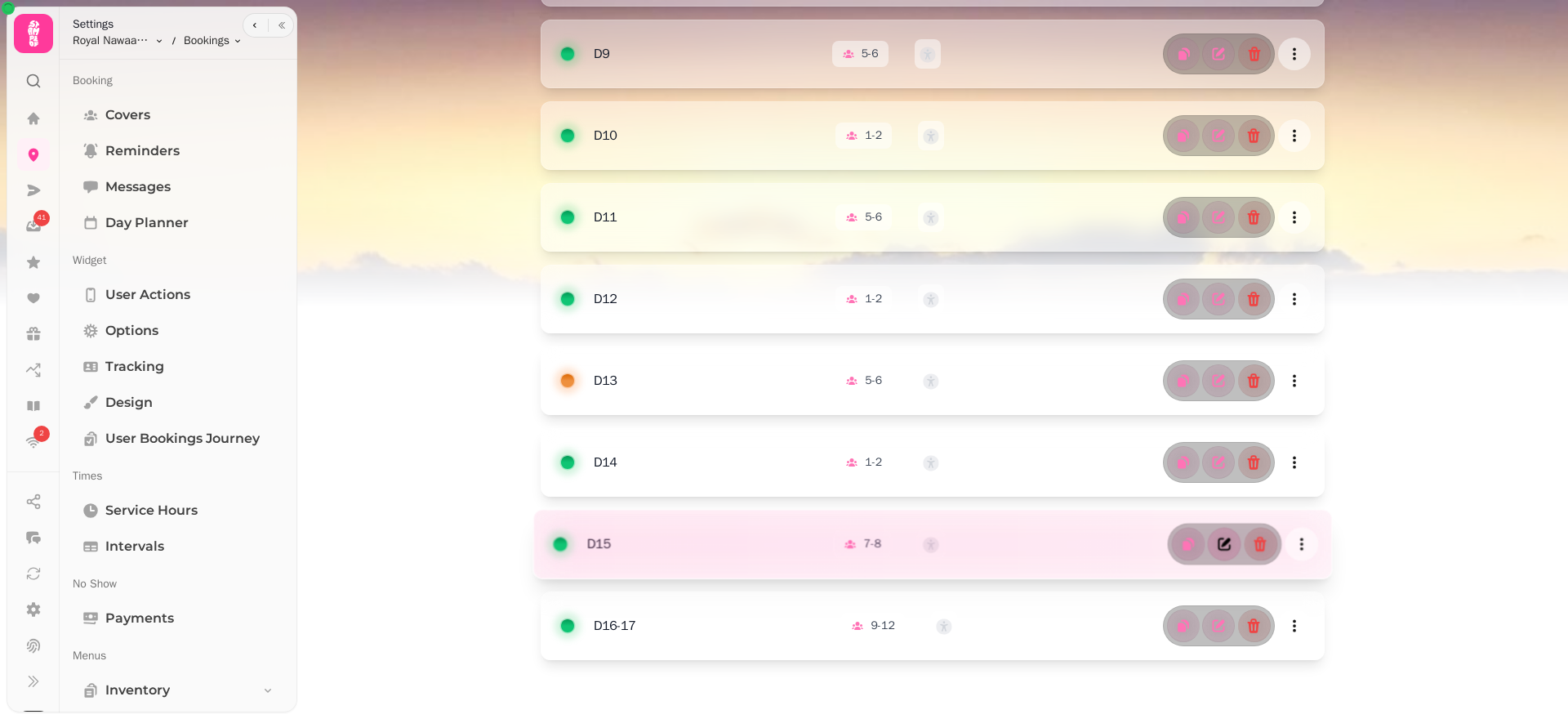 click at bounding box center [1224, 544] 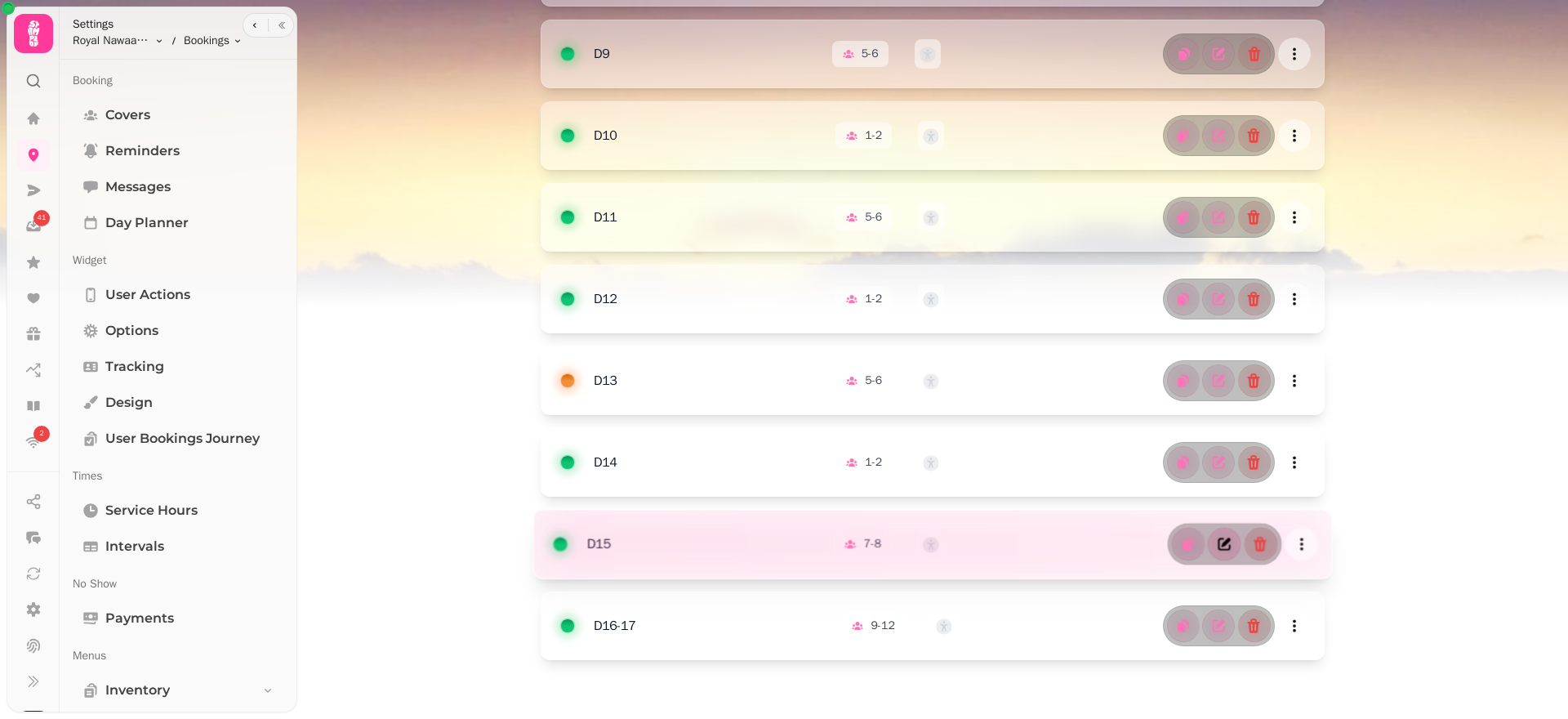 select on "**********" 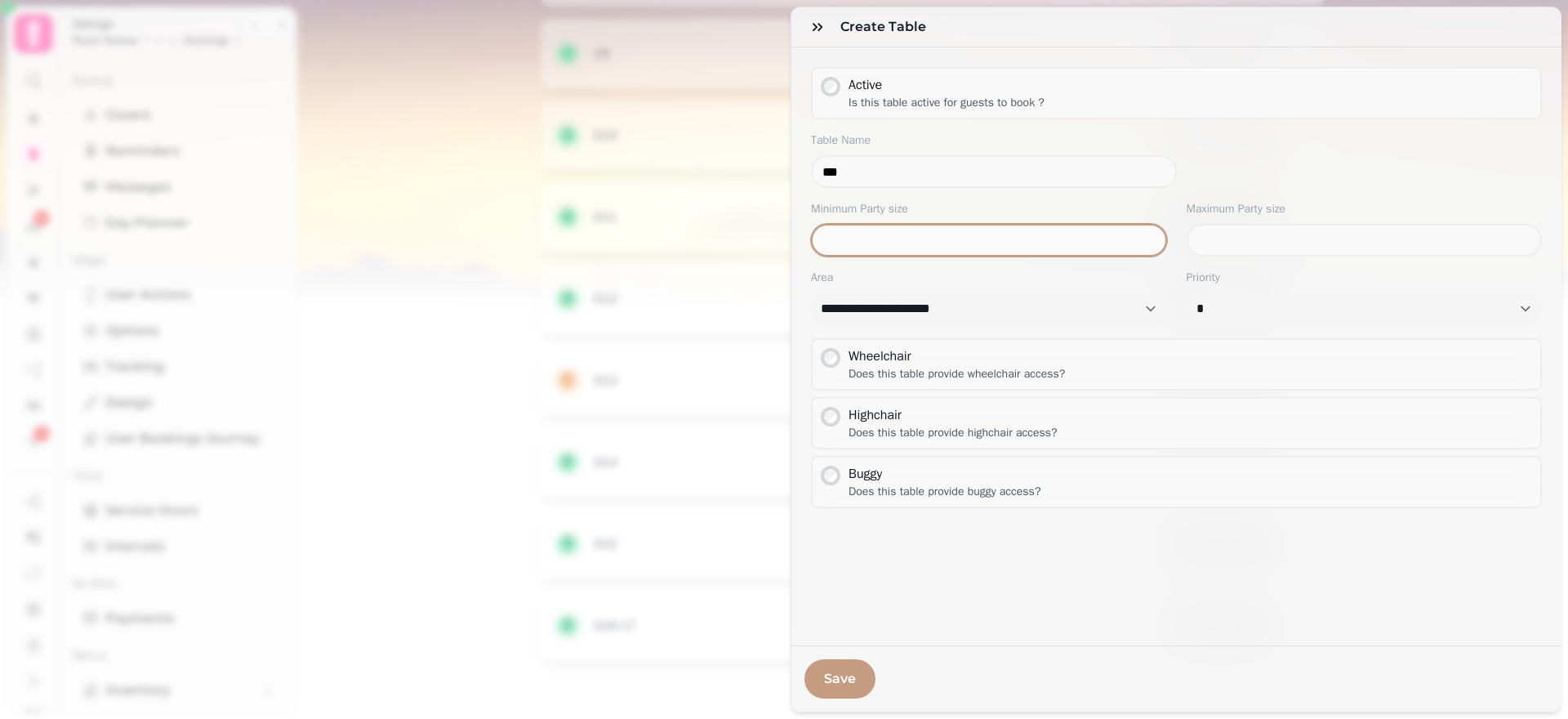 drag, startPoint x: 891, startPoint y: 236, endPoint x: 707, endPoint y: 207, distance: 186.2713 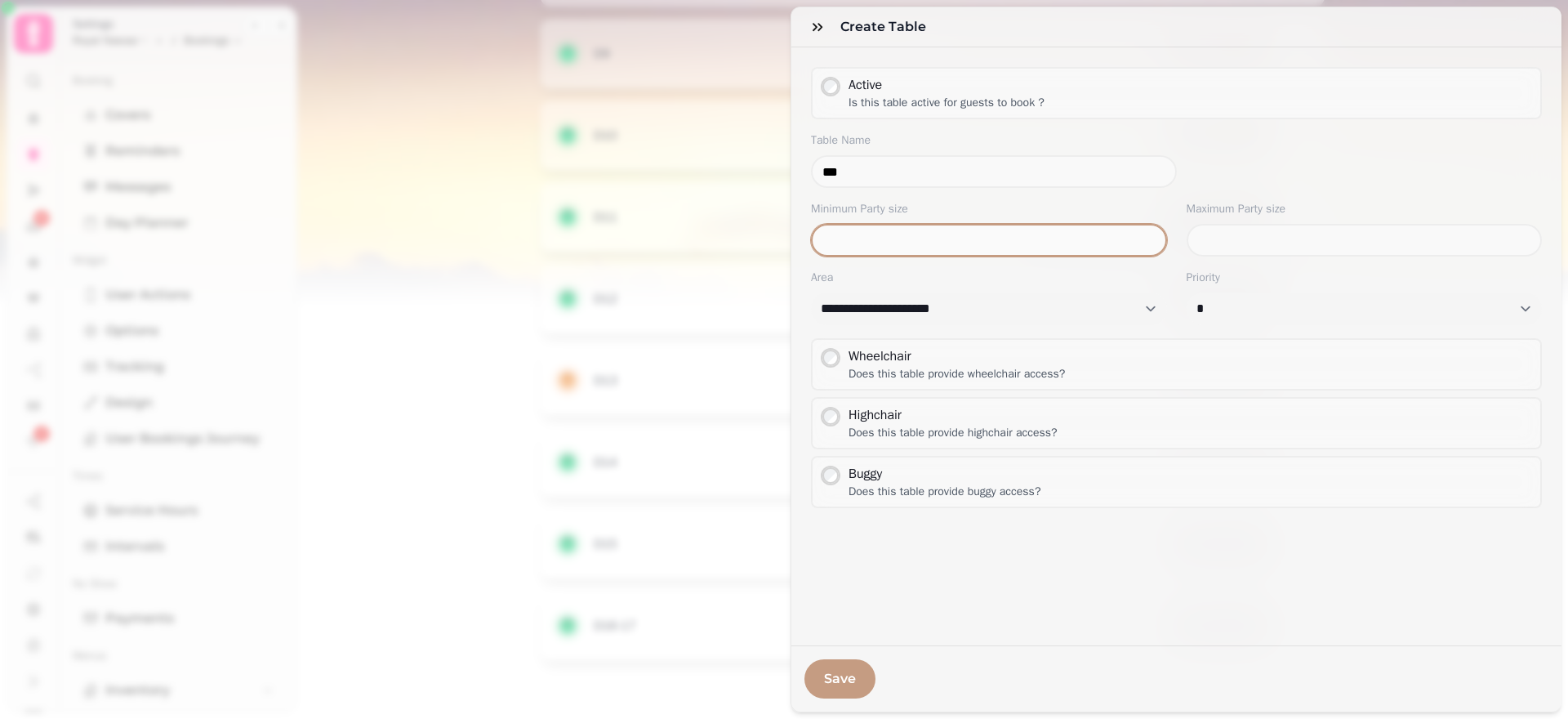 click on "**********" at bounding box center (784, 373) 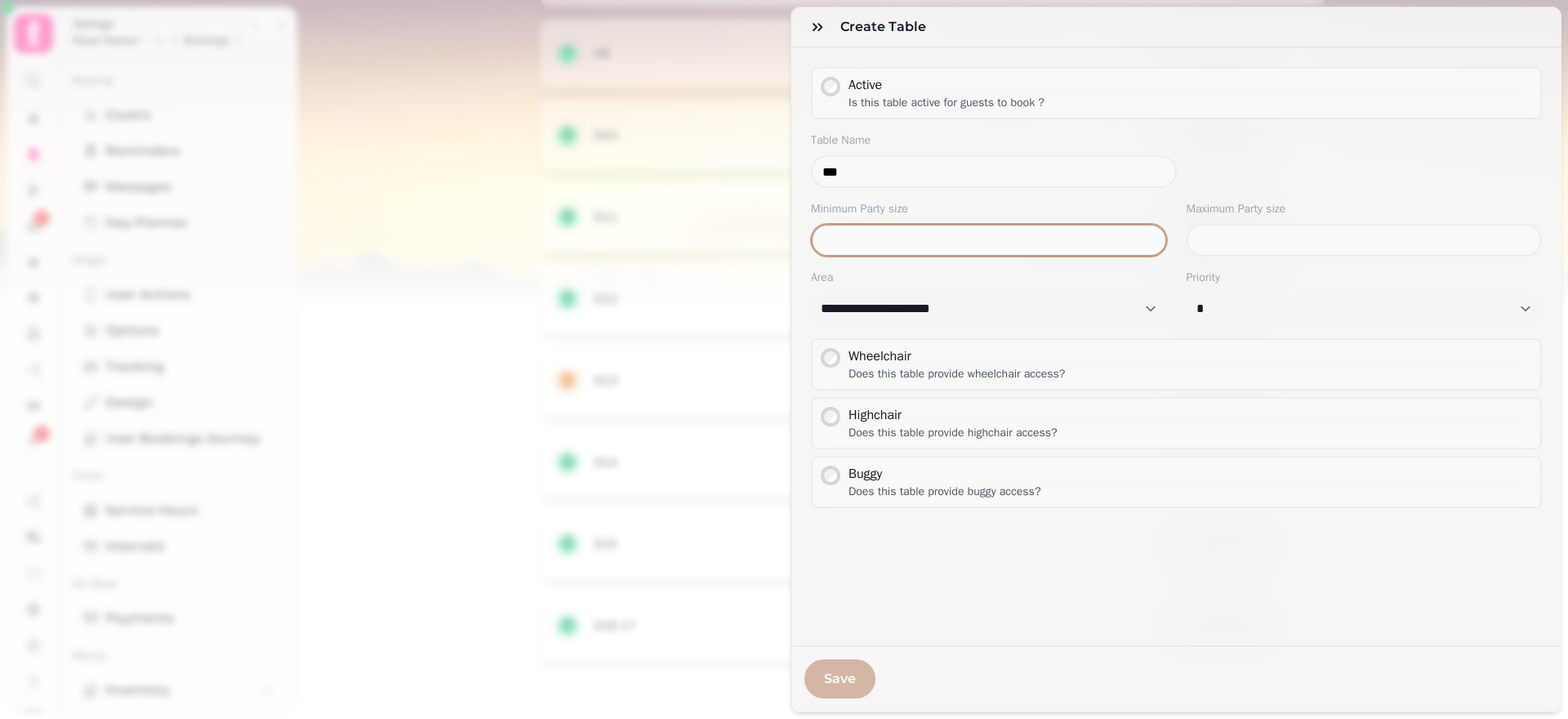 drag, startPoint x: 902, startPoint y: 239, endPoint x: 719, endPoint y: 221, distance: 183.88312 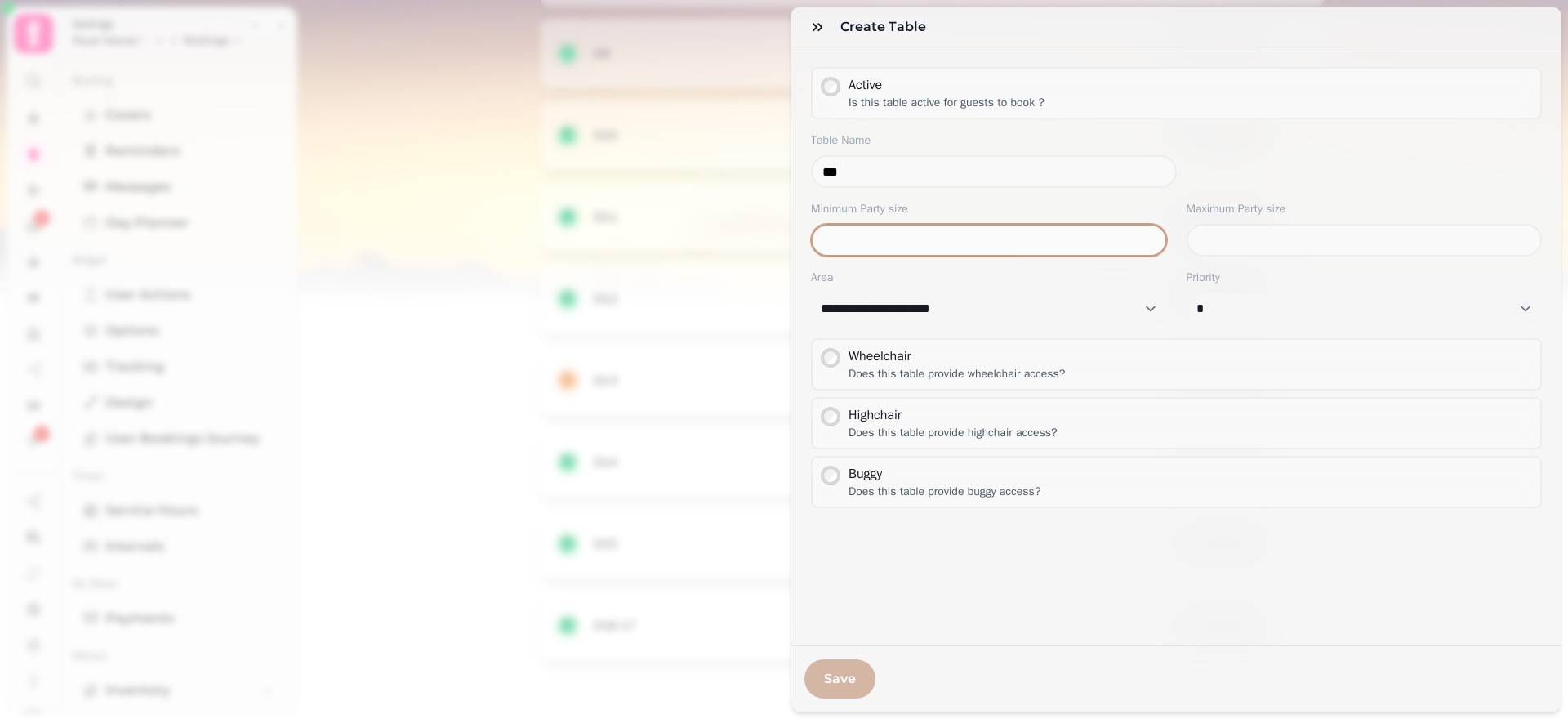 click on "**********" at bounding box center [784, 373] 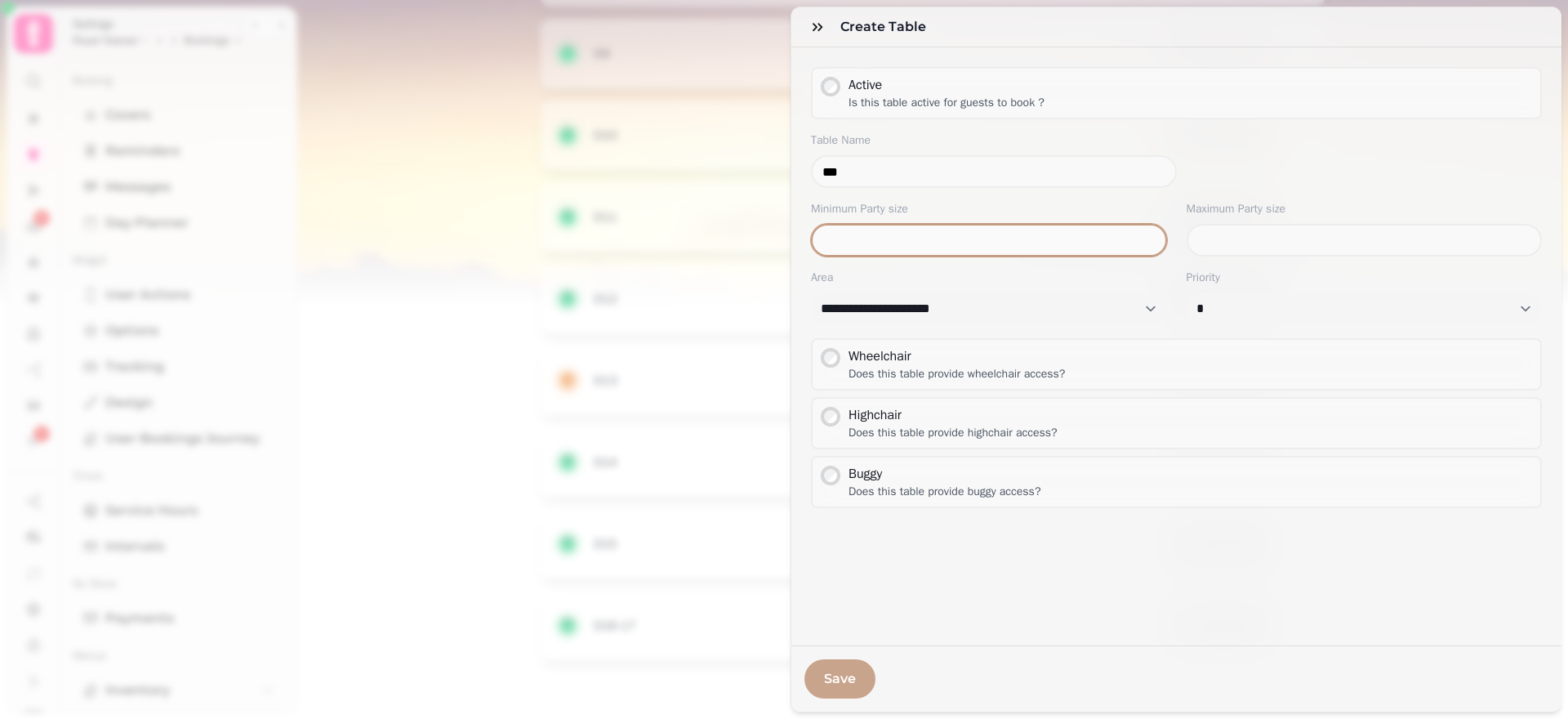 type on "*" 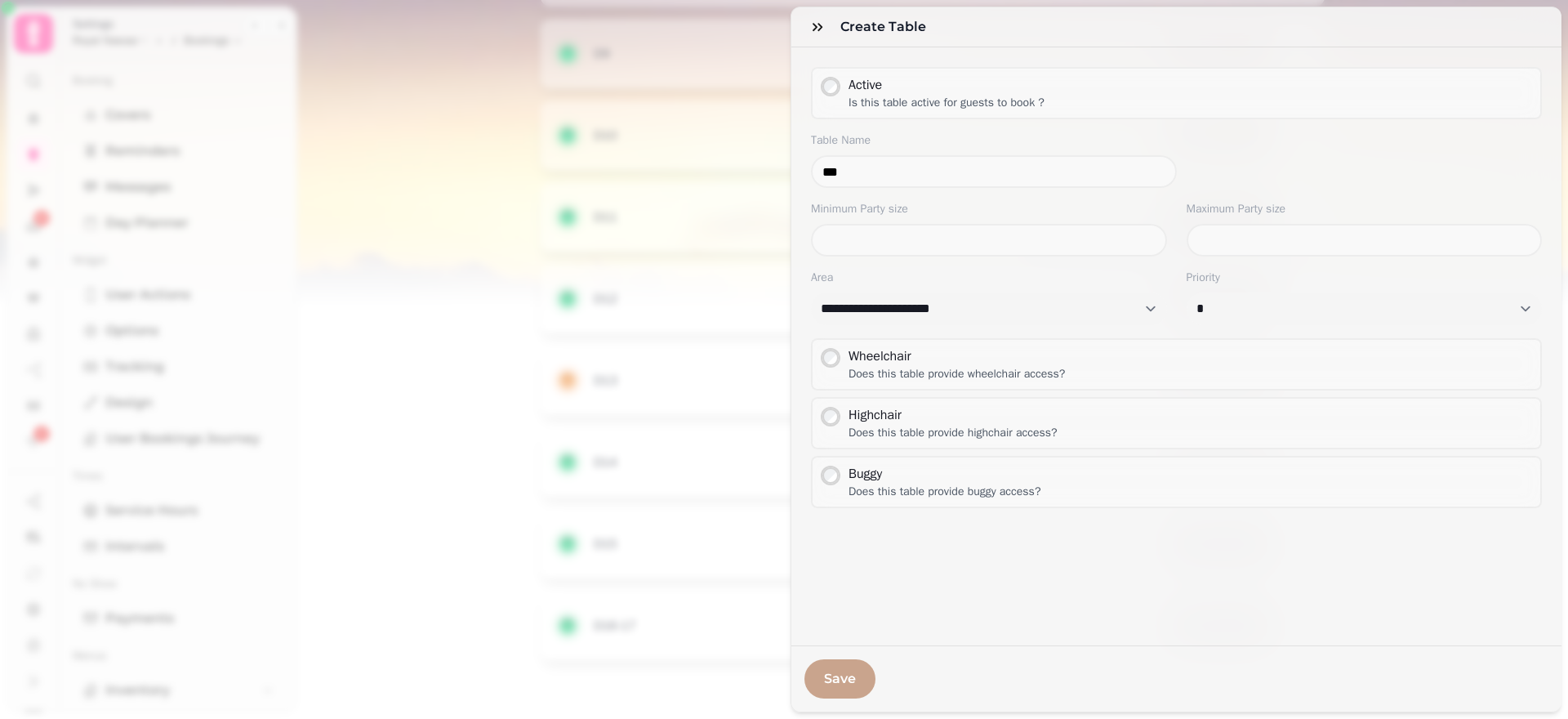 click on "Save" at bounding box center (840, 679) 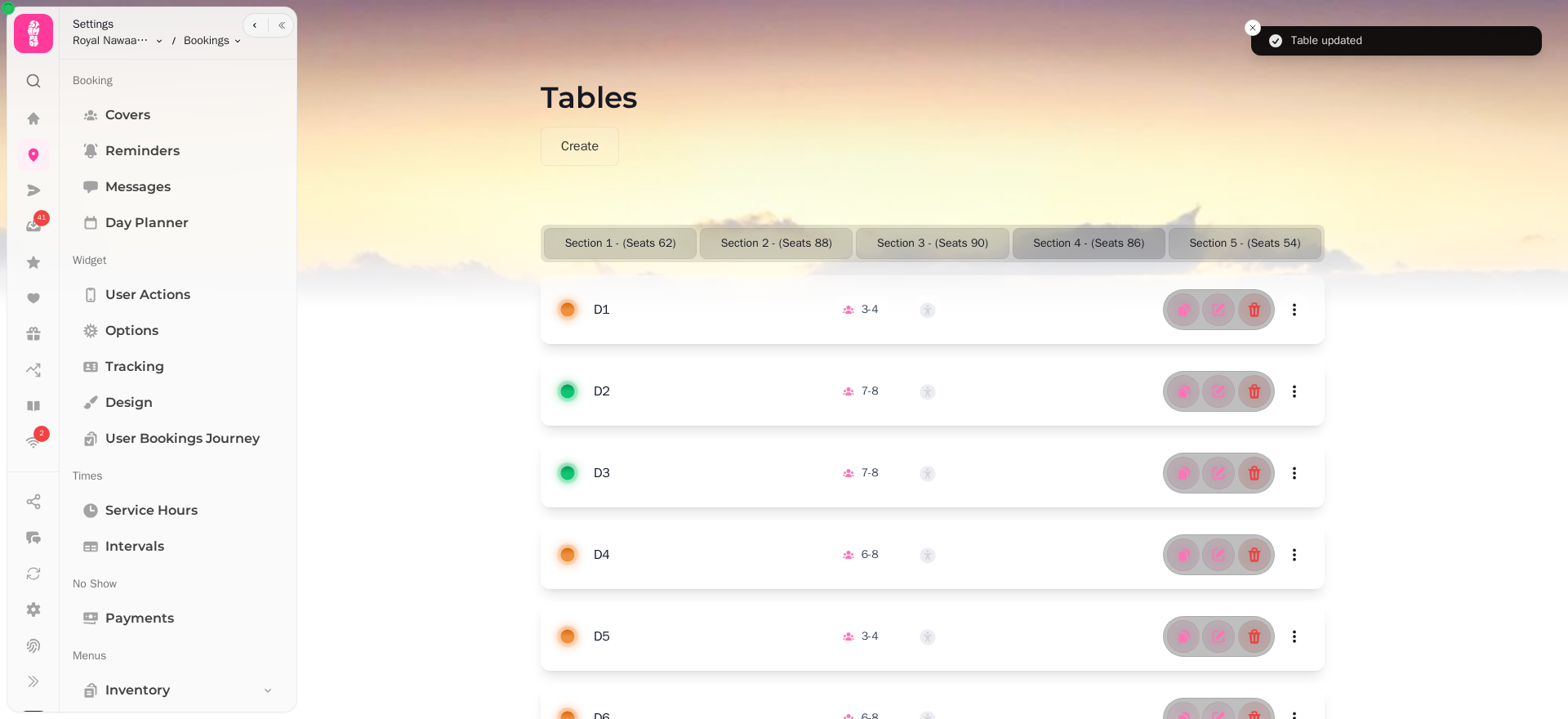 scroll, scrollTop: 0, scrollLeft: 0, axis: both 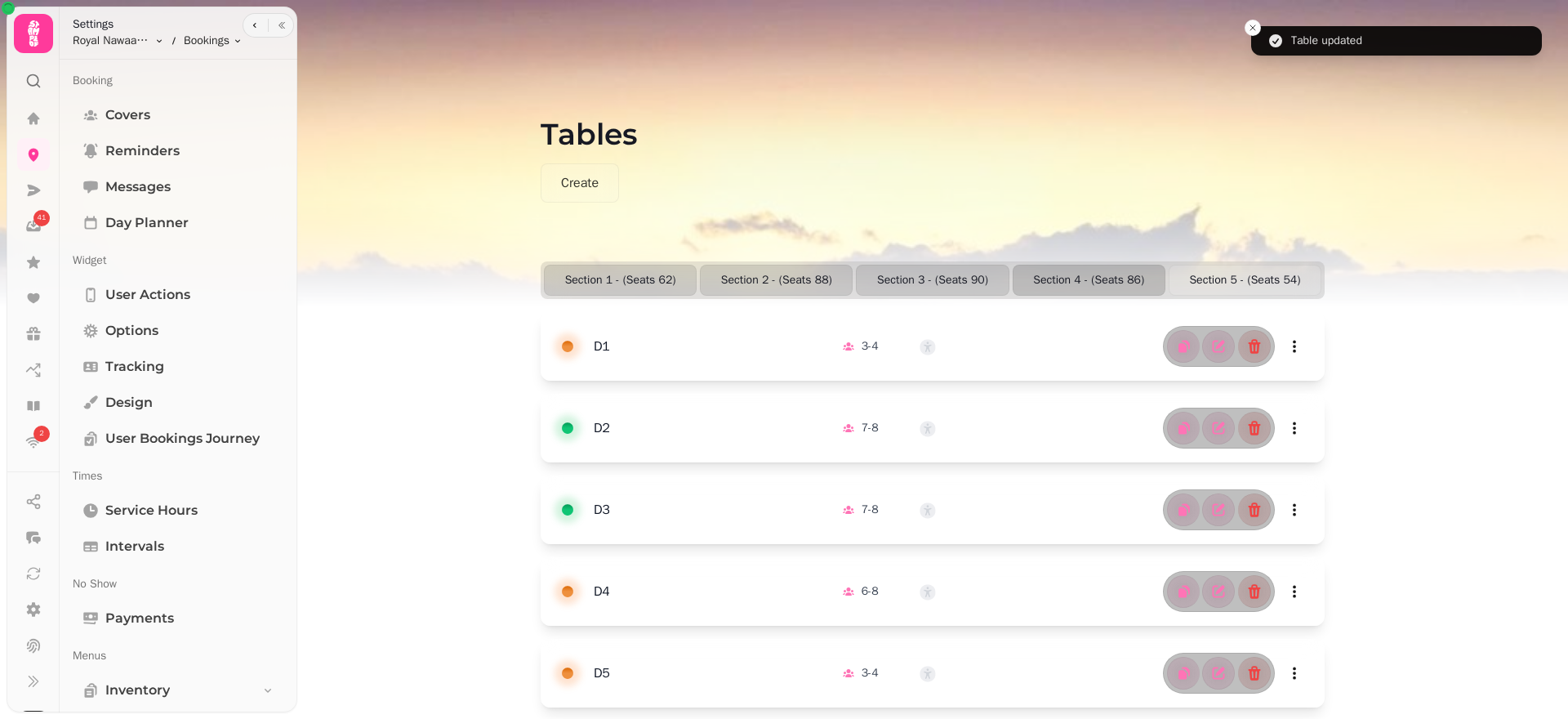 click on "Section 5 - (Seats 54)" at bounding box center [1245, 280] 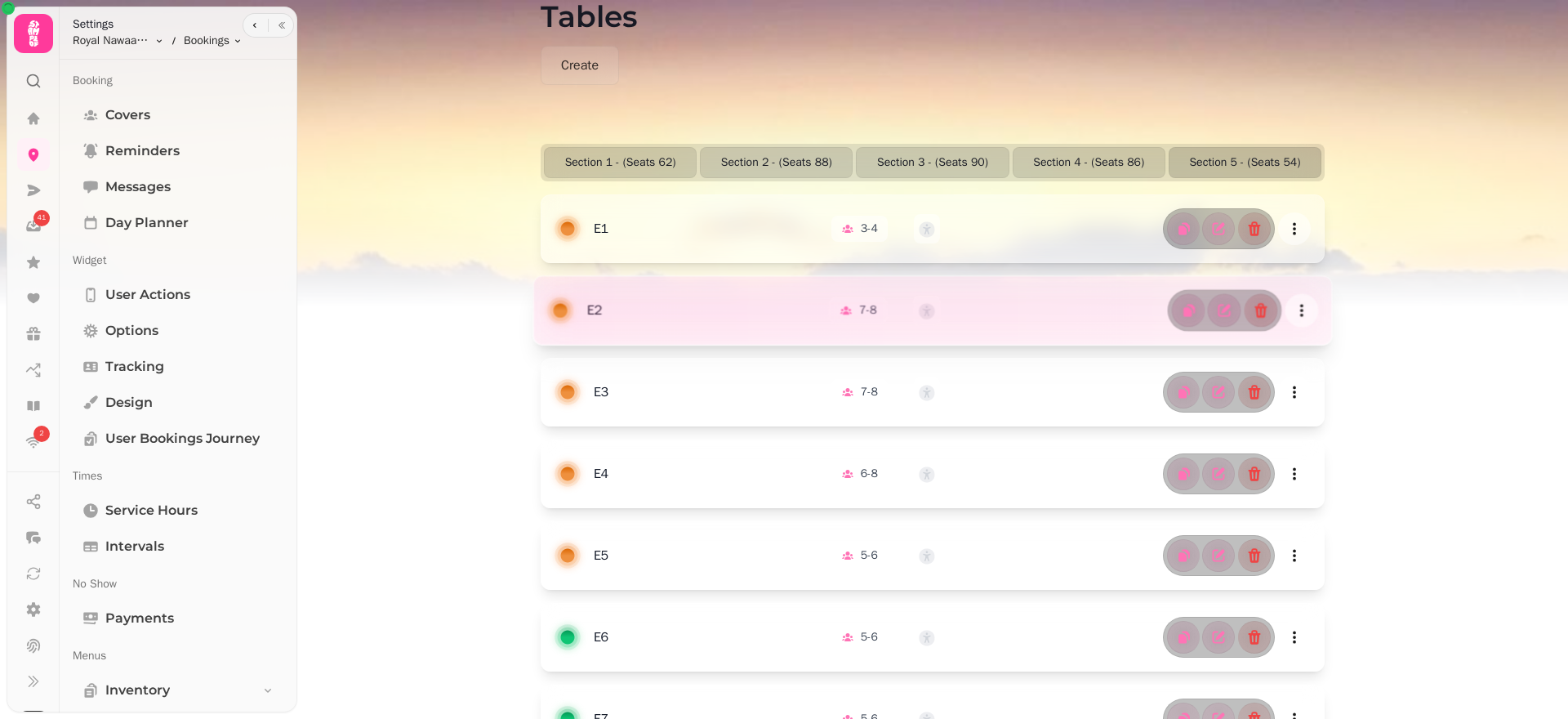 scroll, scrollTop: 0, scrollLeft: 0, axis: both 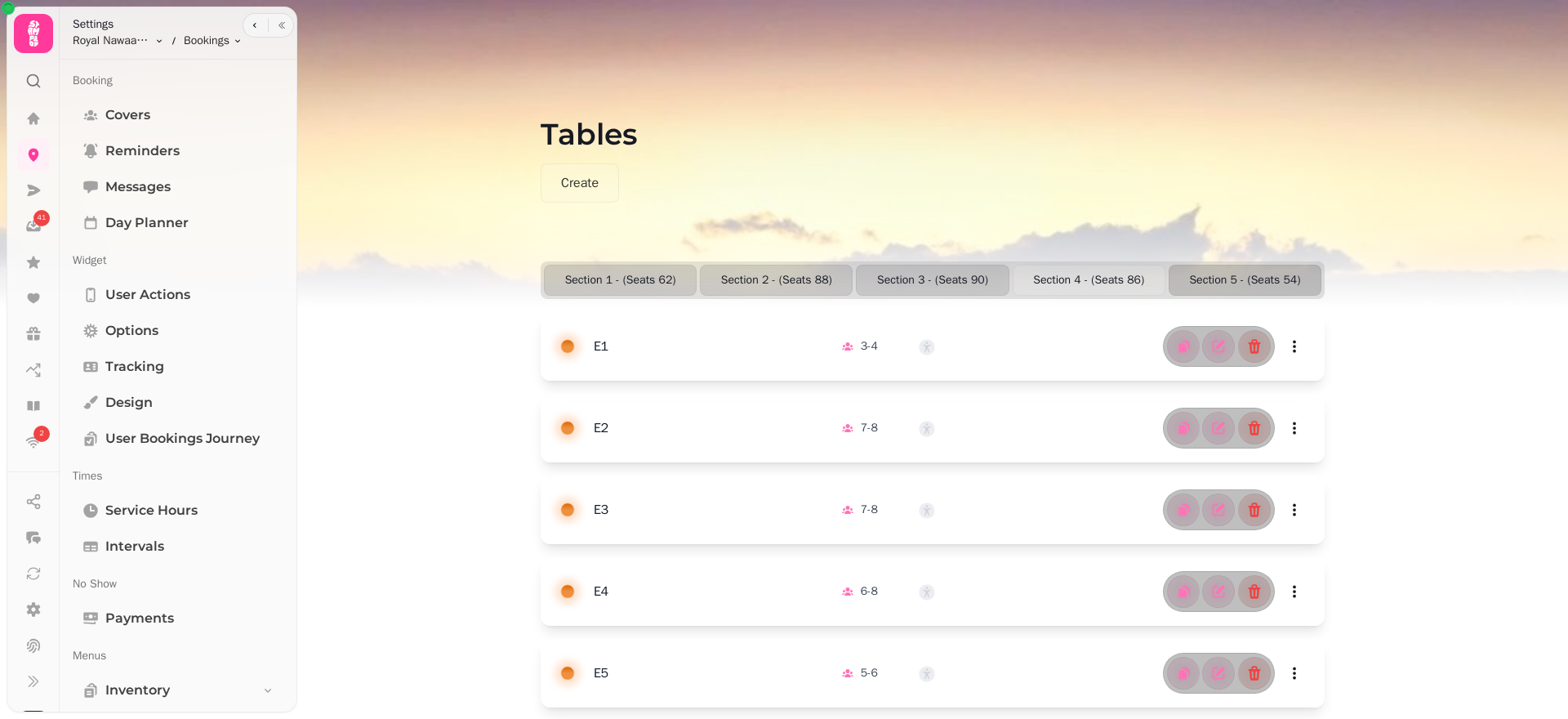 click on "Section 4 - (Seats 86)" at bounding box center (1089, 280) 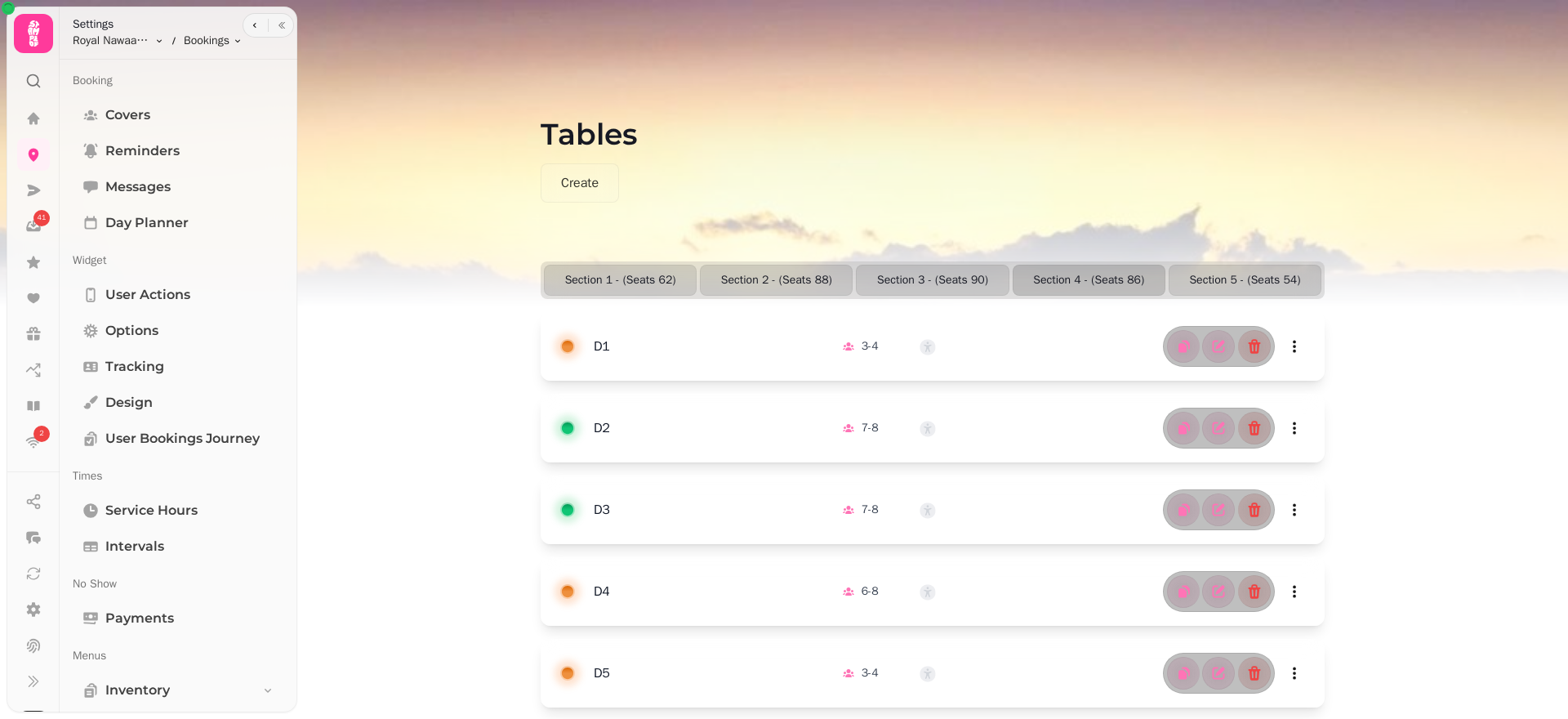 click 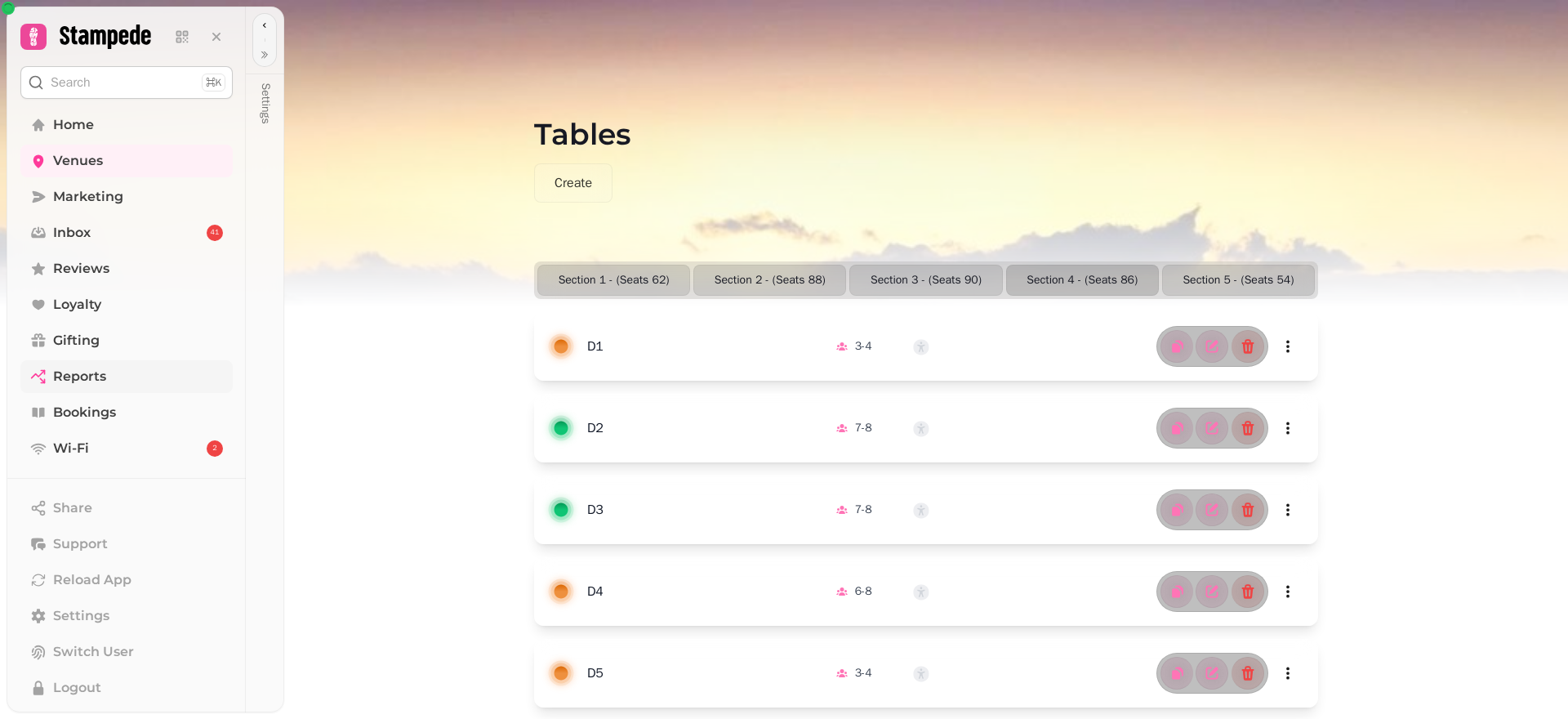 click on "Reports" at bounding box center [79, 377] 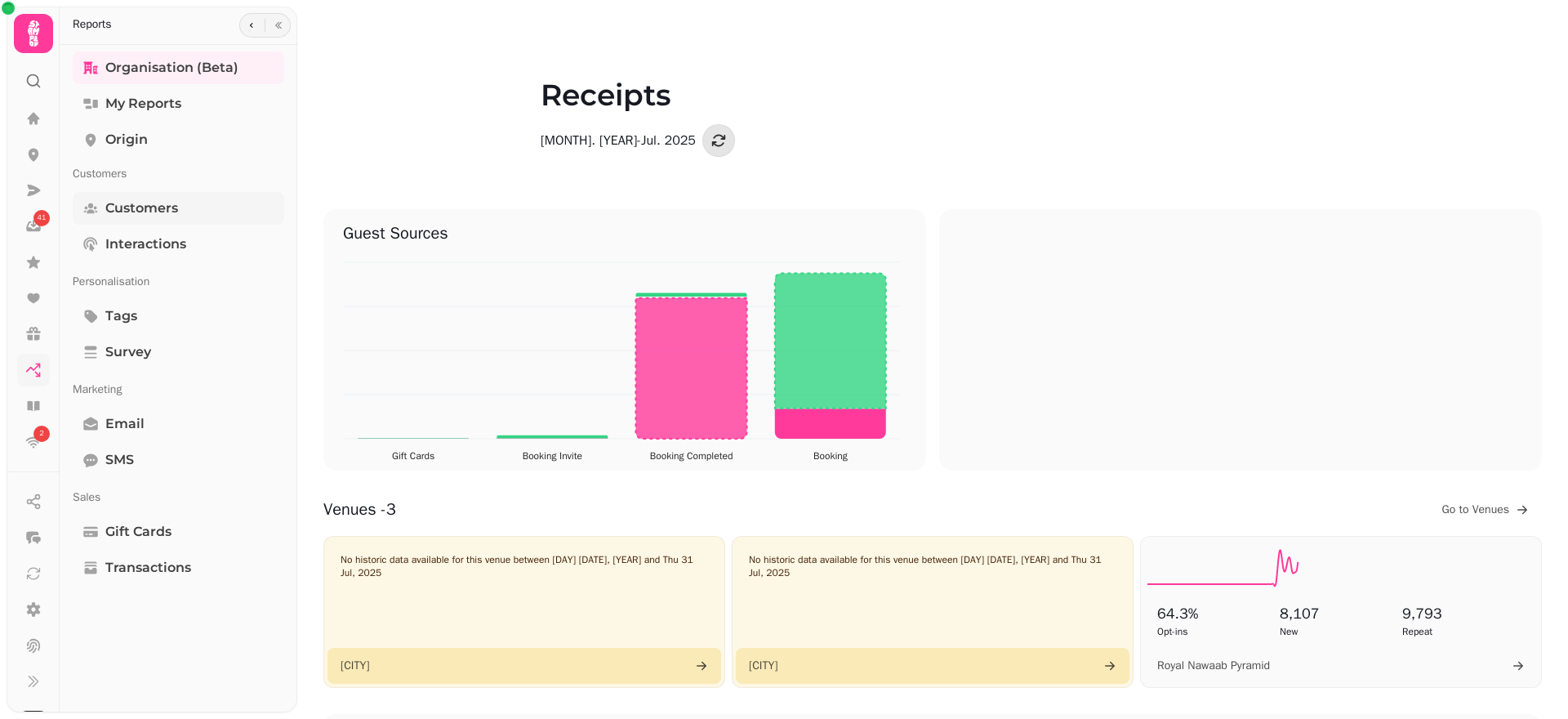 click on "Customers" at bounding box center [141, 208] 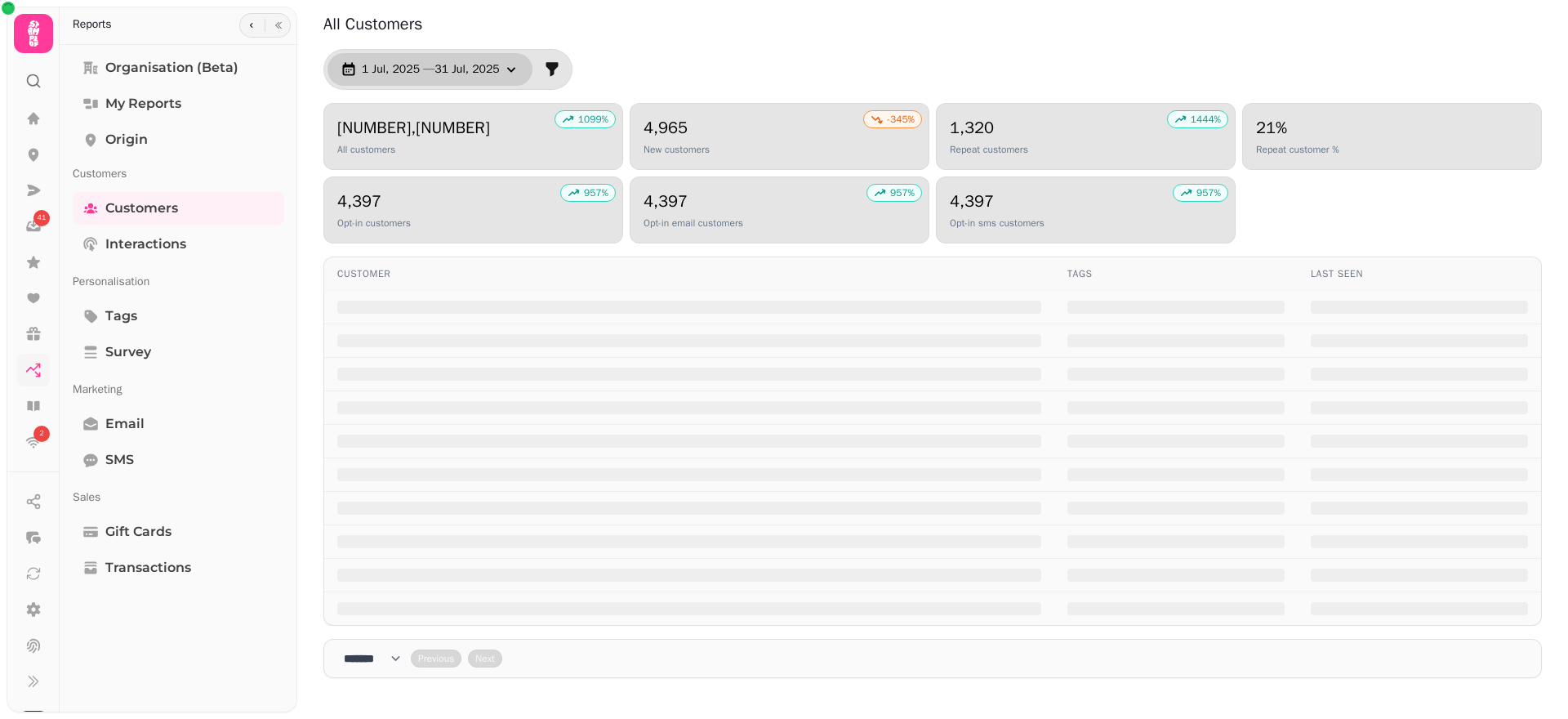 click on "[DATE]    —  [DATE]" at bounding box center (430, 69) 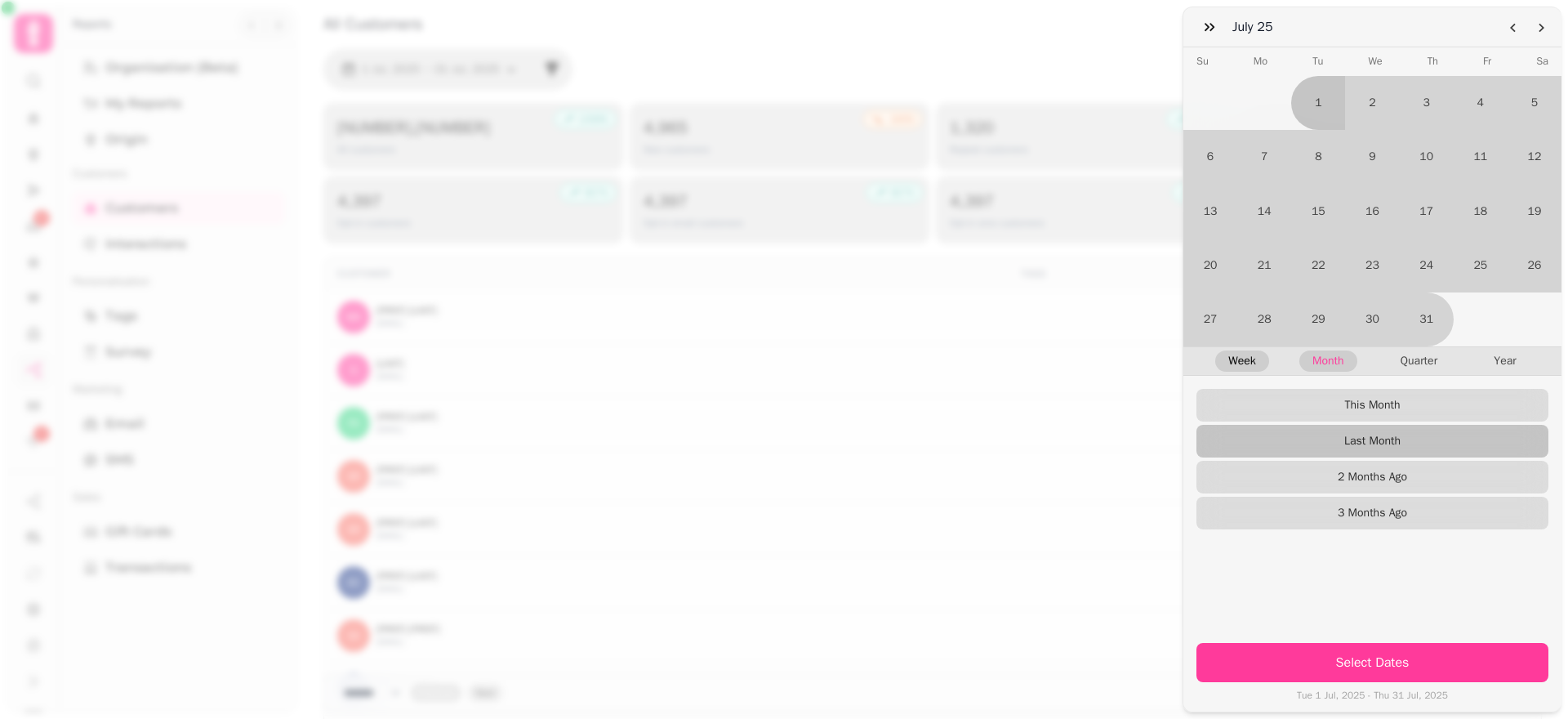 click on "Week" at bounding box center [1242, 361] 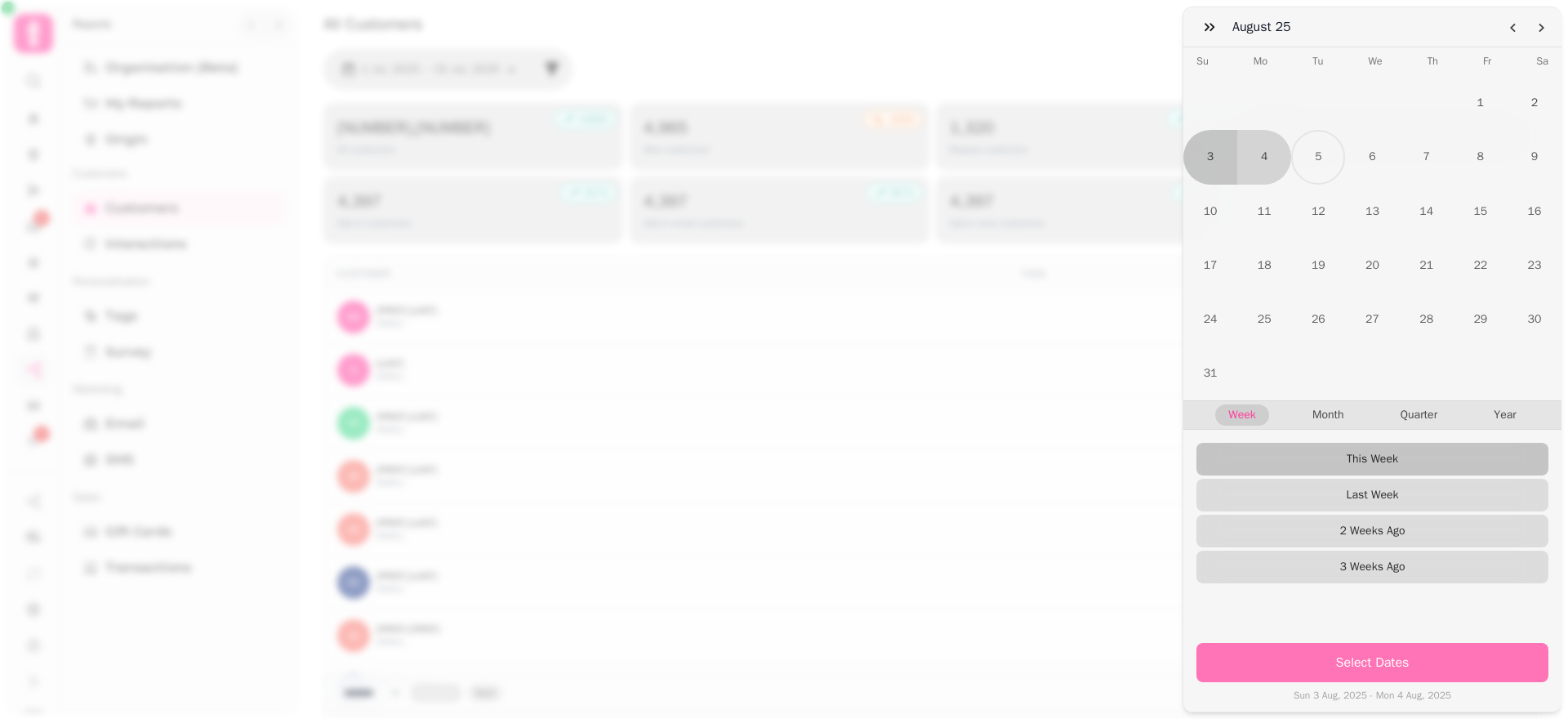 click on "Select Dates" at bounding box center [1372, 663] 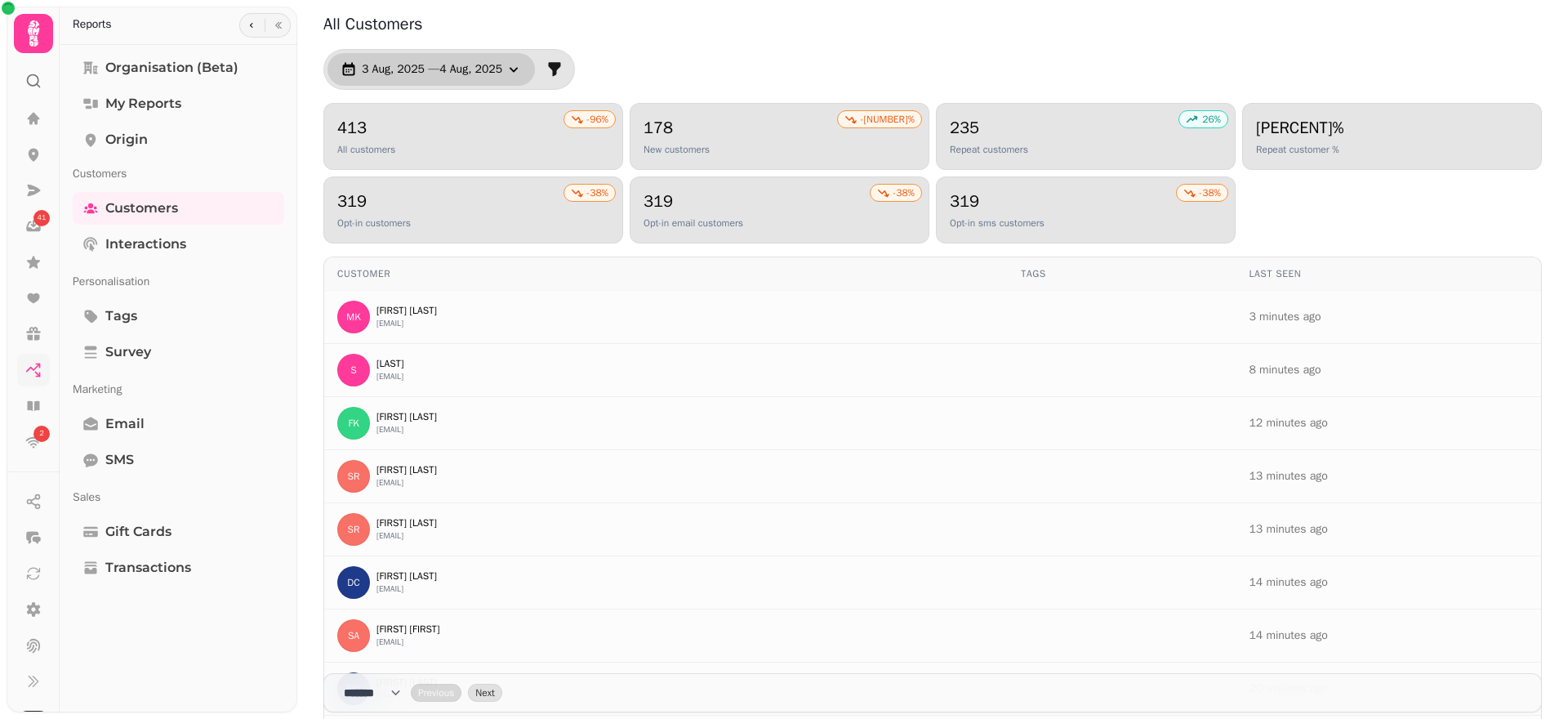 click on "[DATE]    —  [DATE]" at bounding box center (432, 69) 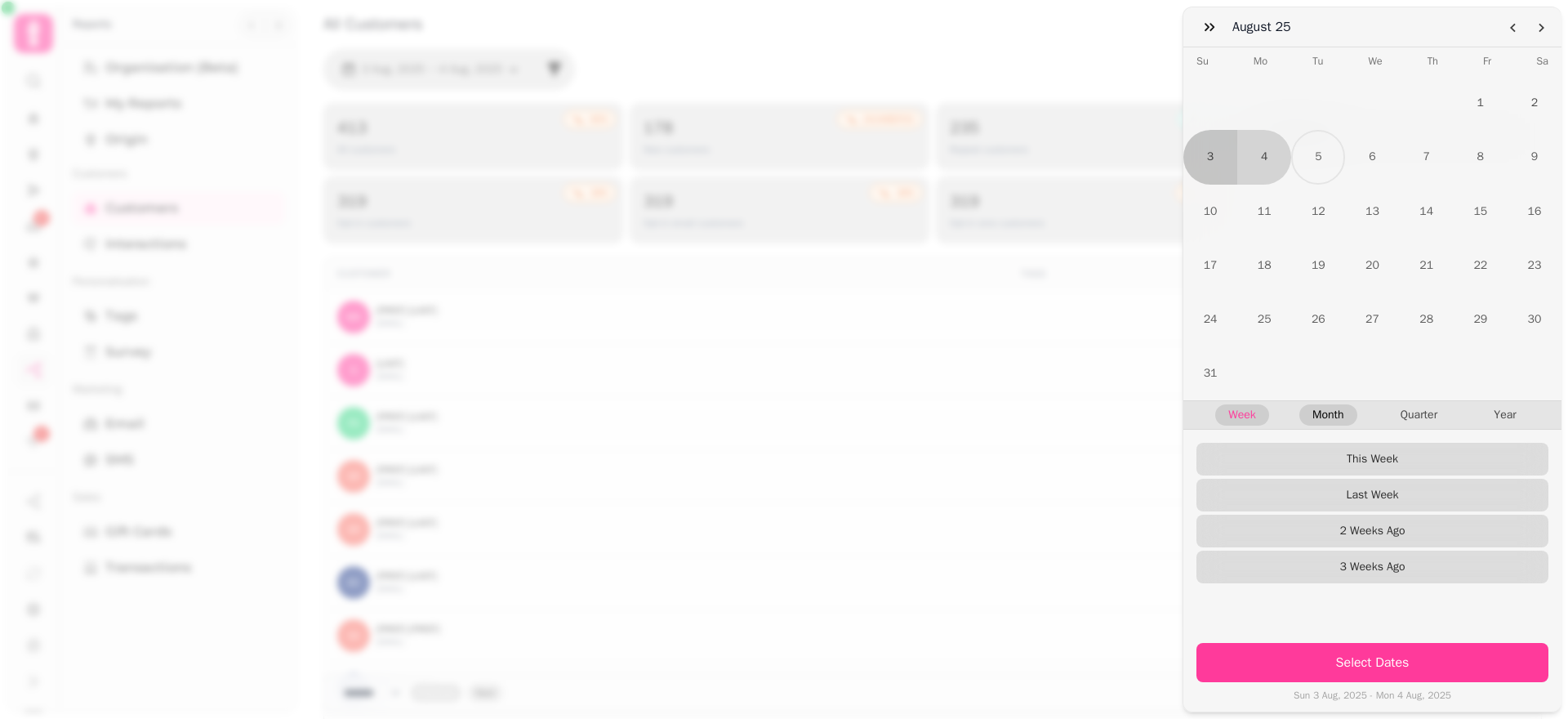 click on "Month" at bounding box center (1328, 415) 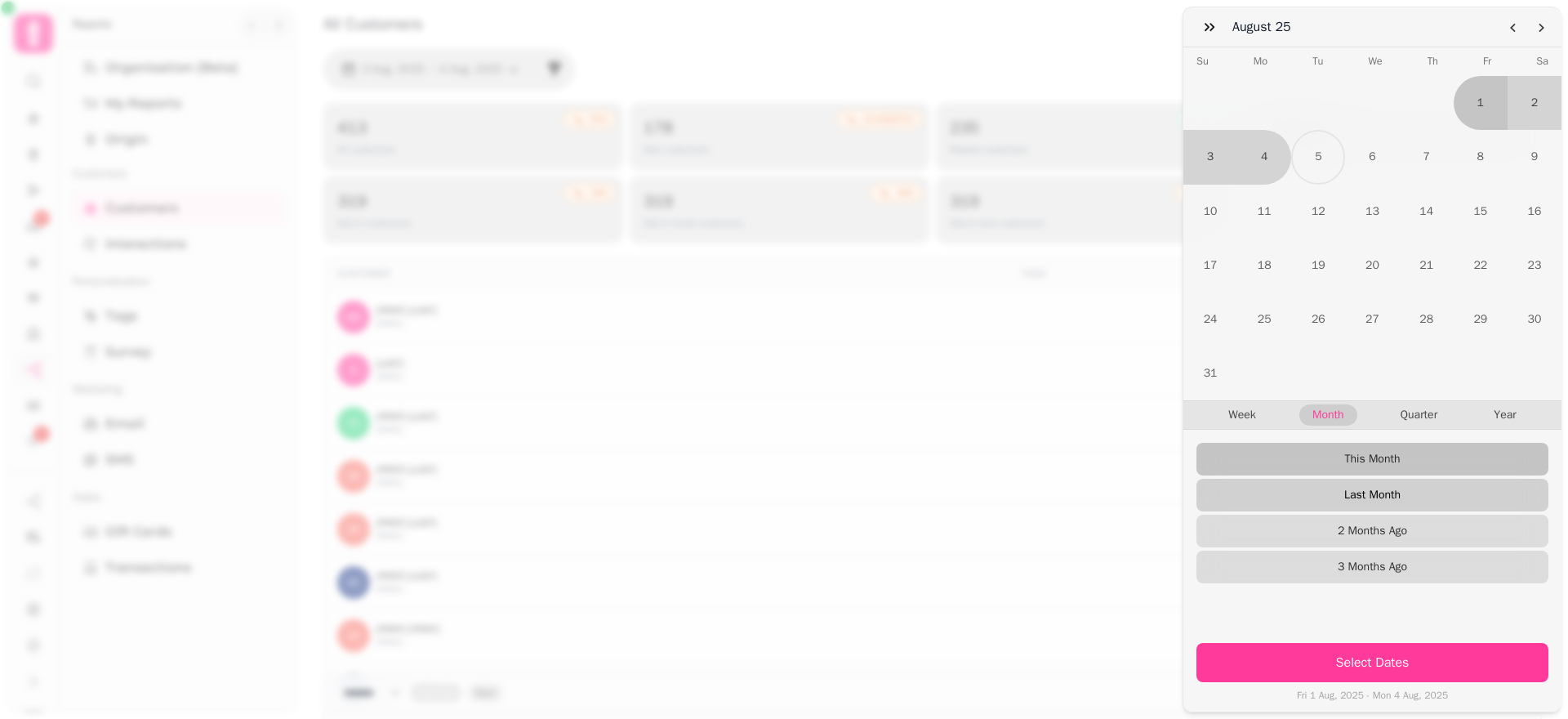 click on "Last Month" at bounding box center [1372, 495] 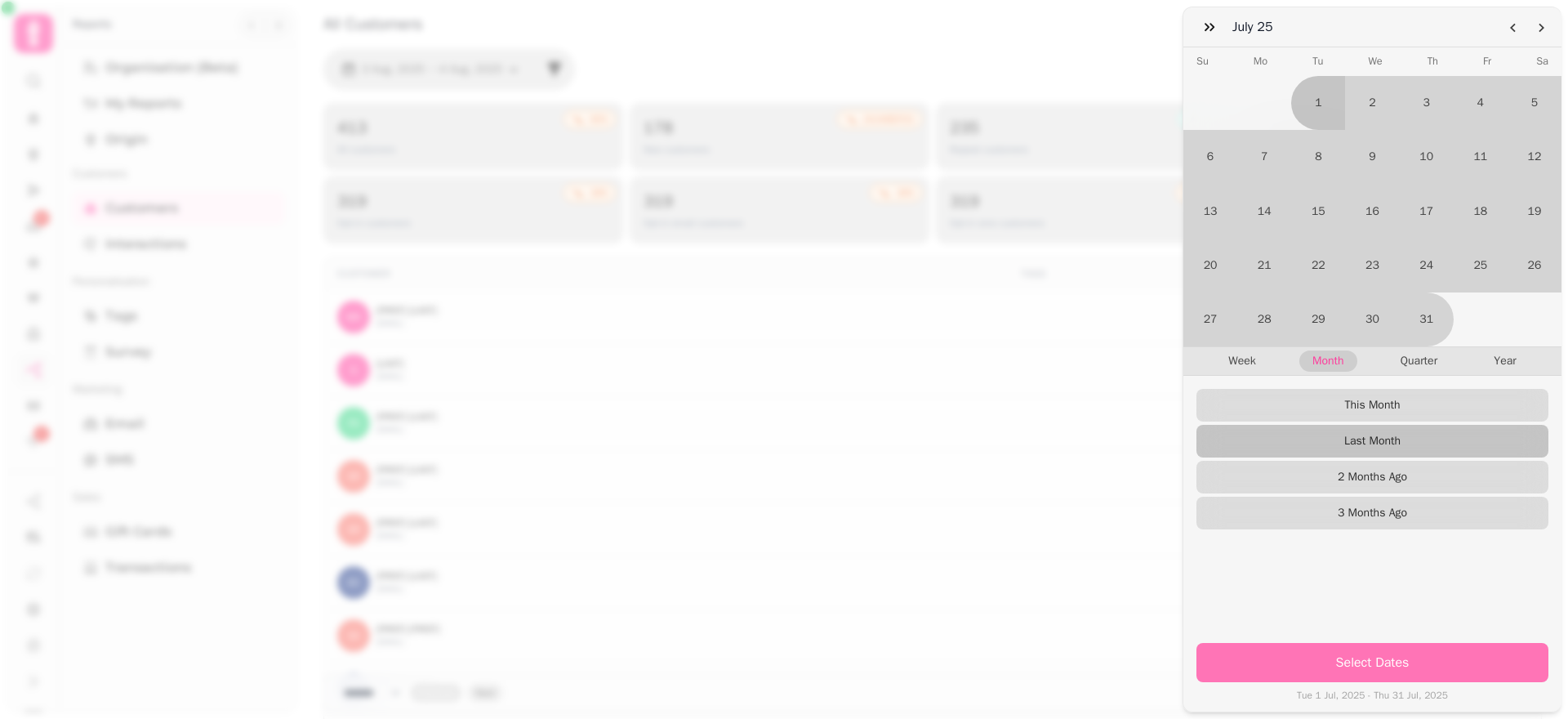 click on "Select Dates" at bounding box center [1372, 663] 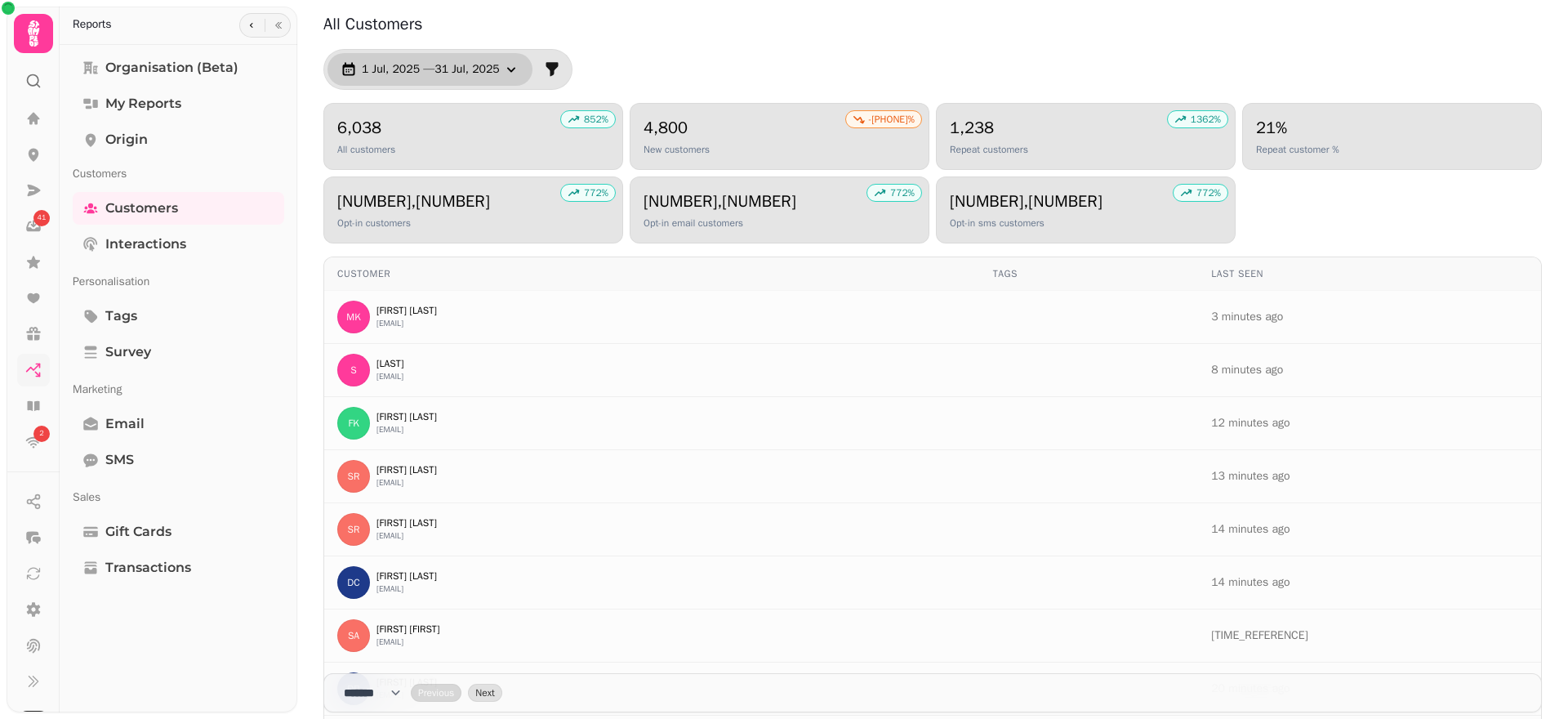click on "[DATE]    —  [DATE]" at bounding box center (430, 69) 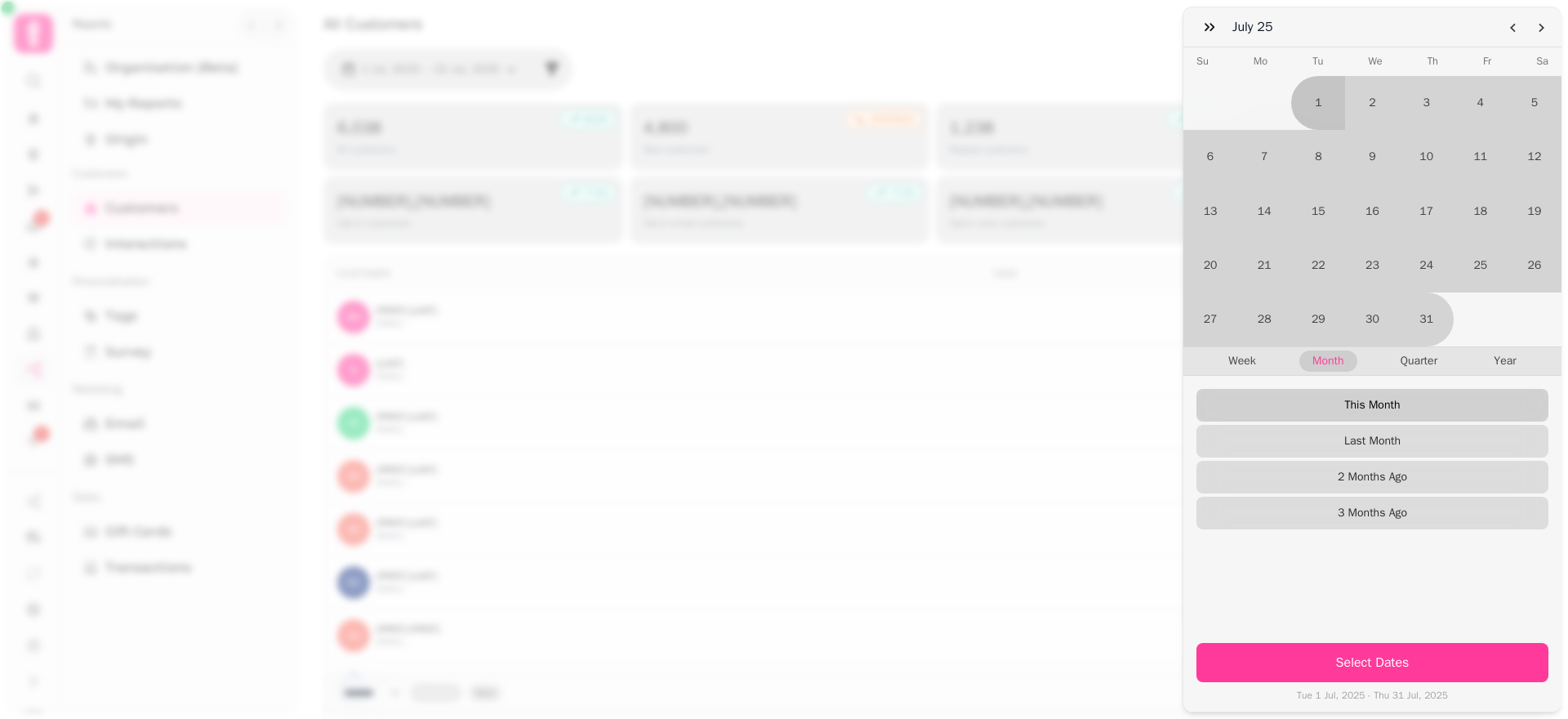 click on "This Month" at bounding box center (1372, 405) 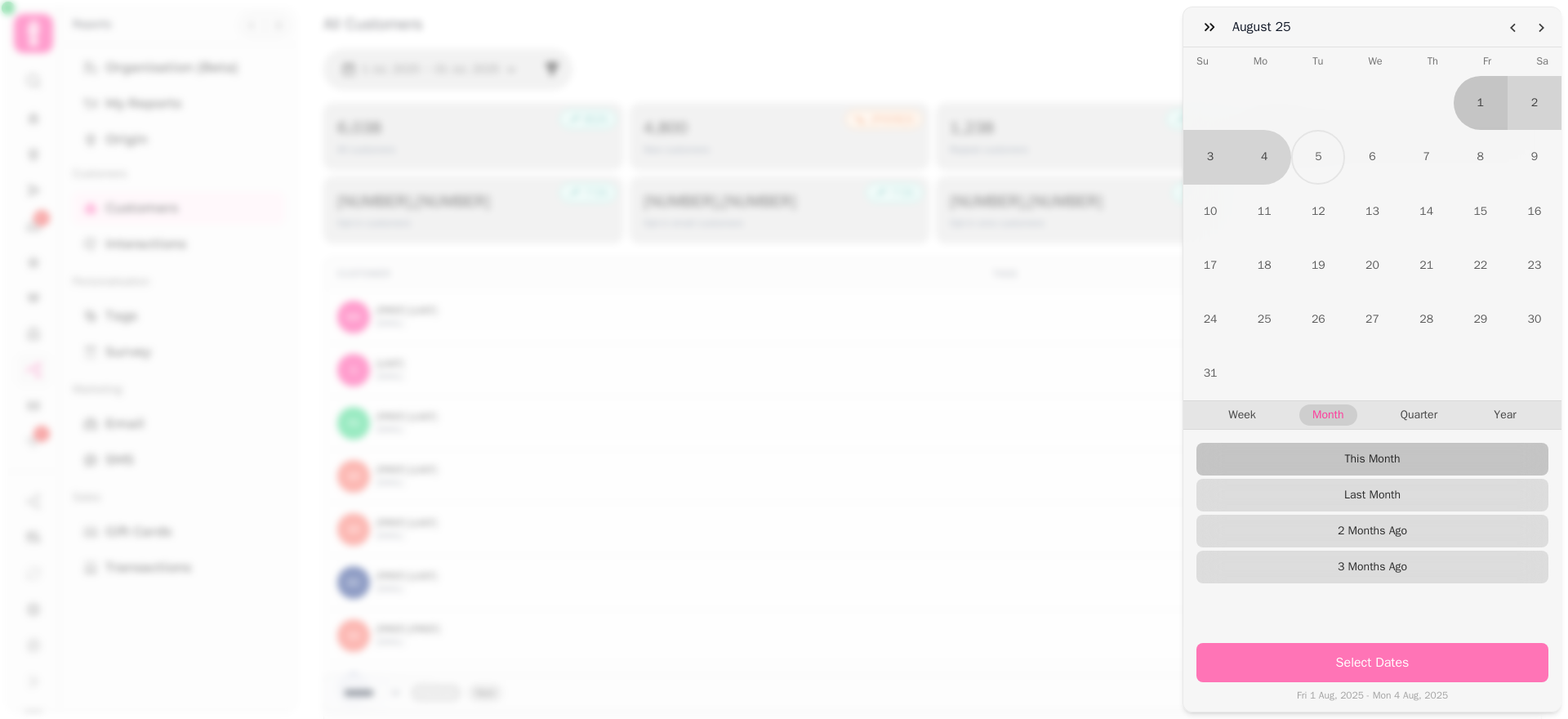 click on "Select Dates" at bounding box center (1372, 663) 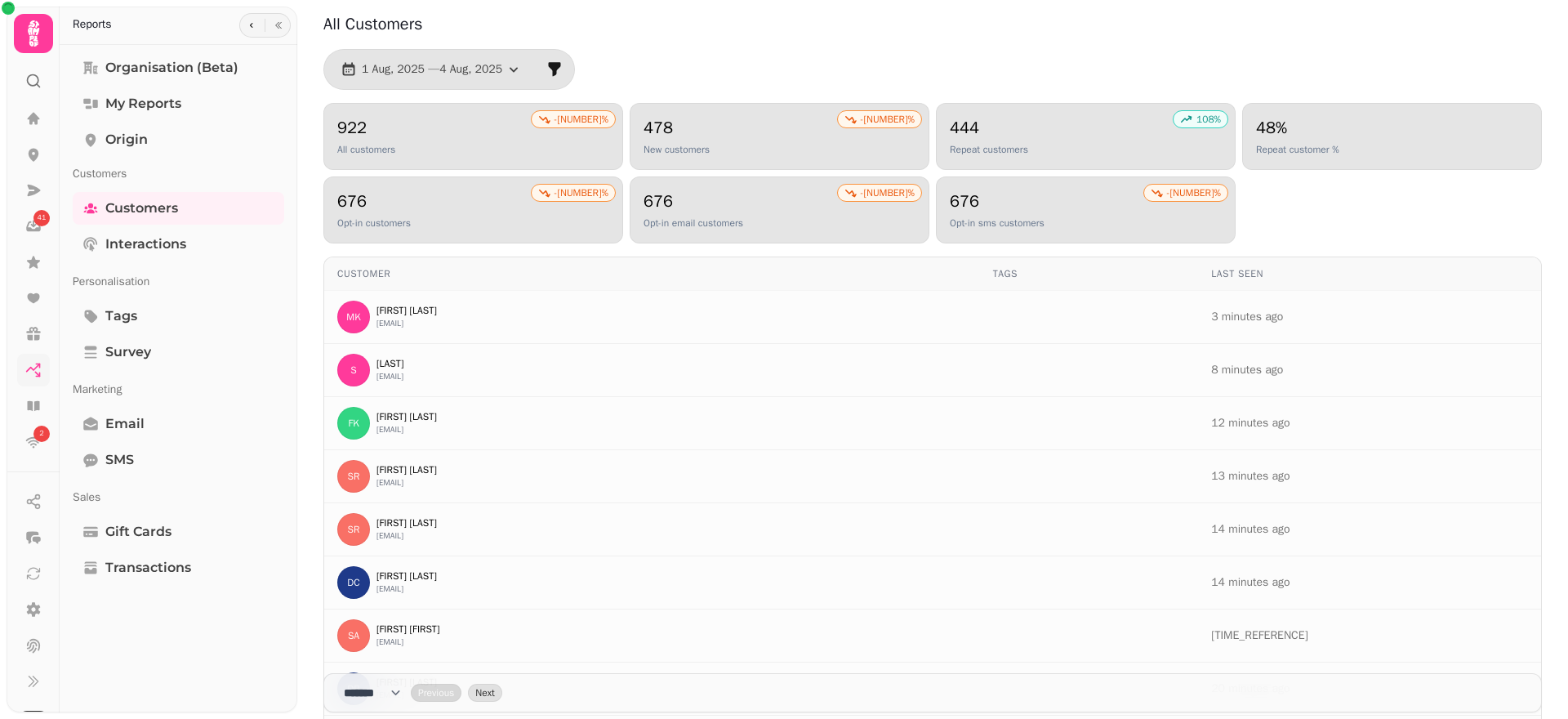 click 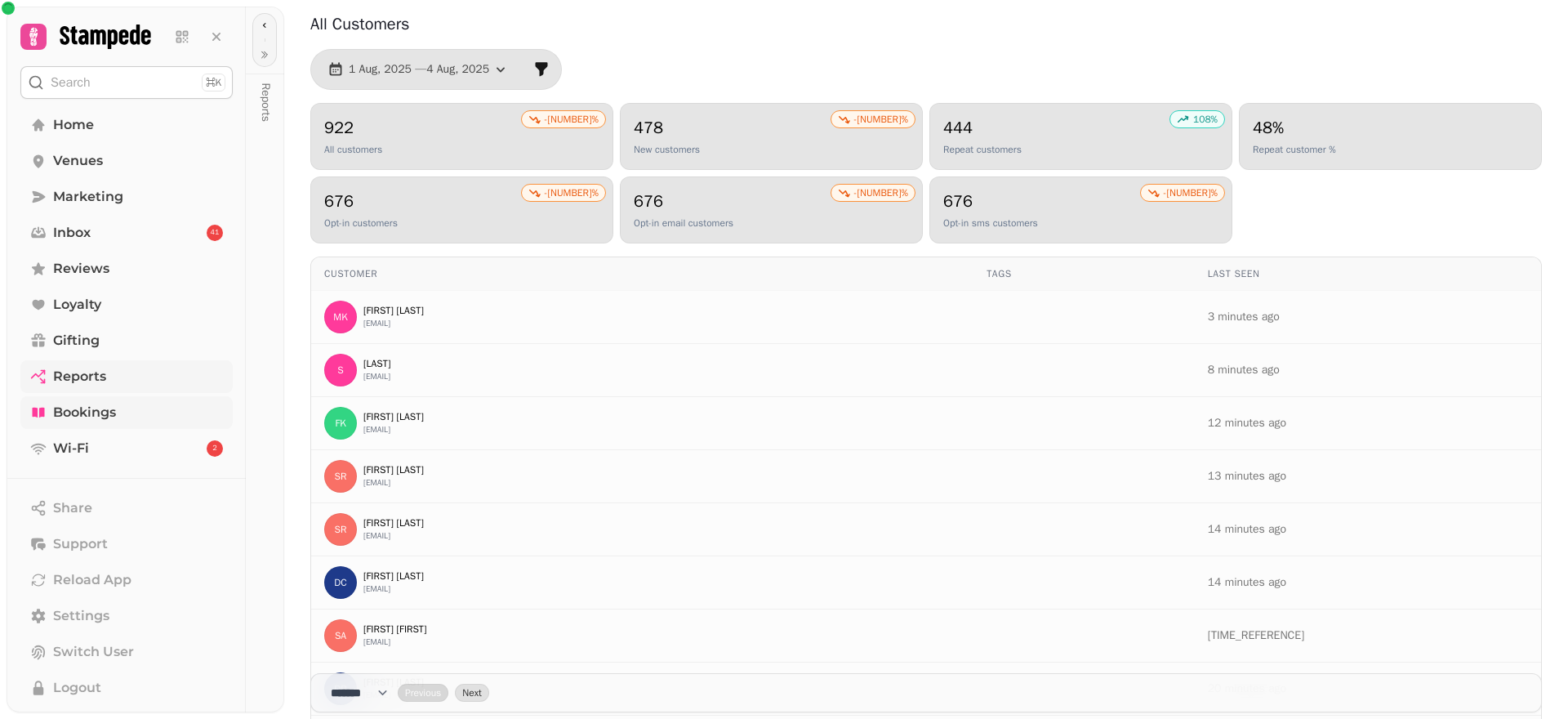 drag, startPoint x: 102, startPoint y: 415, endPoint x: 106, endPoint y: 405, distance: 11 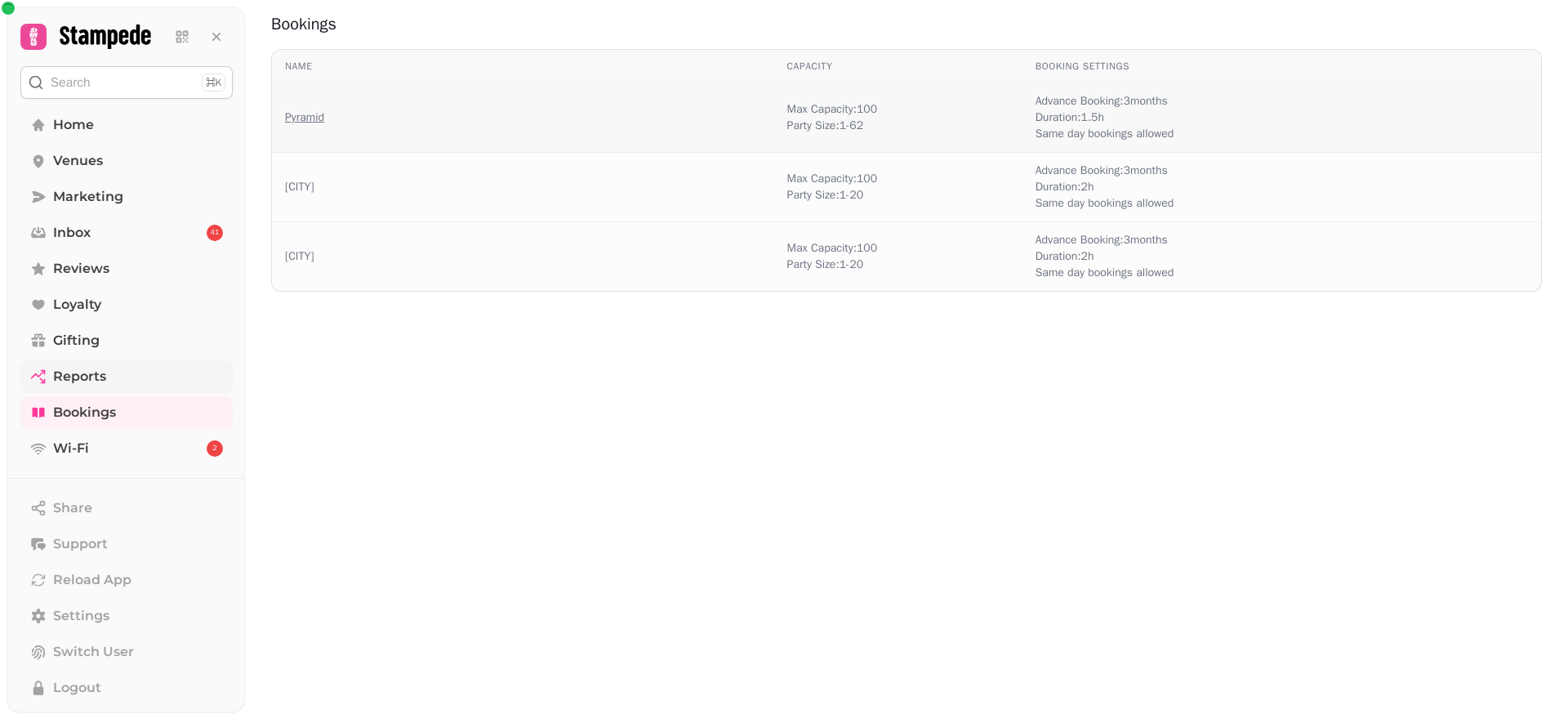 click on "Pyramid" at bounding box center (305, 118) 